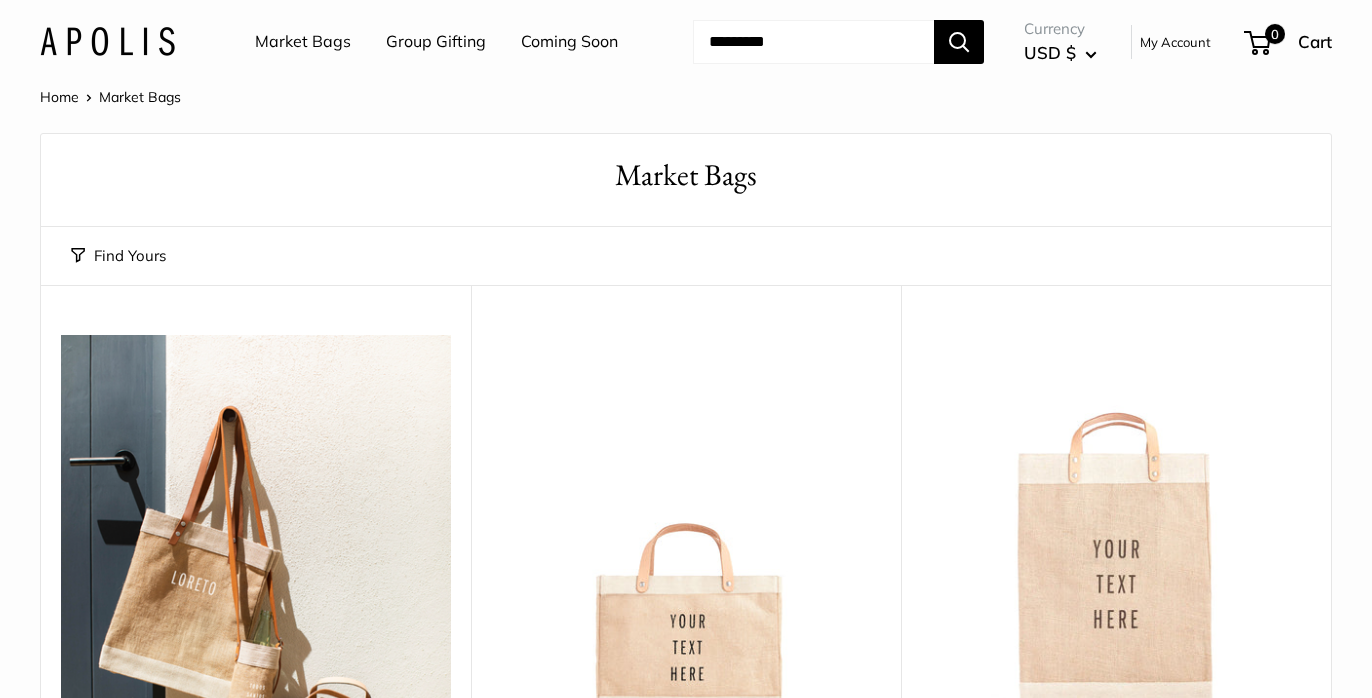 scroll, scrollTop: 0, scrollLeft: 0, axis: both 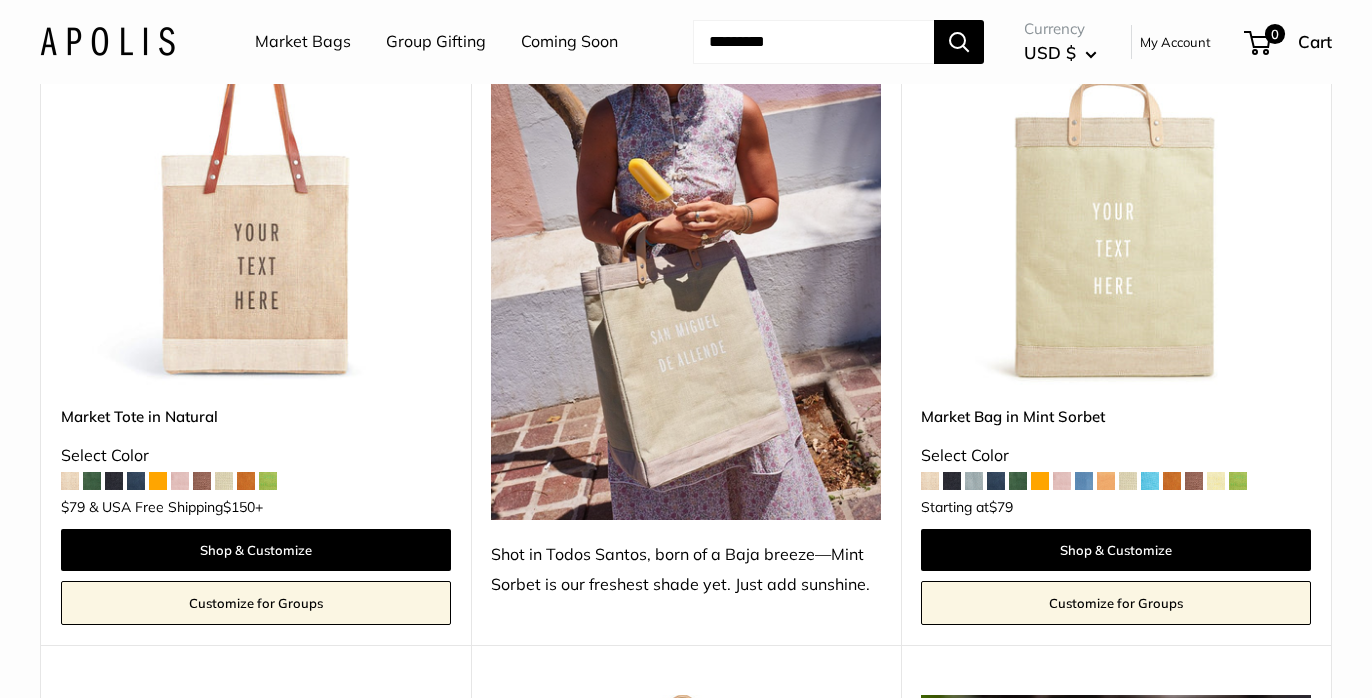 click on "Customize for Groups" at bounding box center (256, 603) 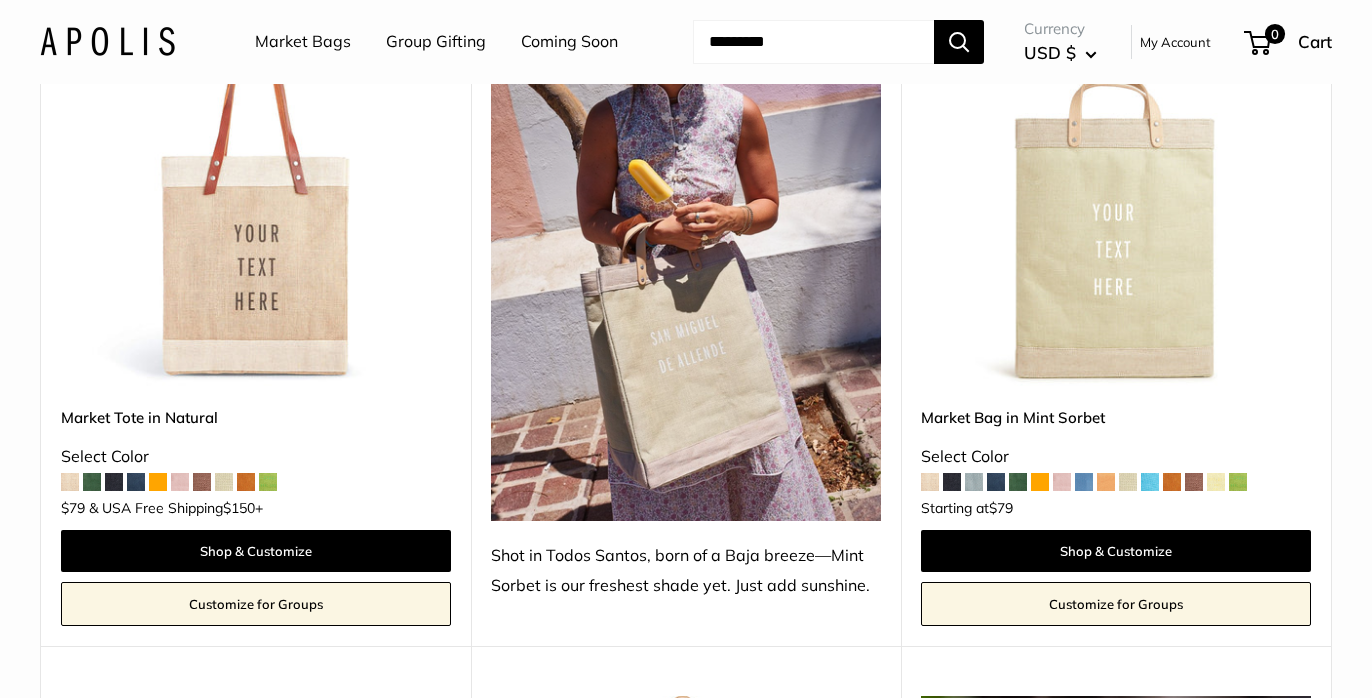 scroll, scrollTop: 1073, scrollLeft: 0, axis: vertical 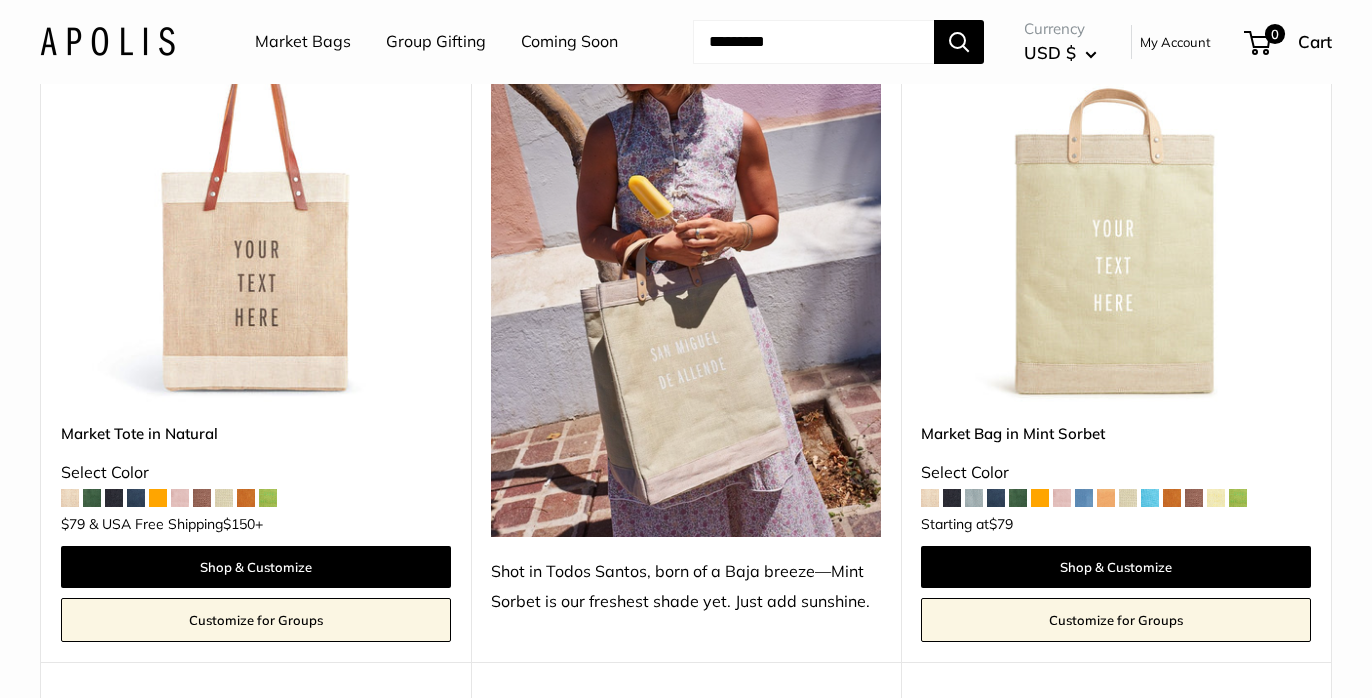 click on "Customize for Groups" at bounding box center (256, 620) 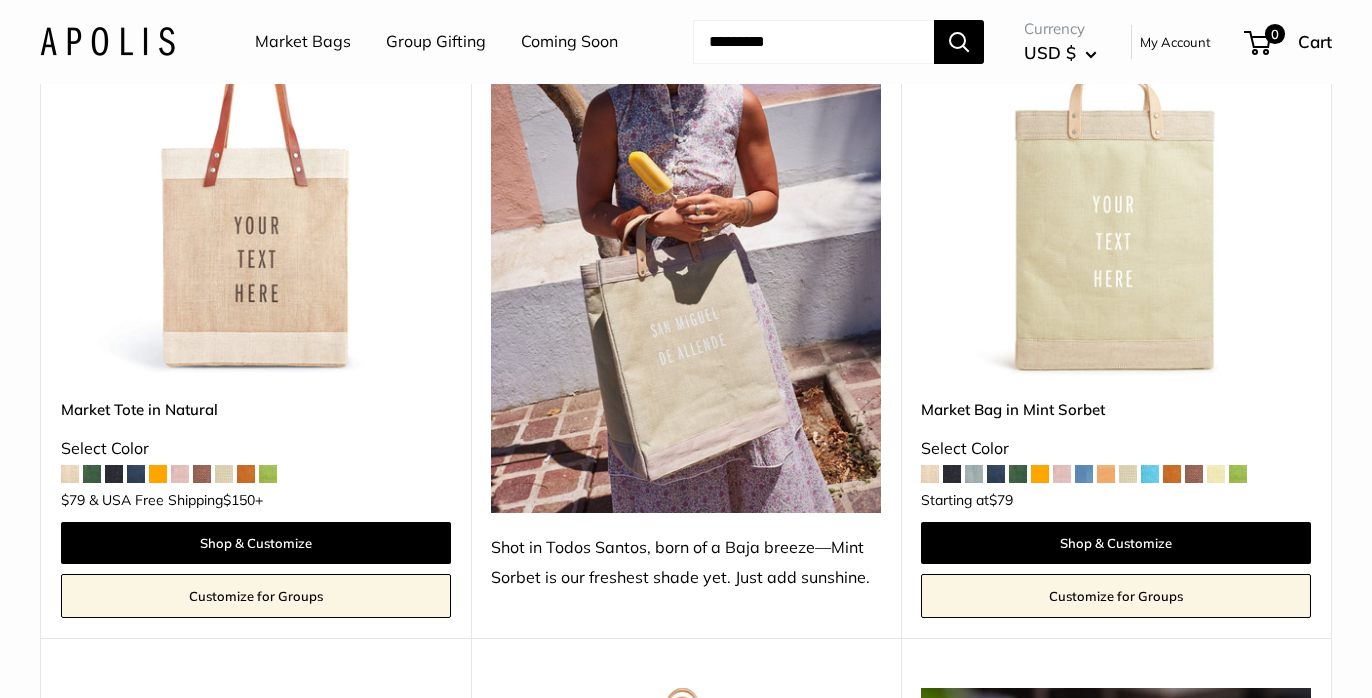 scroll, scrollTop: 1099, scrollLeft: 0, axis: vertical 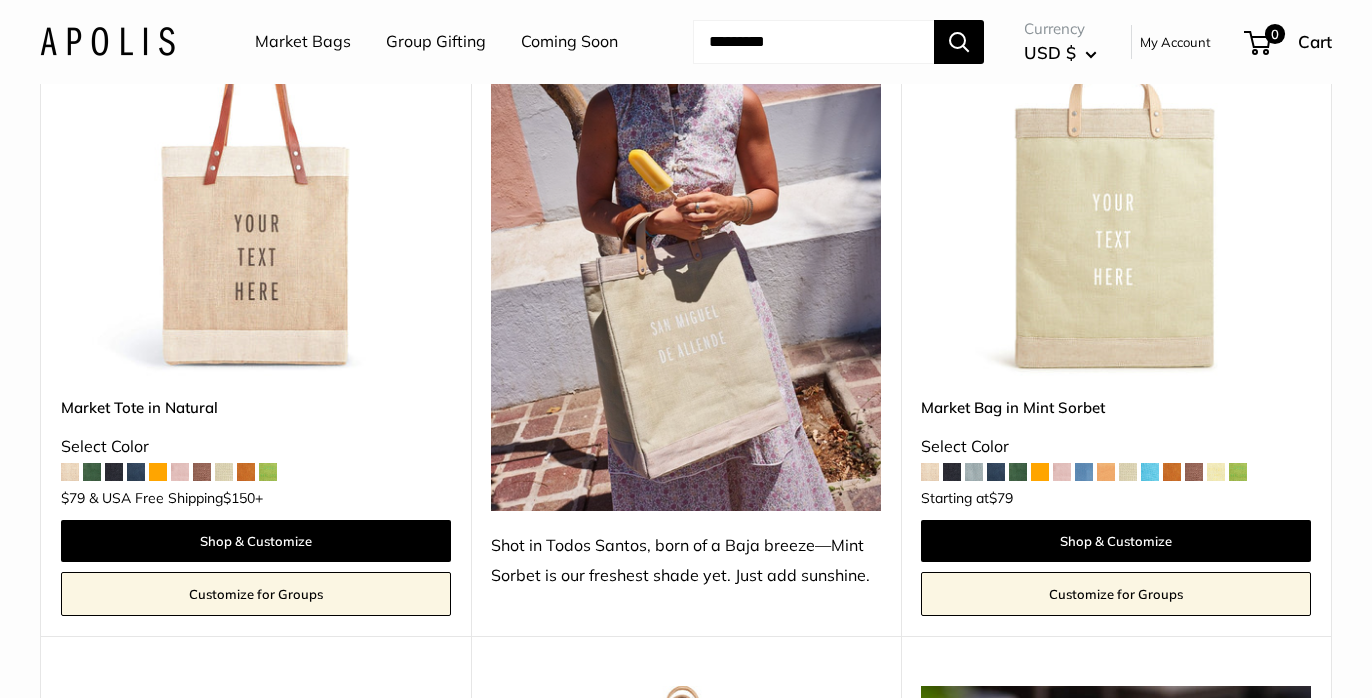 click at bounding box center (180, 472) 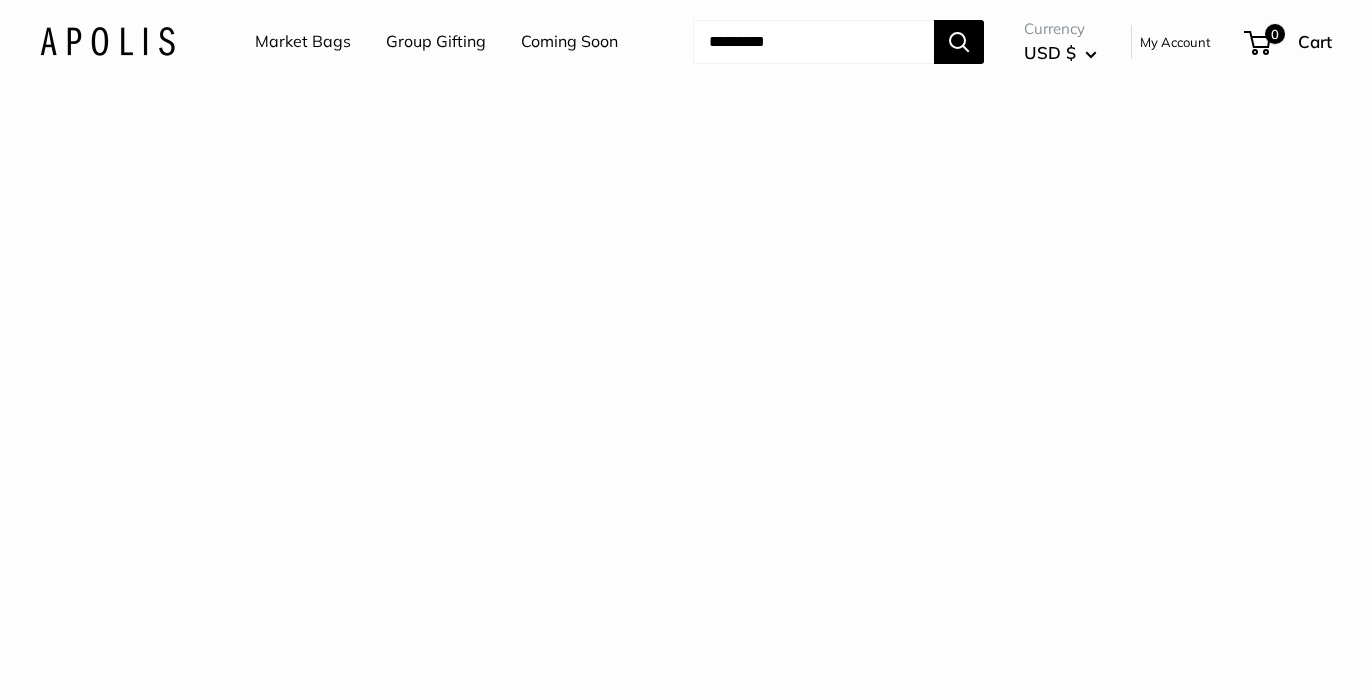 scroll, scrollTop: 0, scrollLeft: 0, axis: both 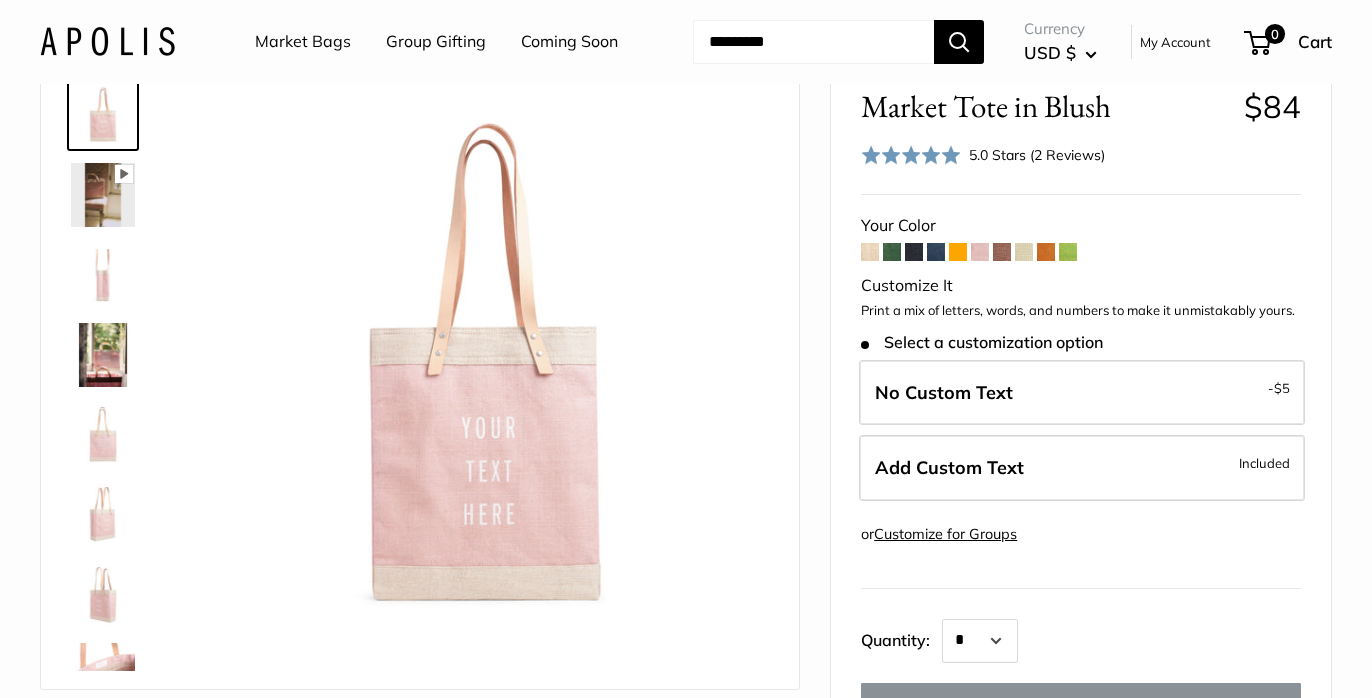 click at bounding box center [914, 252] 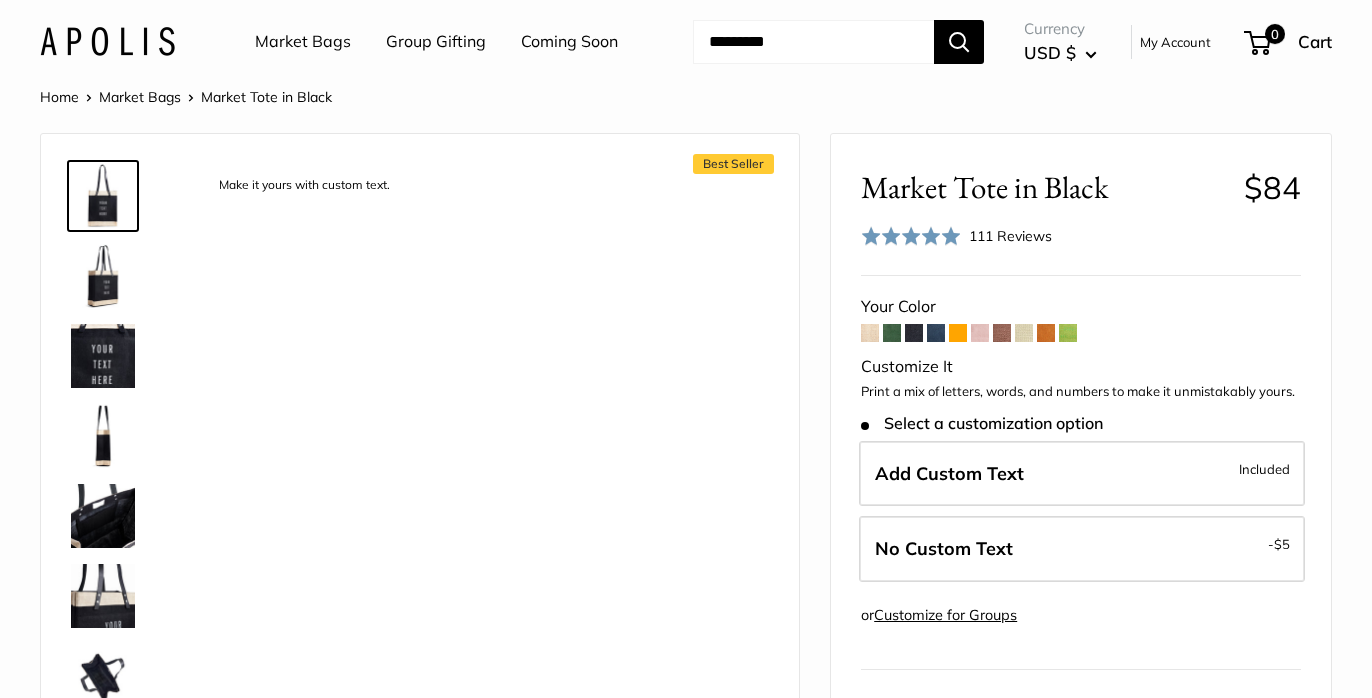 scroll, scrollTop: 0, scrollLeft: 0, axis: both 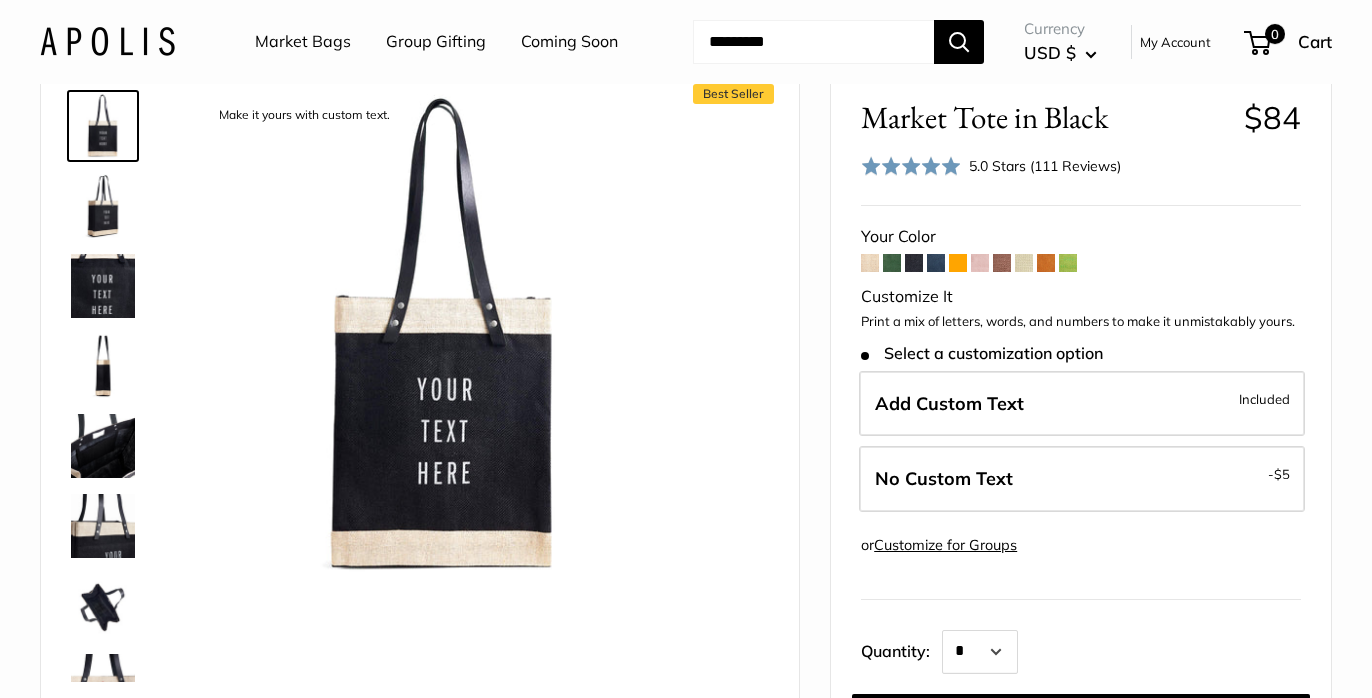 click at bounding box center (870, 263) 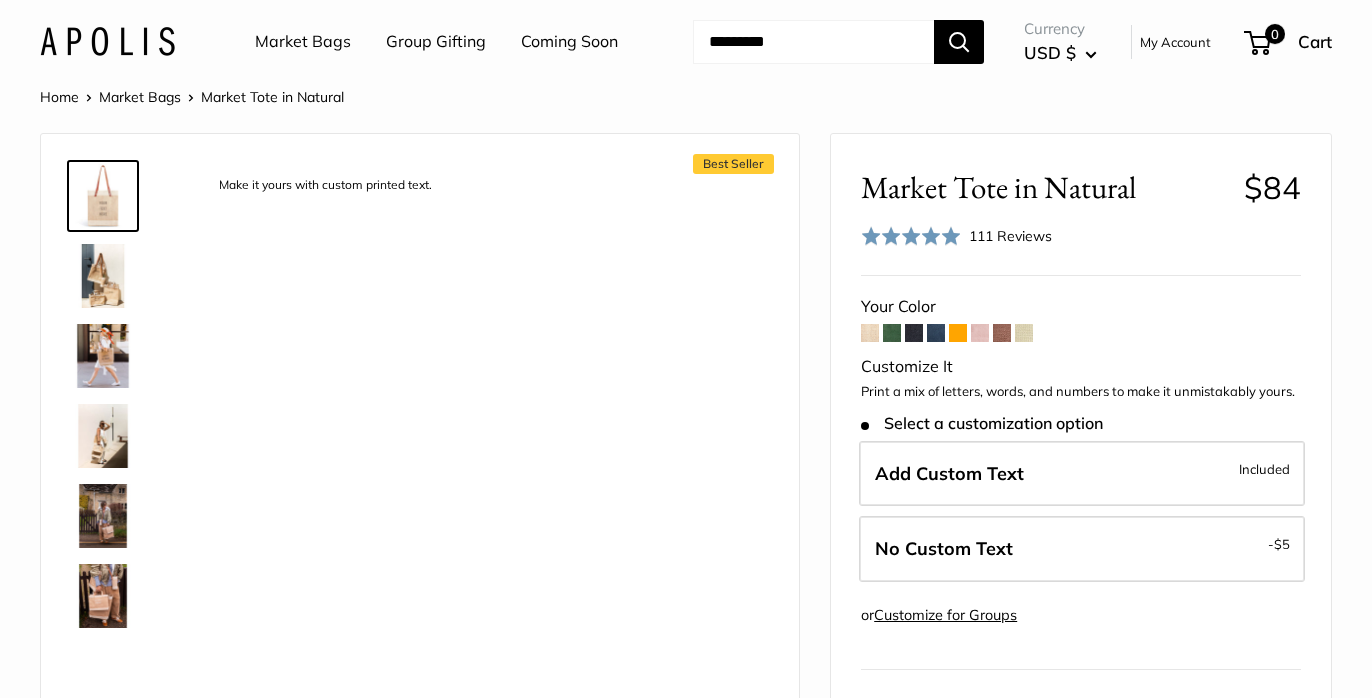 scroll, scrollTop: 0, scrollLeft: 0, axis: both 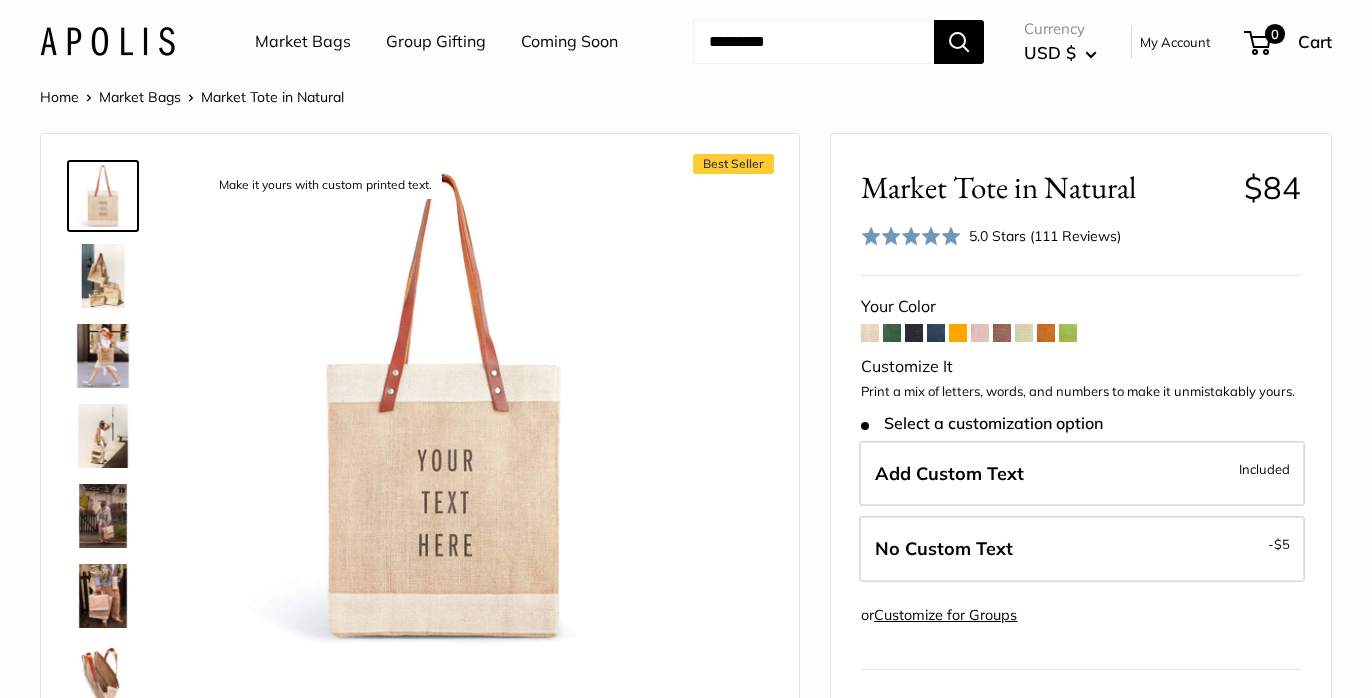 click at bounding box center (892, 333) 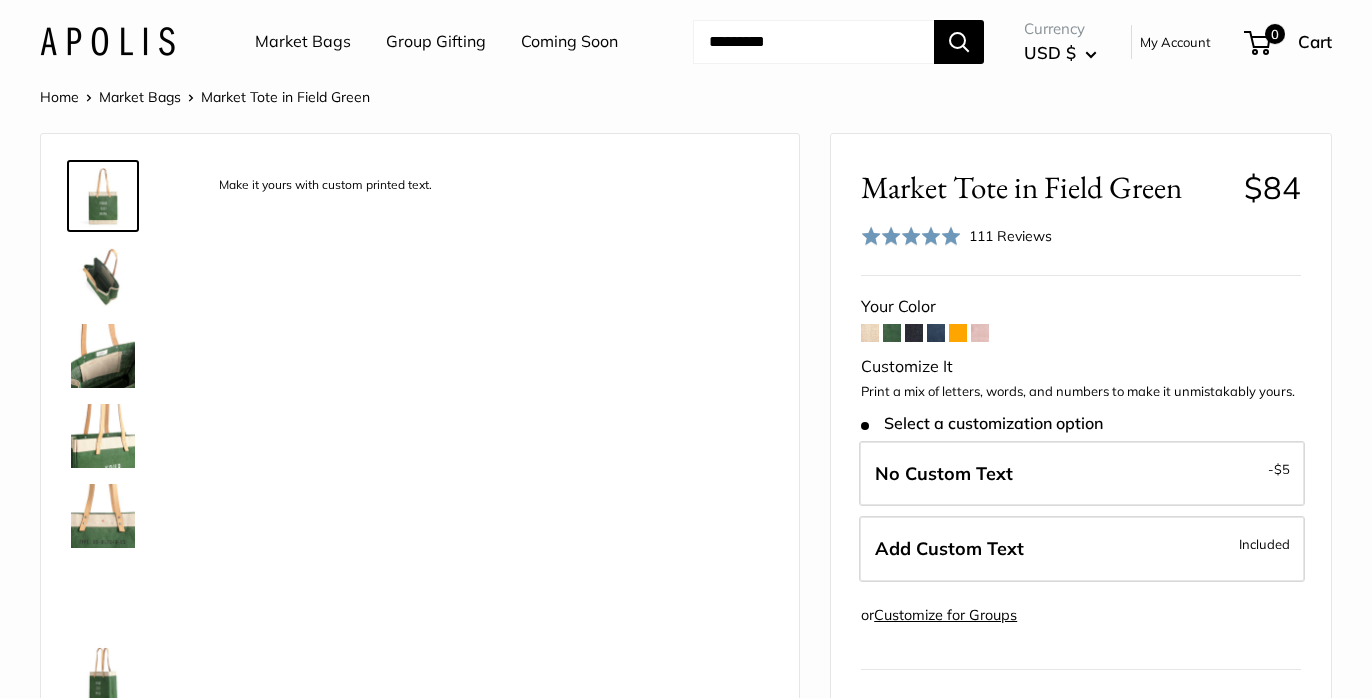 scroll, scrollTop: 0, scrollLeft: 0, axis: both 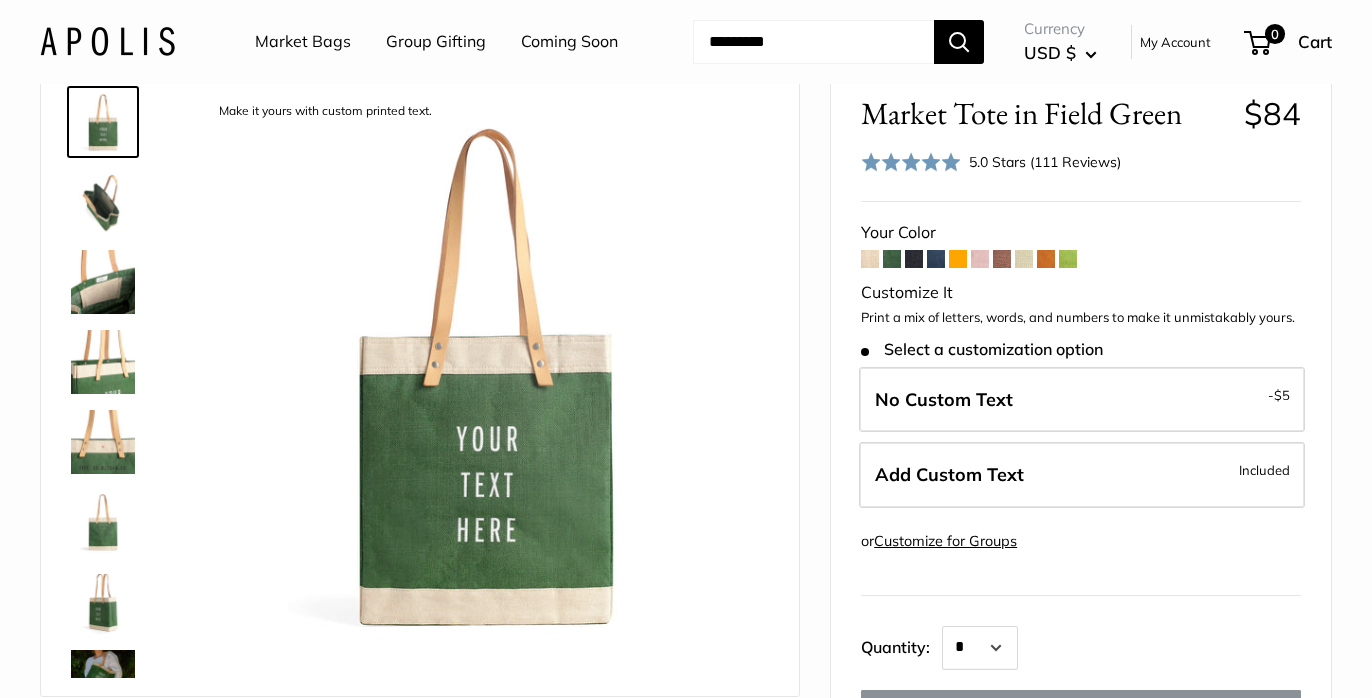 click at bounding box center (914, 259) 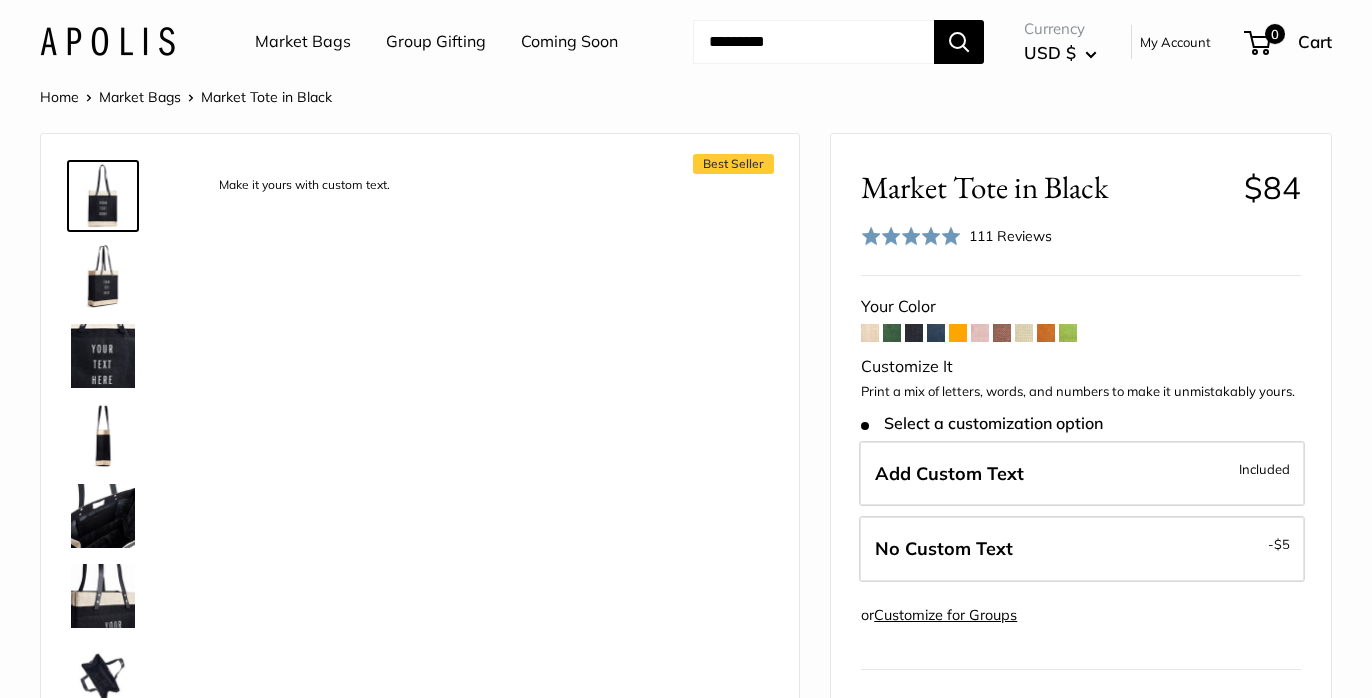 scroll, scrollTop: 0, scrollLeft: 0, axis: both 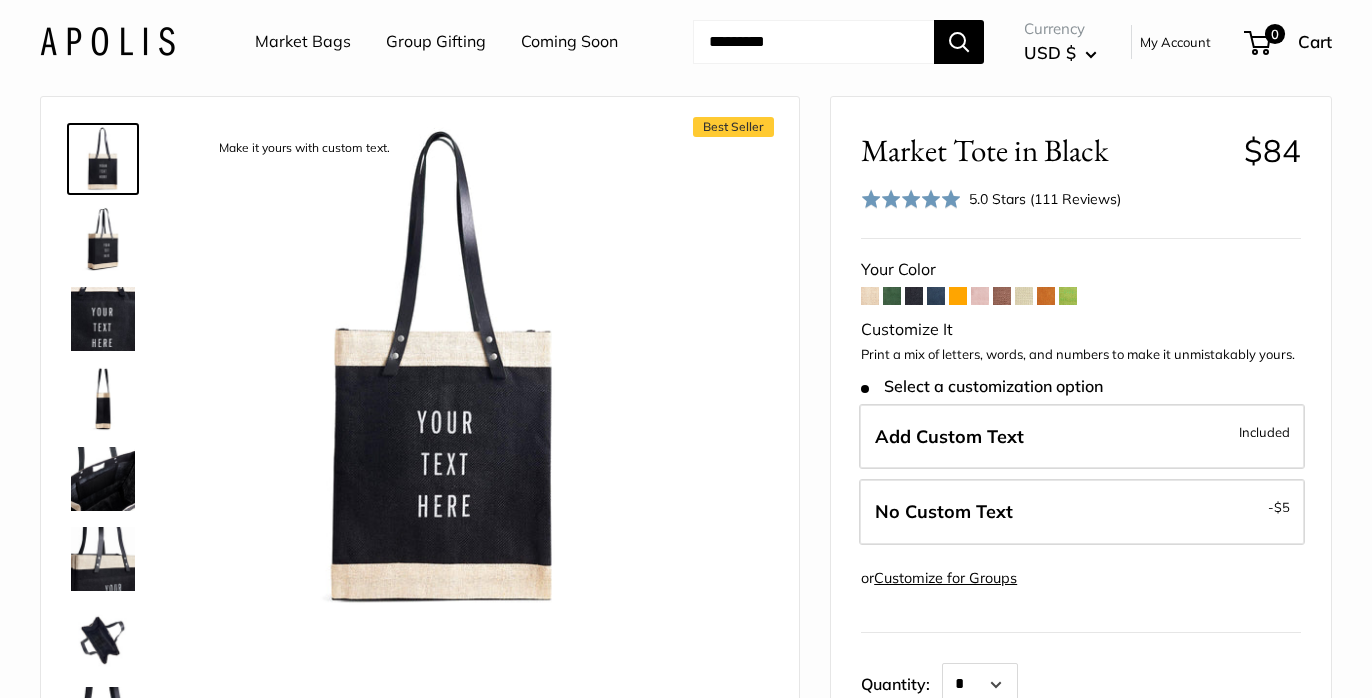 click at bounding box center (936, 296) 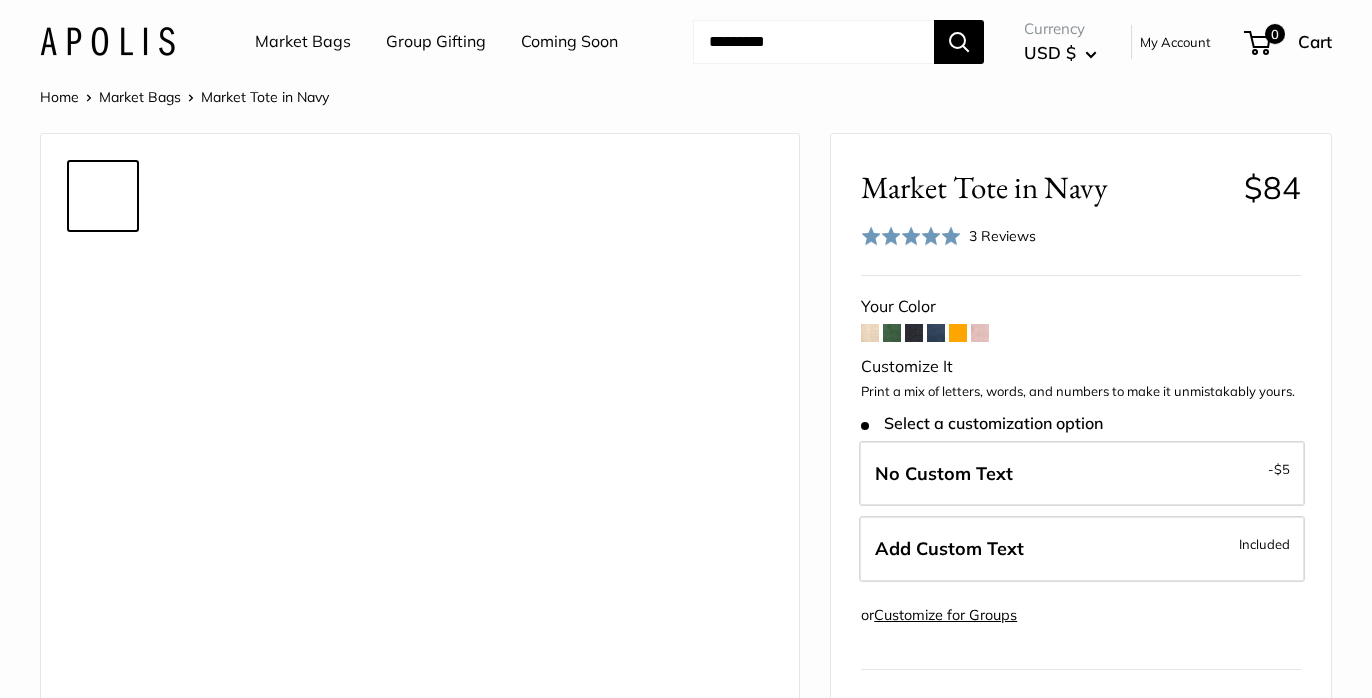 scroll, scrollTop: 0, scrollLeft: 0, axis: both 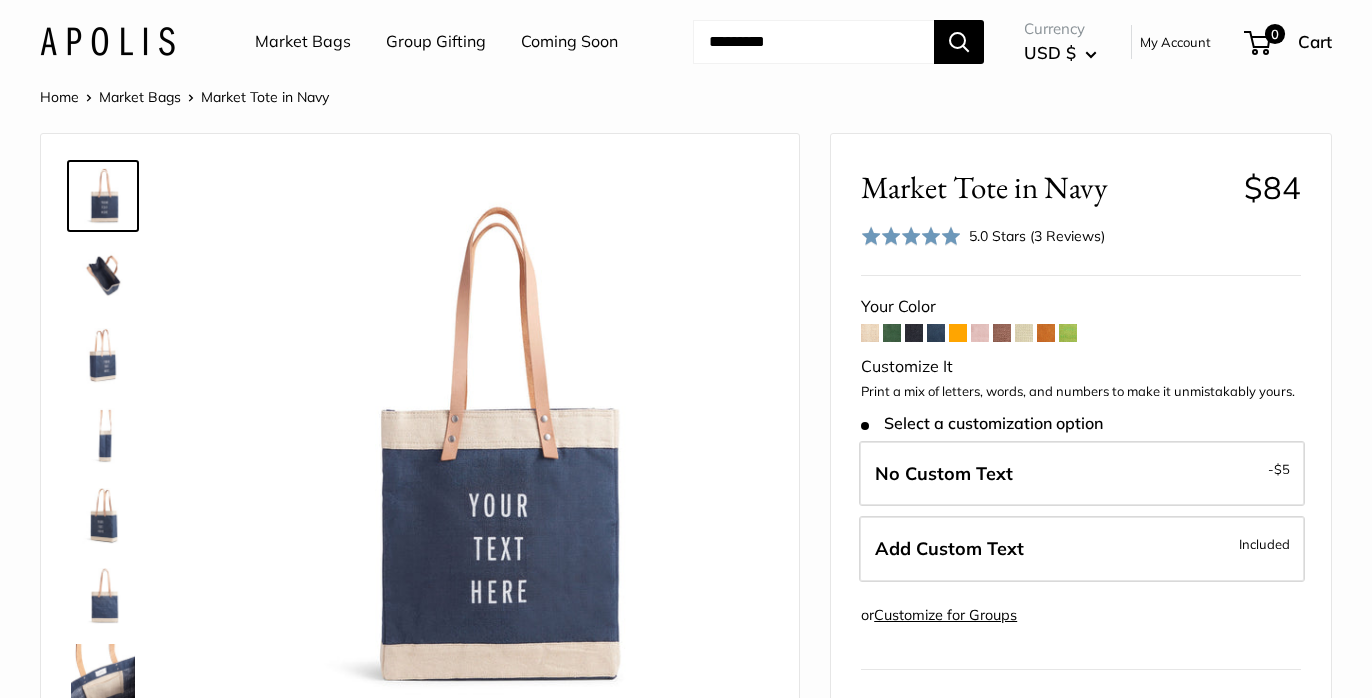 click at bounding box center (958, 333) 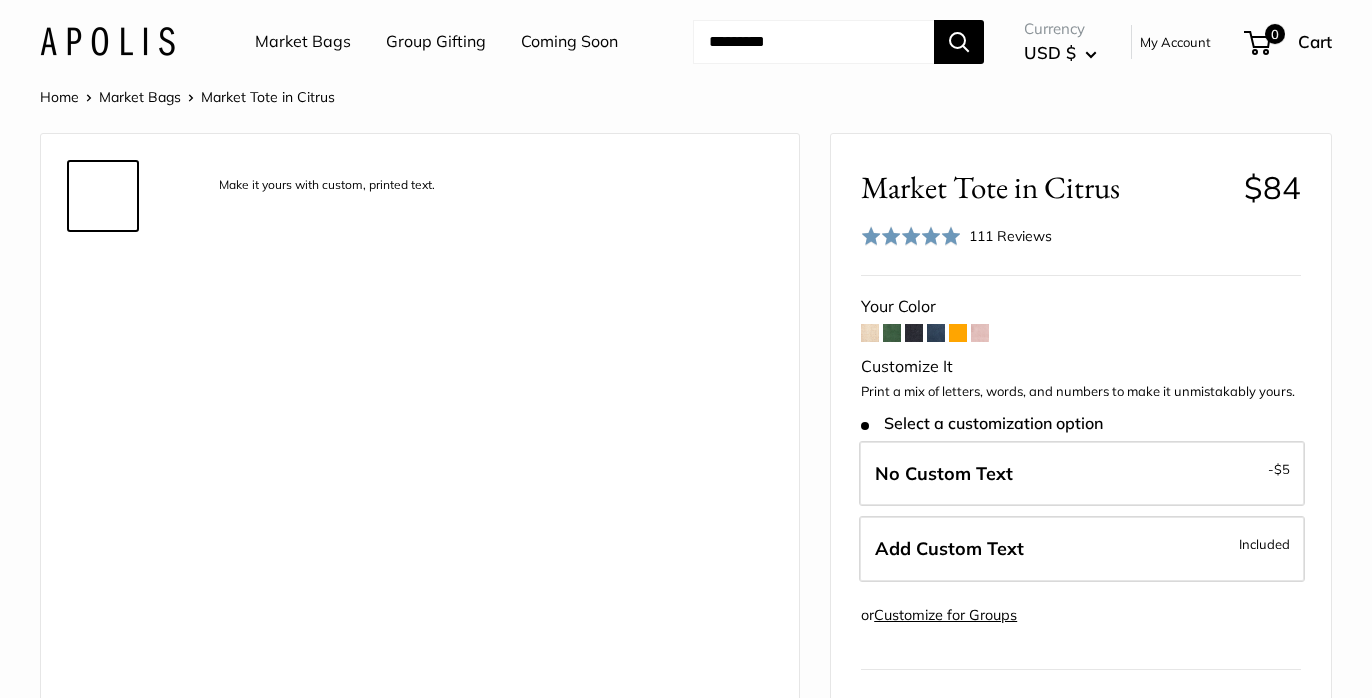 scroll, scrollTop: 0, scrollLeft: 0, axis: both 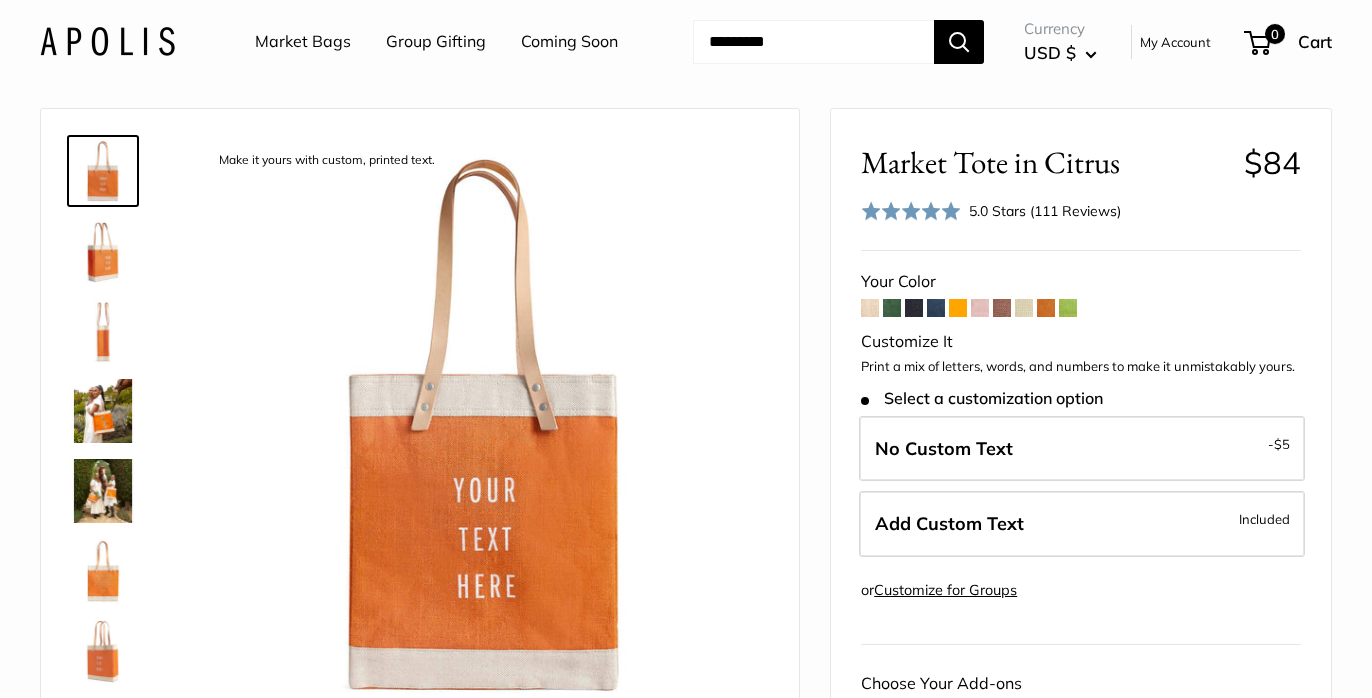 click at bounding box center (980, 308) 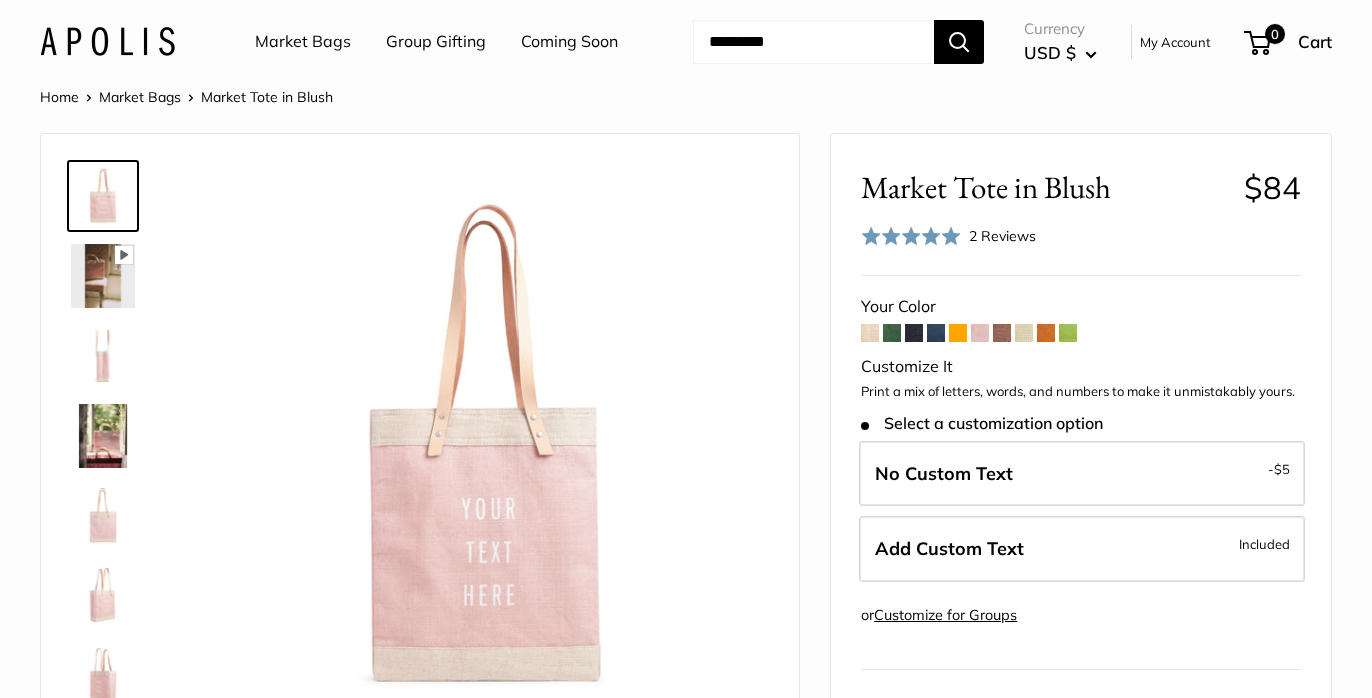 scroll, scrollTop: 0, scrollLeft: 0, axis: both 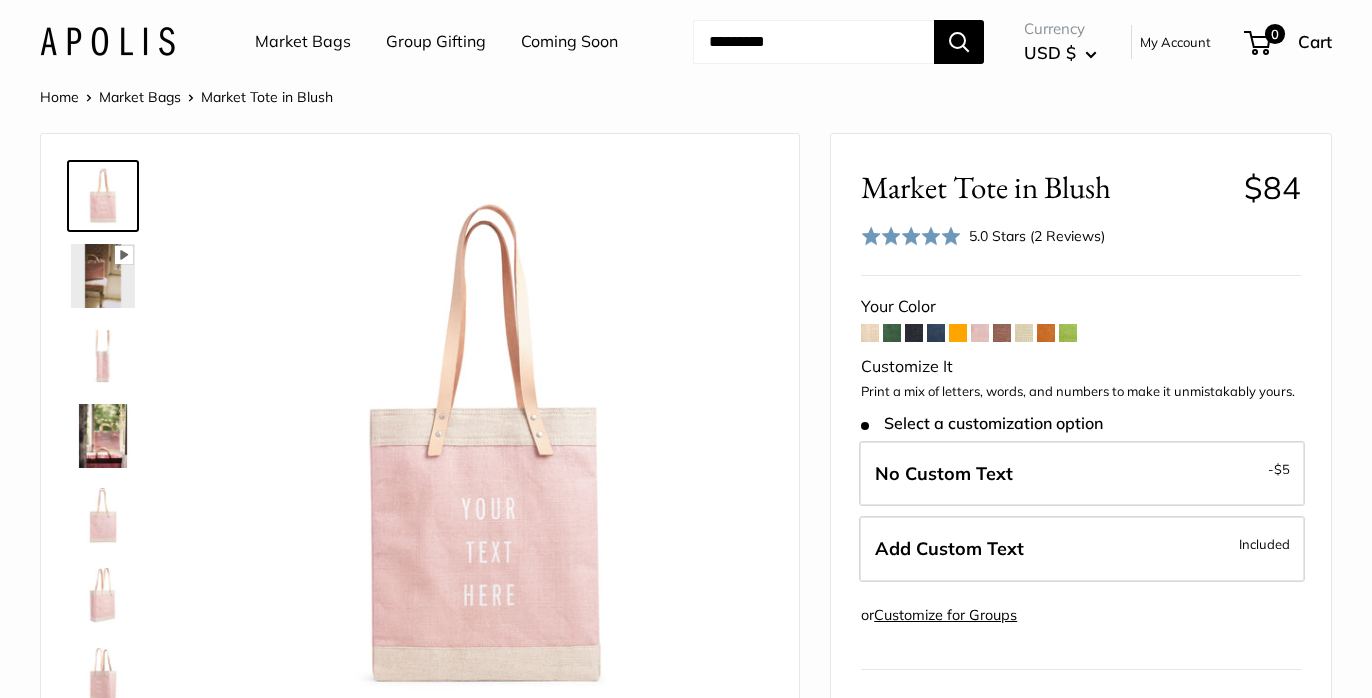 click at bounding box center [1002, 333] 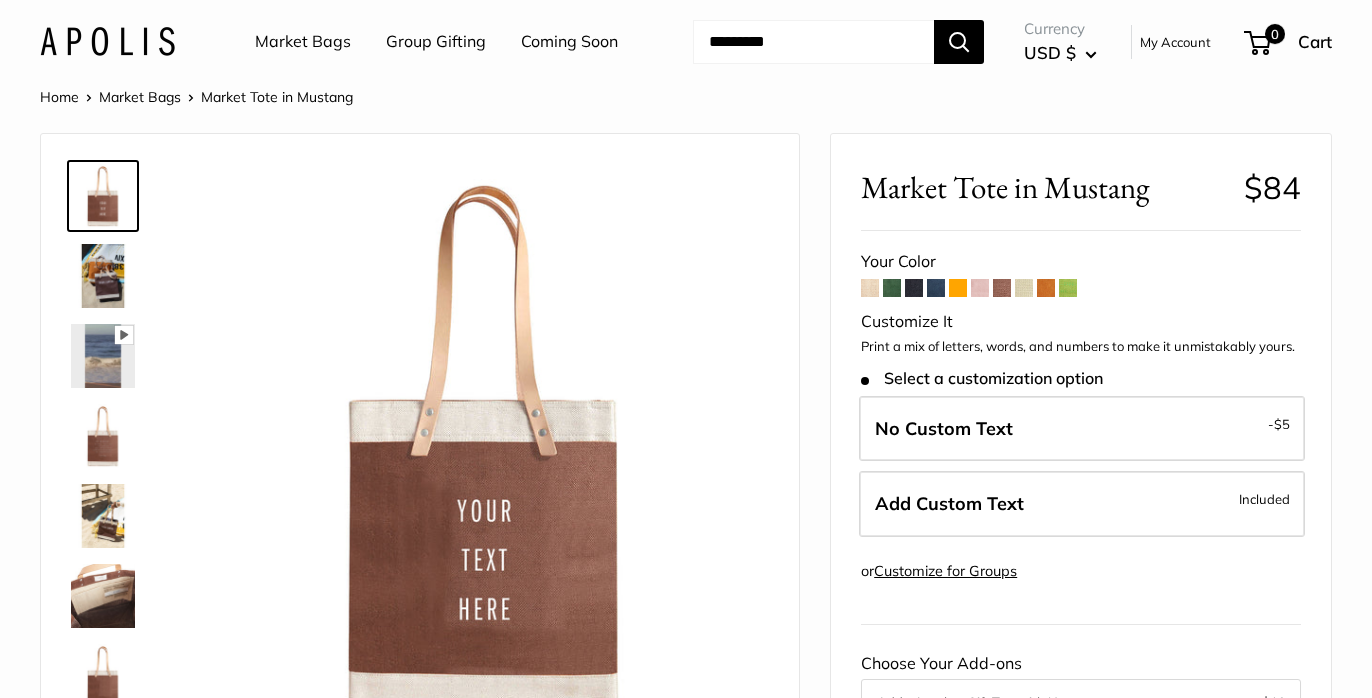 scroll, scrollTop: 68, scrollLeft: 0, axis: vertical 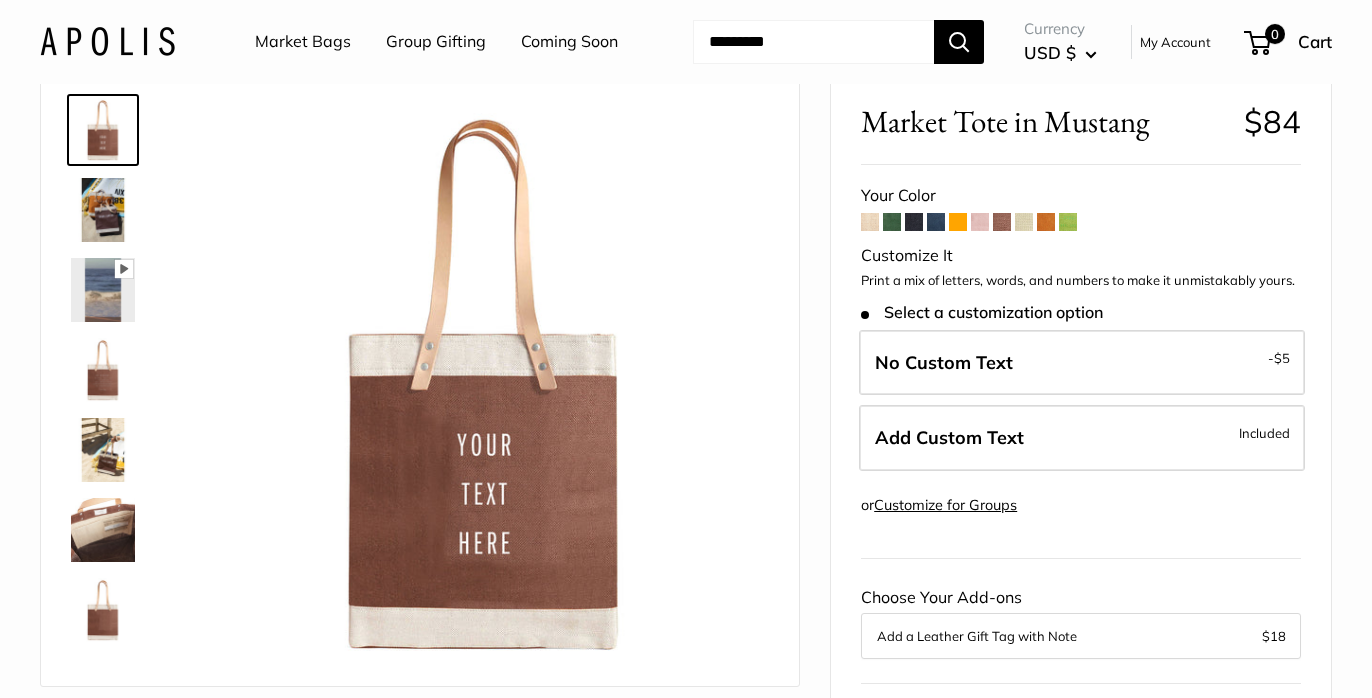 click at bounding box center [103, 210] 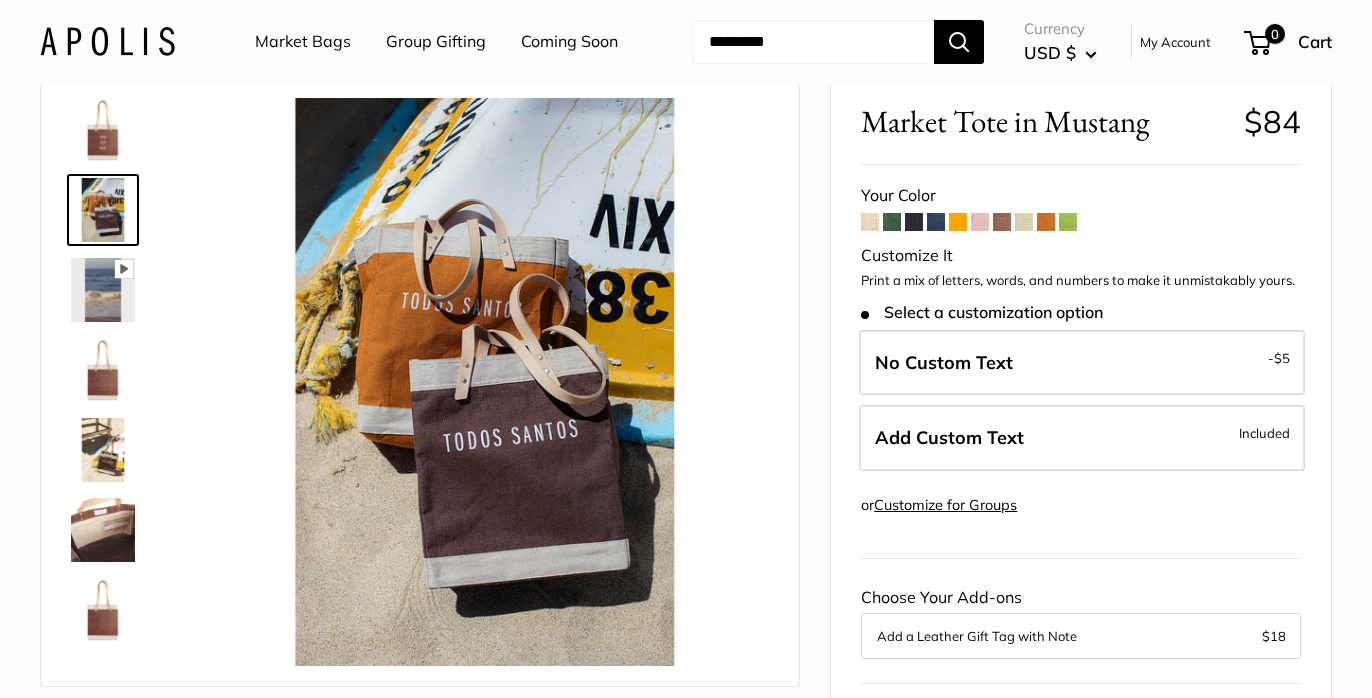 click at bounding box center [103, 370] 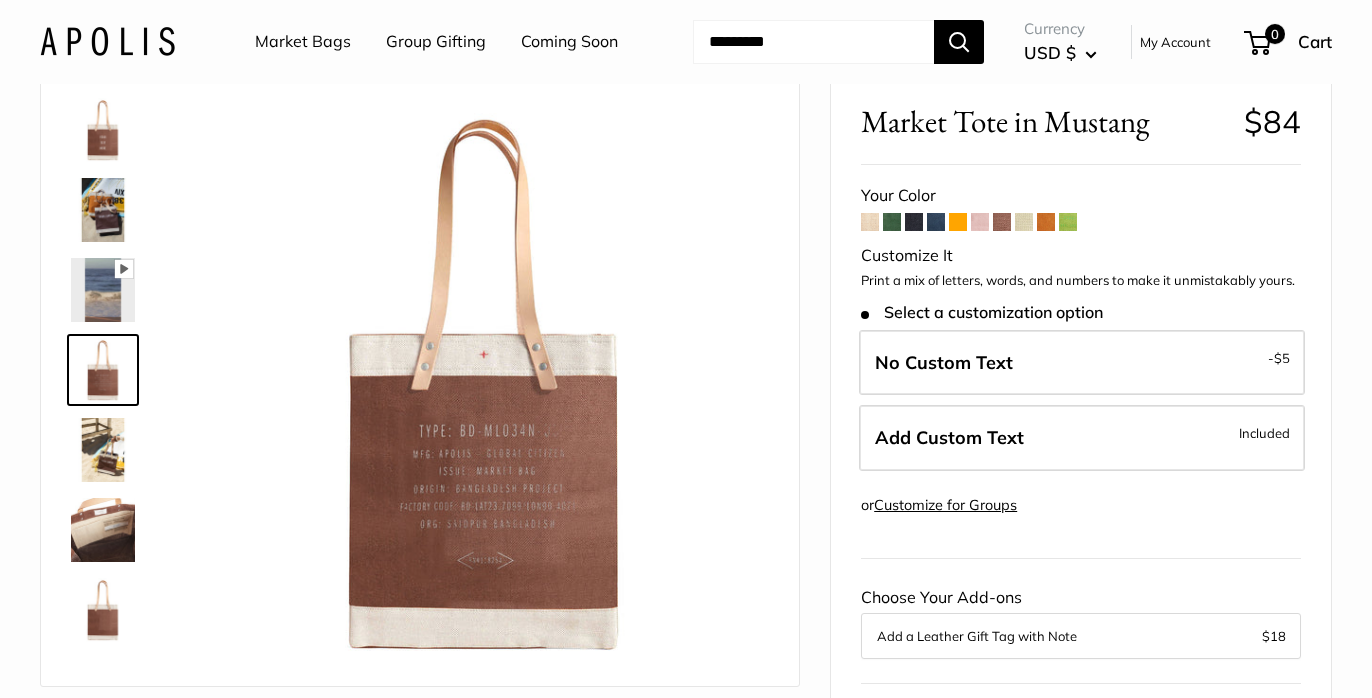 click at bounding box center (103, 450) 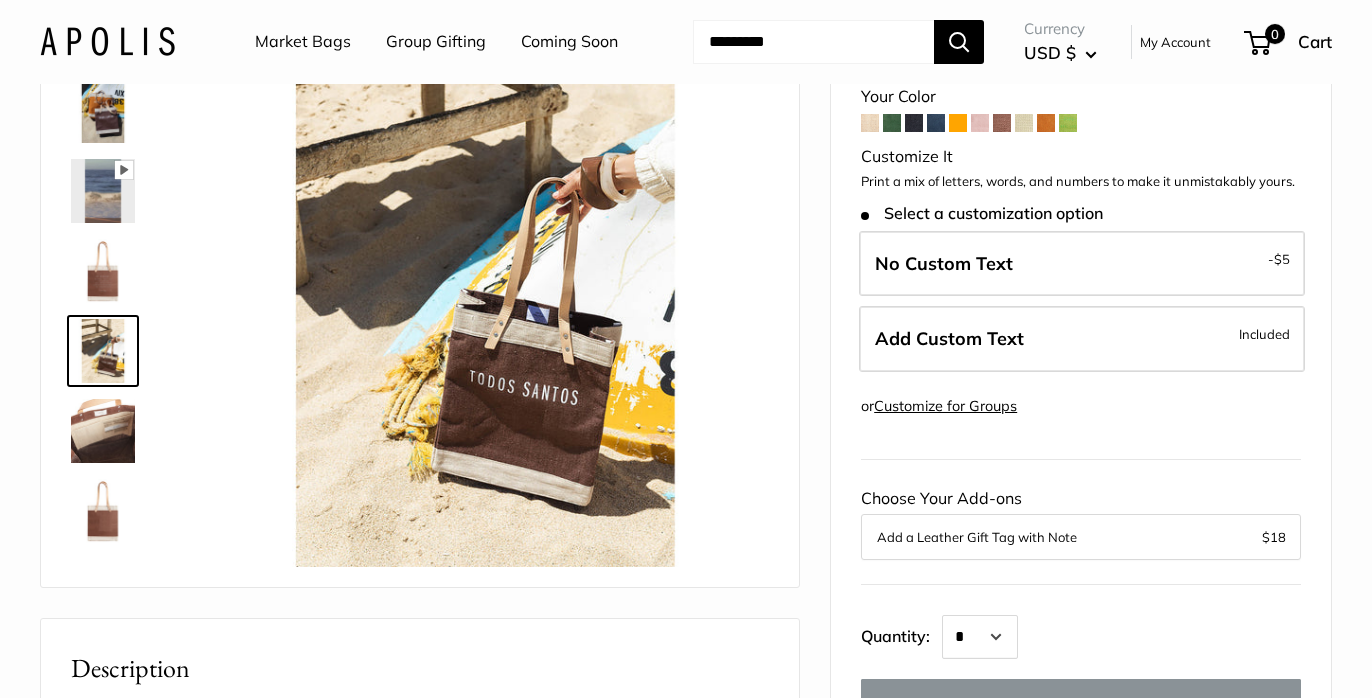 scroll, scrollTop: 172, scrollLeft: 0, axis: vertical 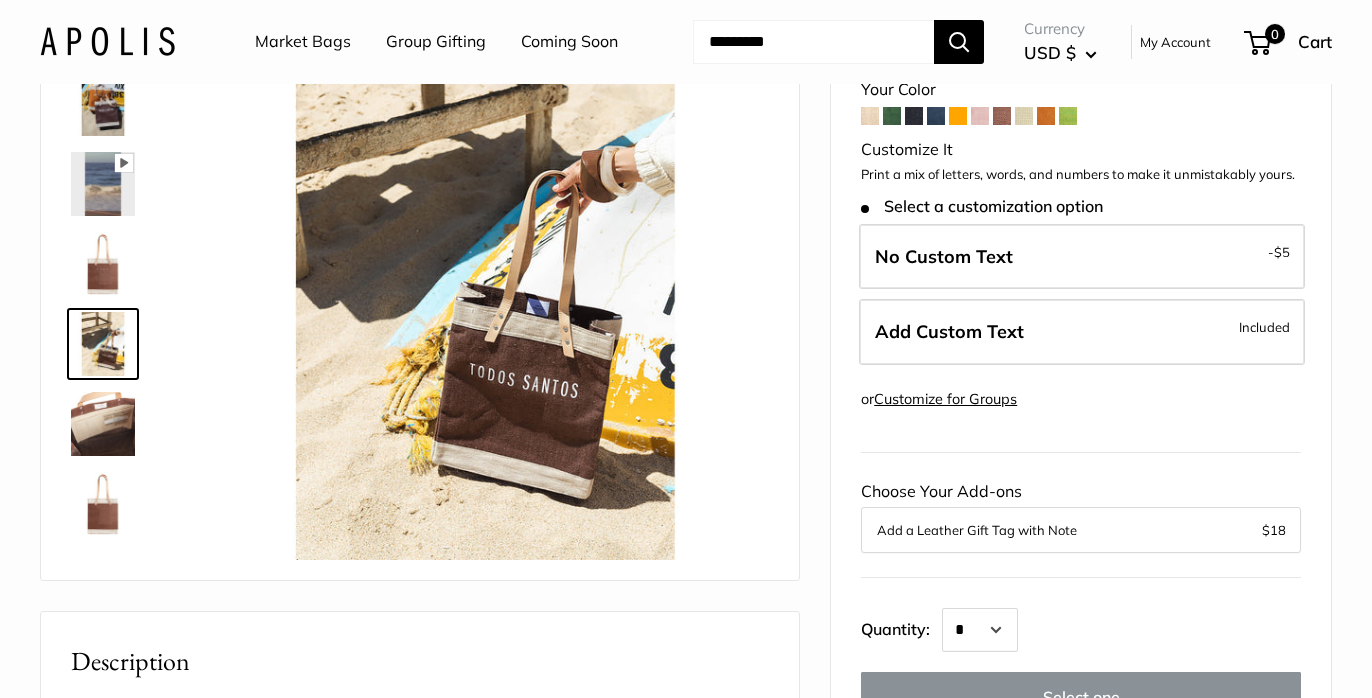 click at bounding box center (103, 504) 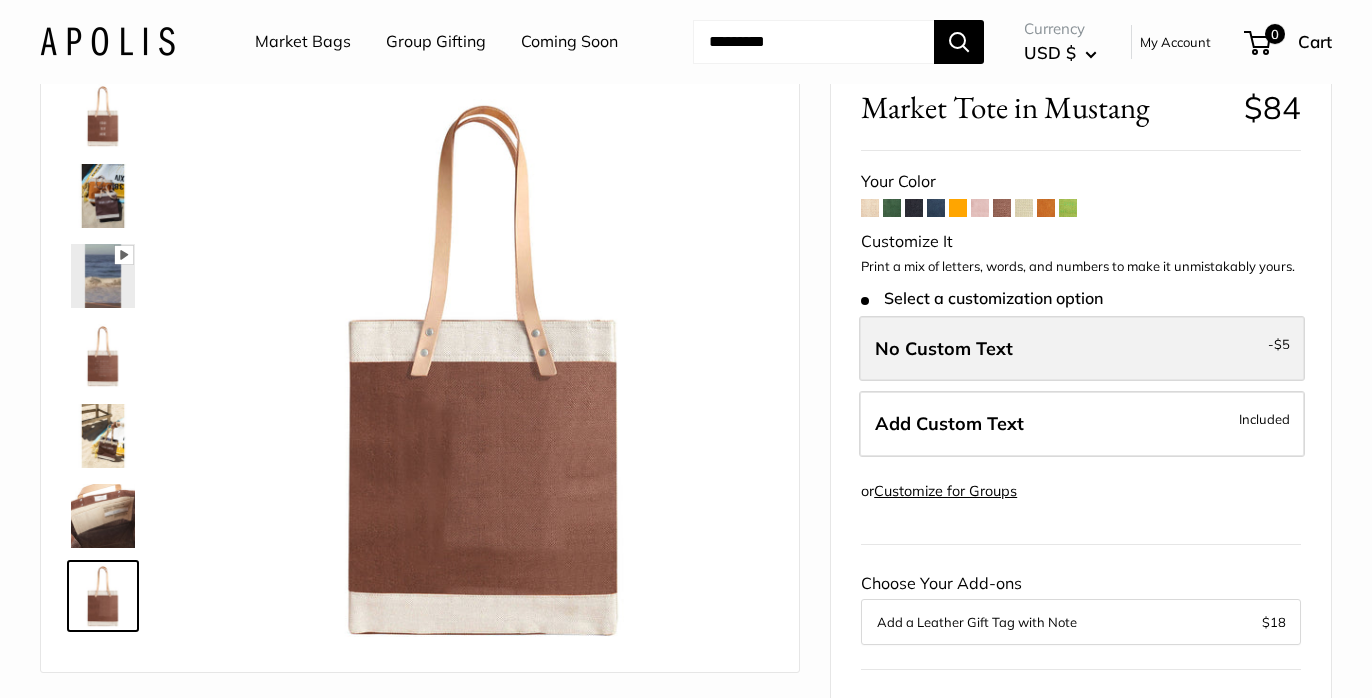 scroll, scrollTop: 68, scrollLeft: 0, axis: vertical 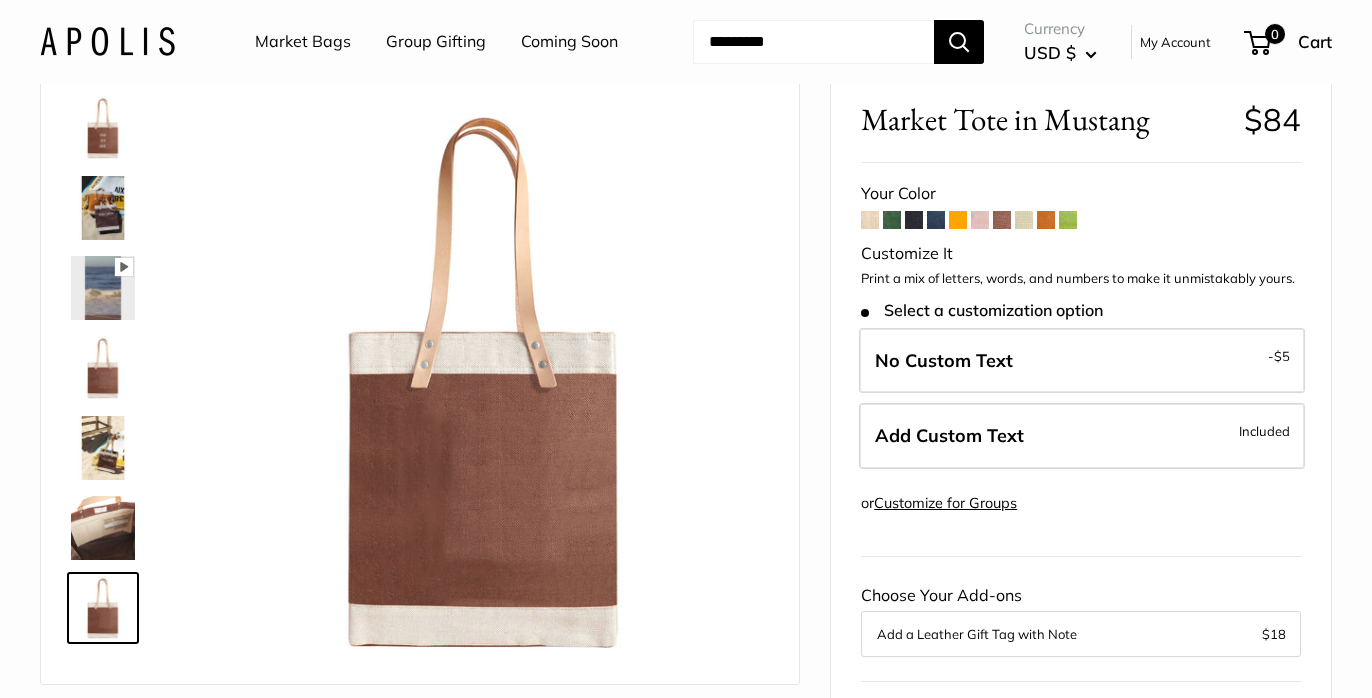 click at bounding box center [1002, 220] 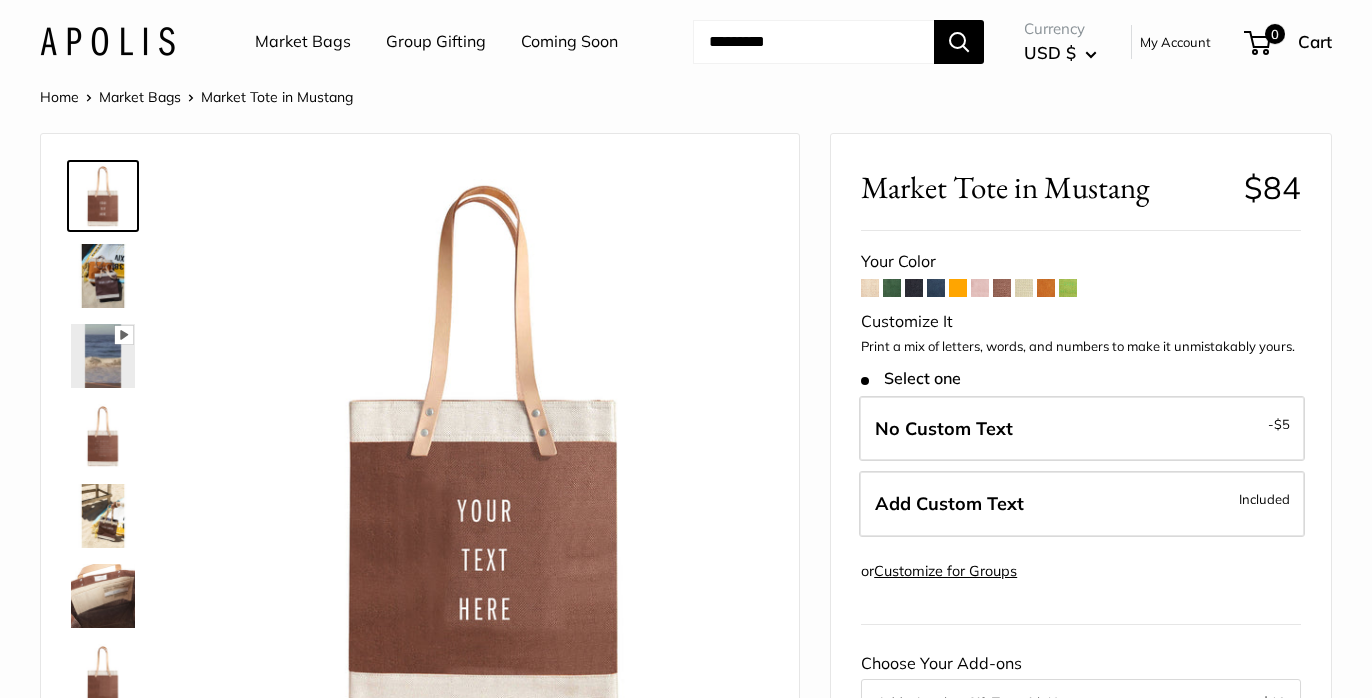 scroll, scrollTop: 0, scrollLeft: 0, axis: both 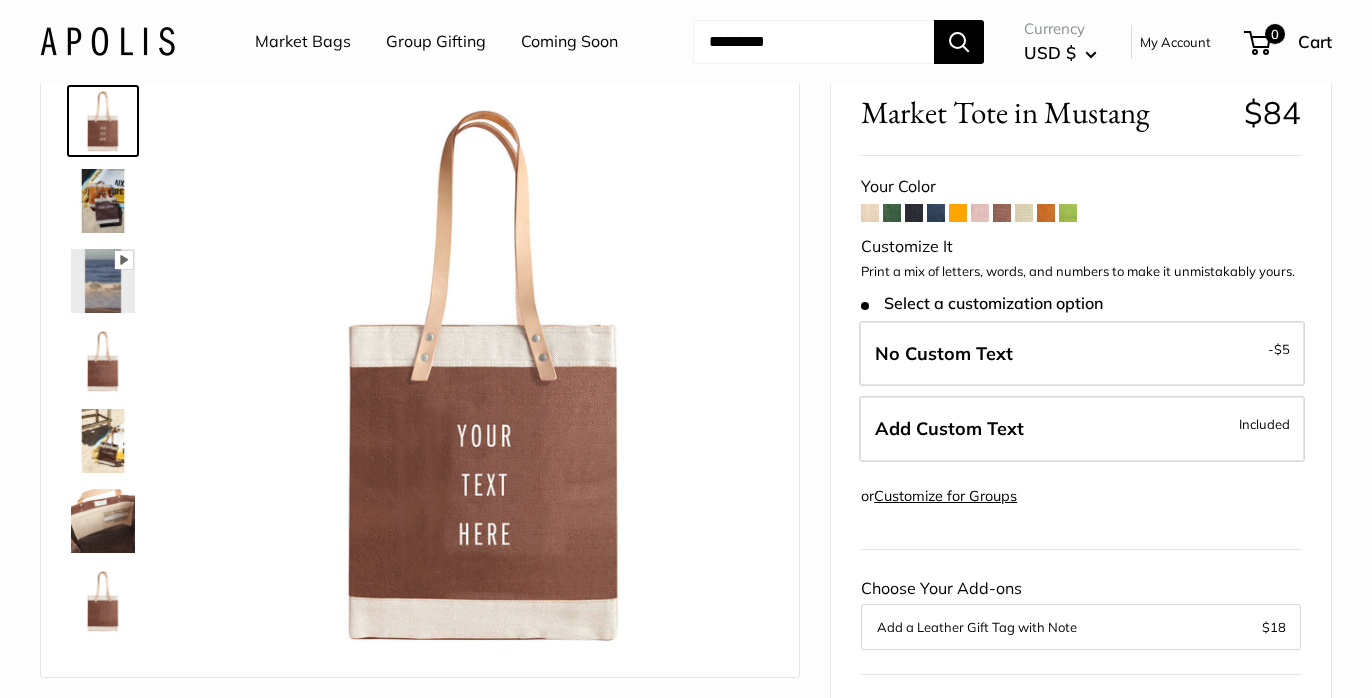 click at bounding box center (1024, 213) 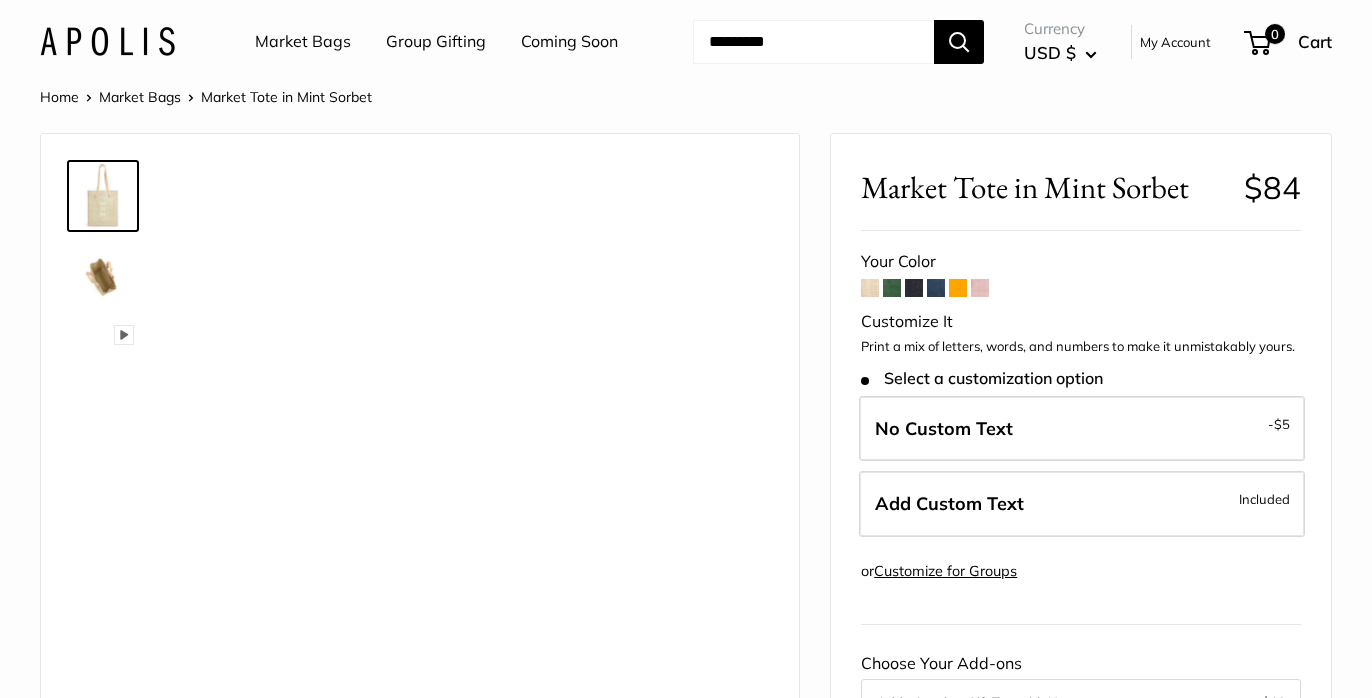 scroll, scrollTop: 0, scrollLeft: 0, axis: both 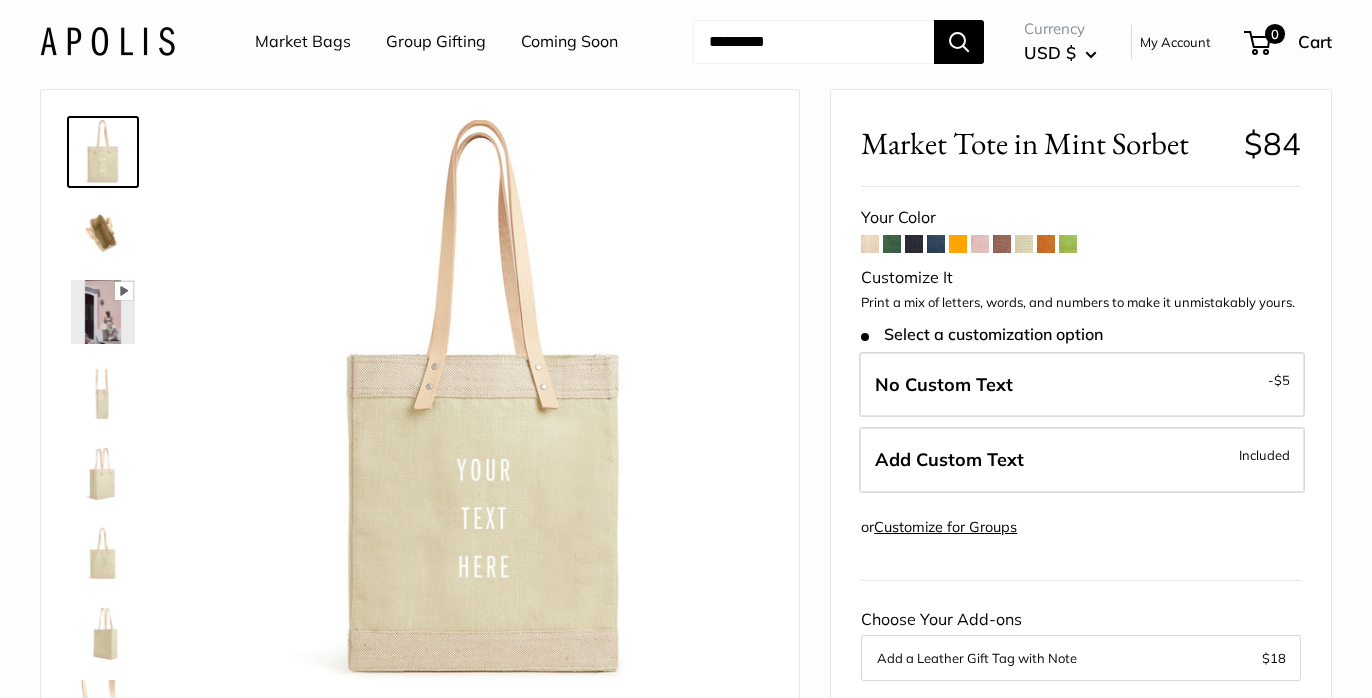 click at bounding box center (1046, 244) 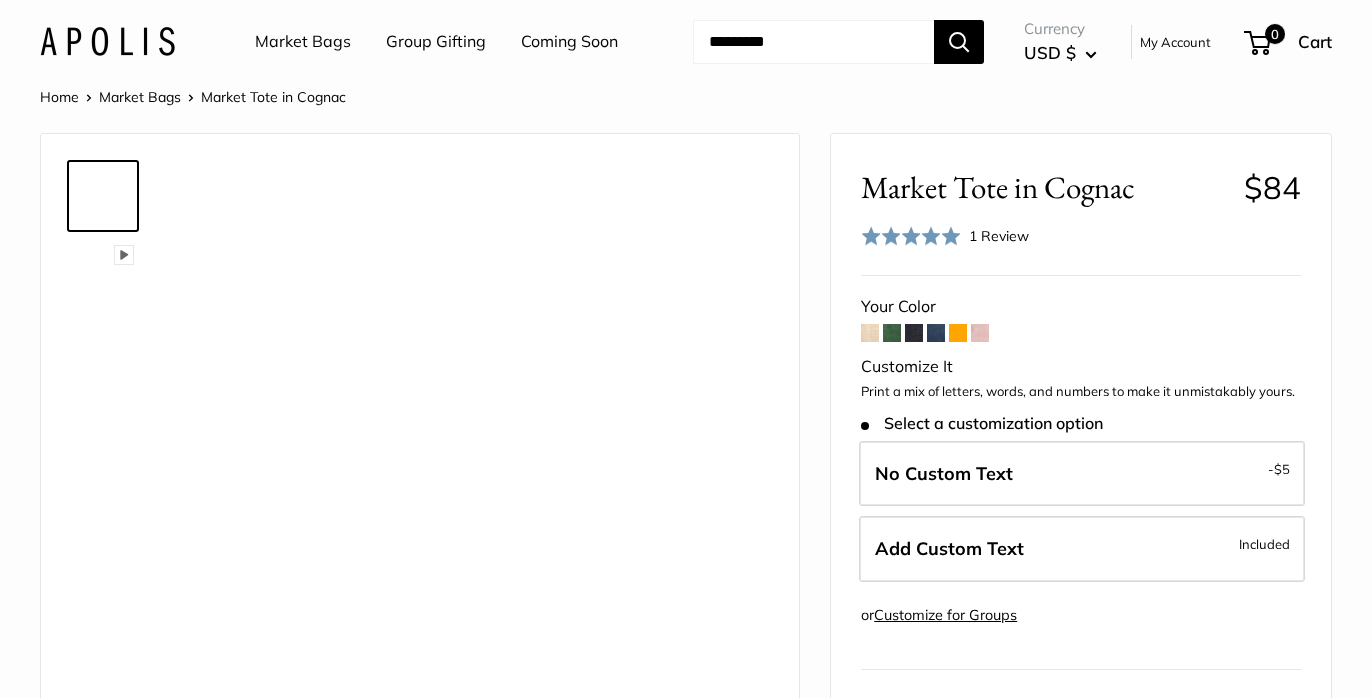 scroll, scrollTop: 0, scrollLeft: 0, axis: both 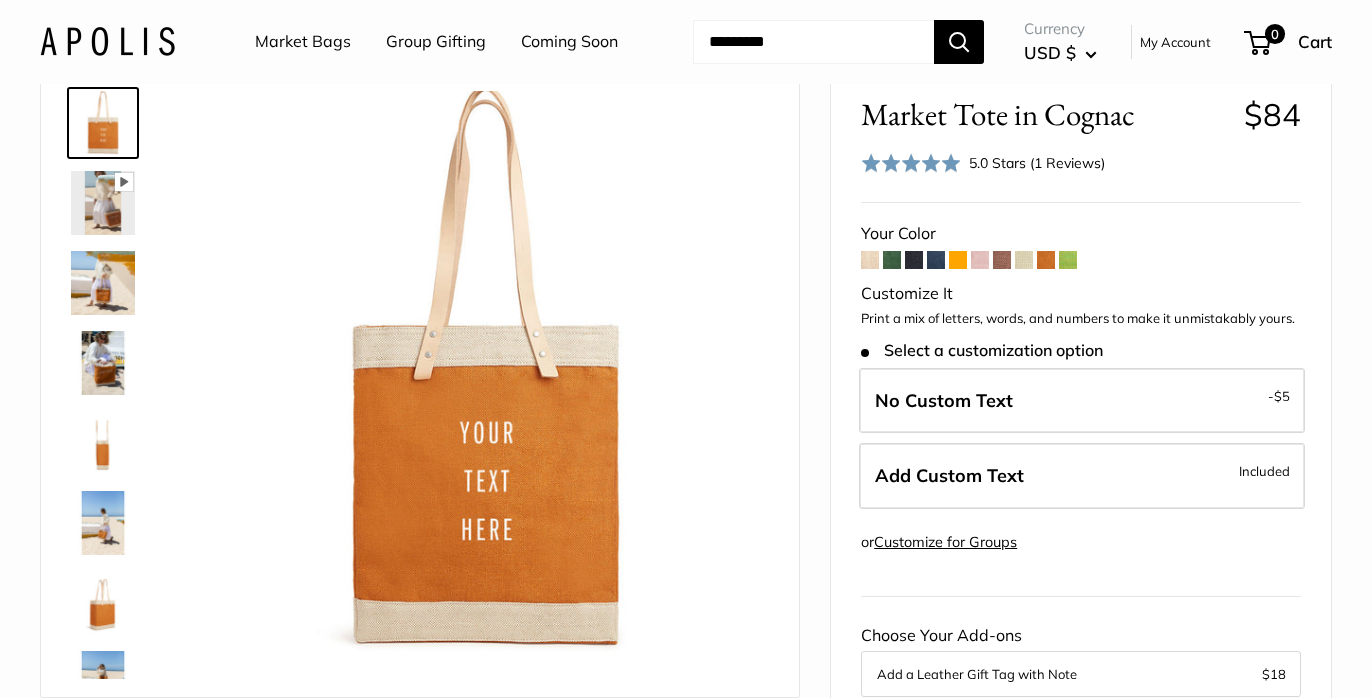 click at bounding box center (1068, 260) 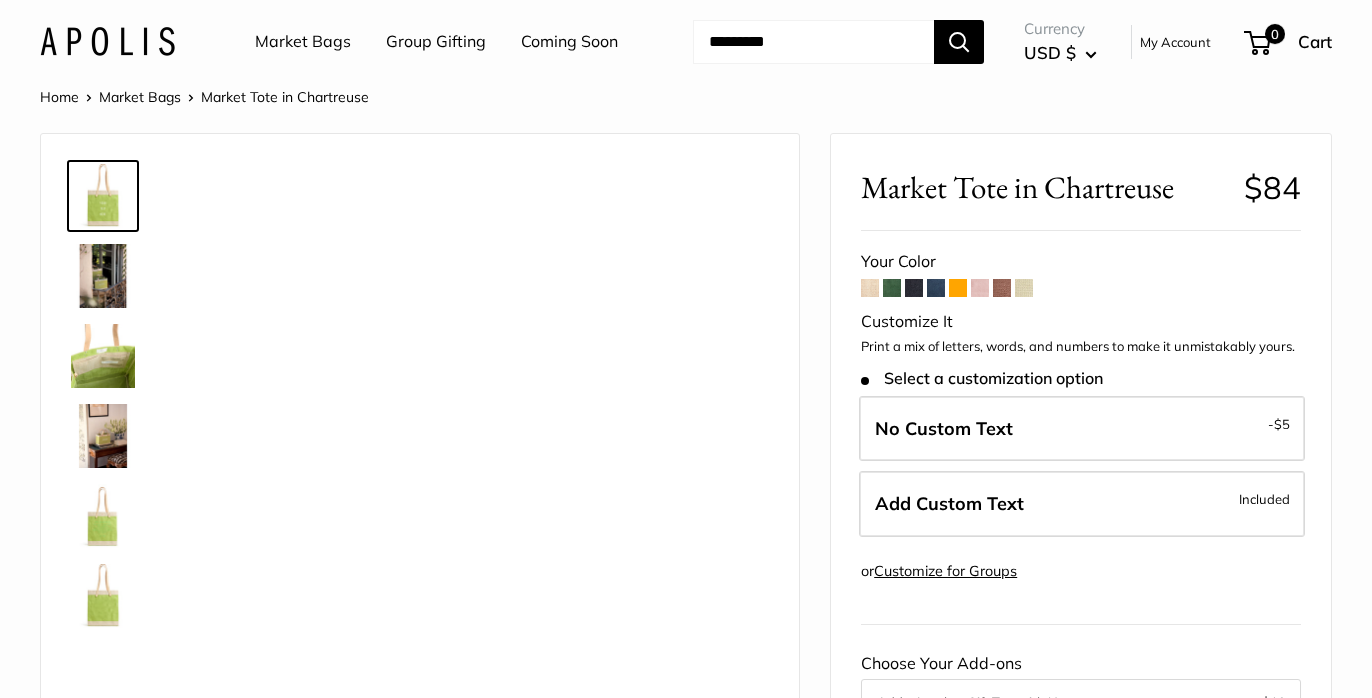 scroll, scrollTop: 0, scrollLeft: 0, axis: both 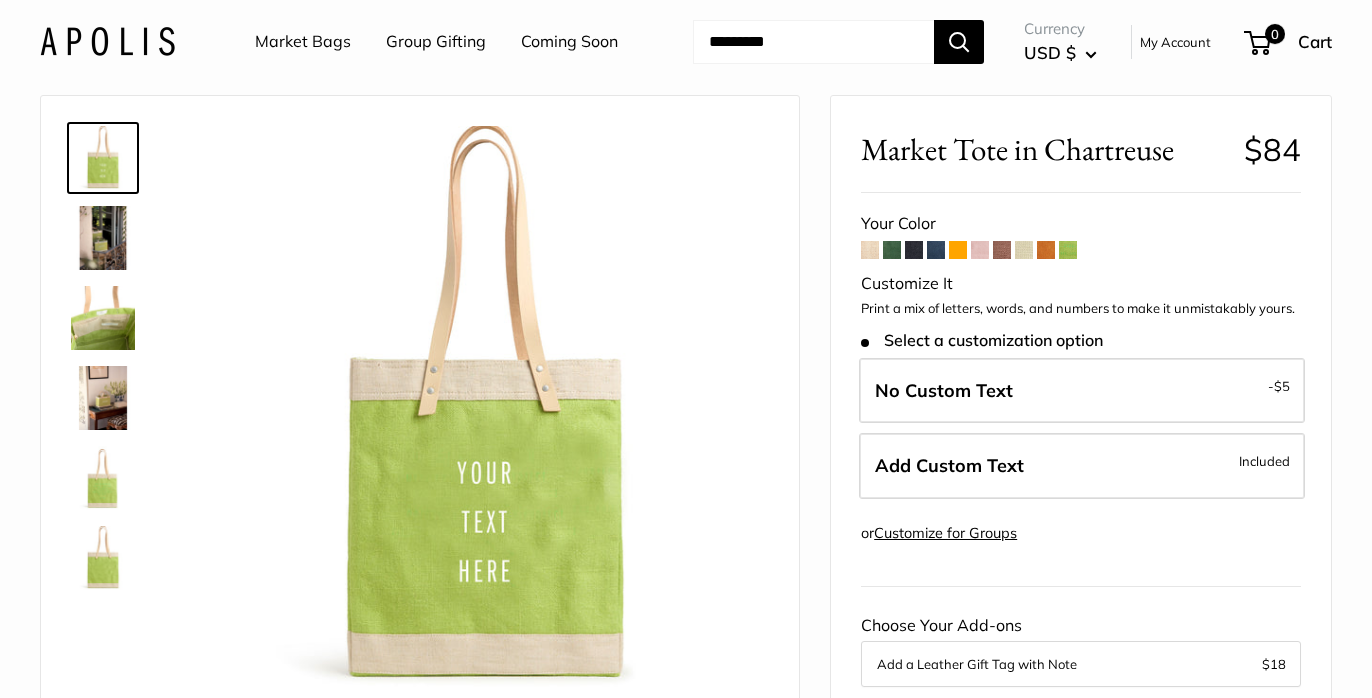 click at bounding box center [1002, 250] 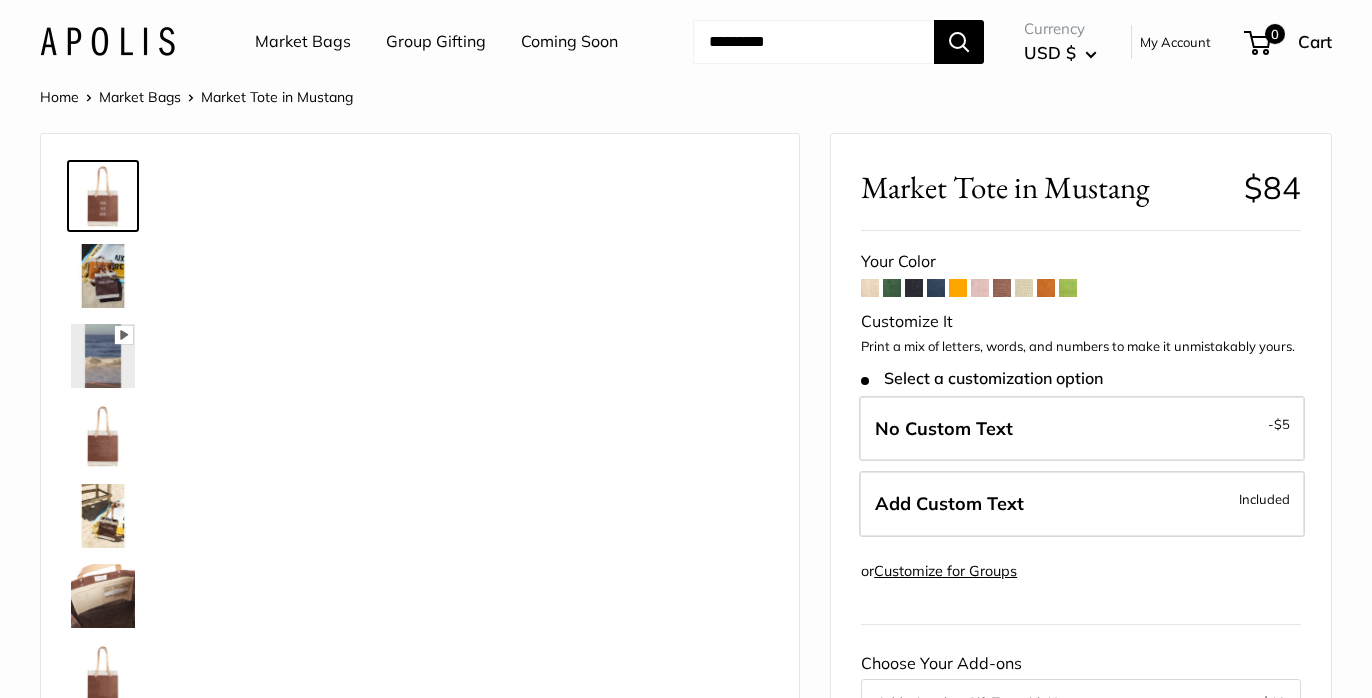 scroll, scrollTop: 0, scrollLeft: 0, axis: both 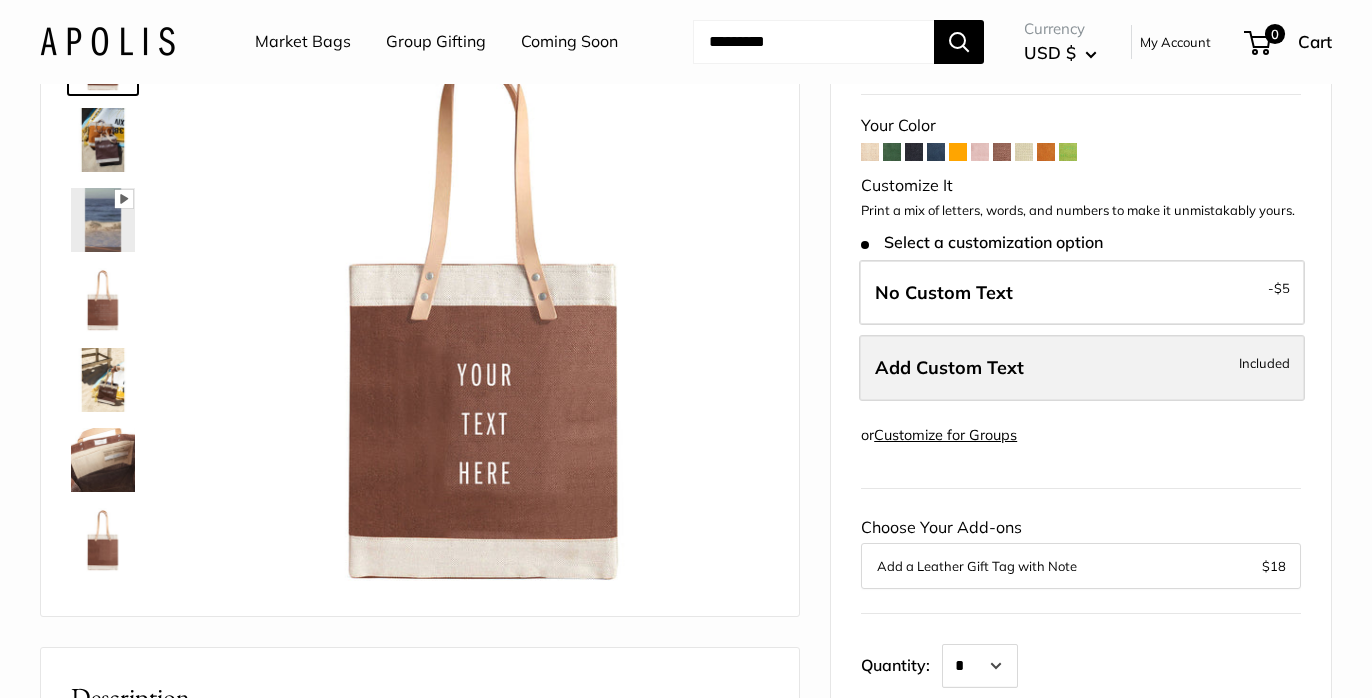 click on "Add Custom Text" at bounding box center [949, 367] 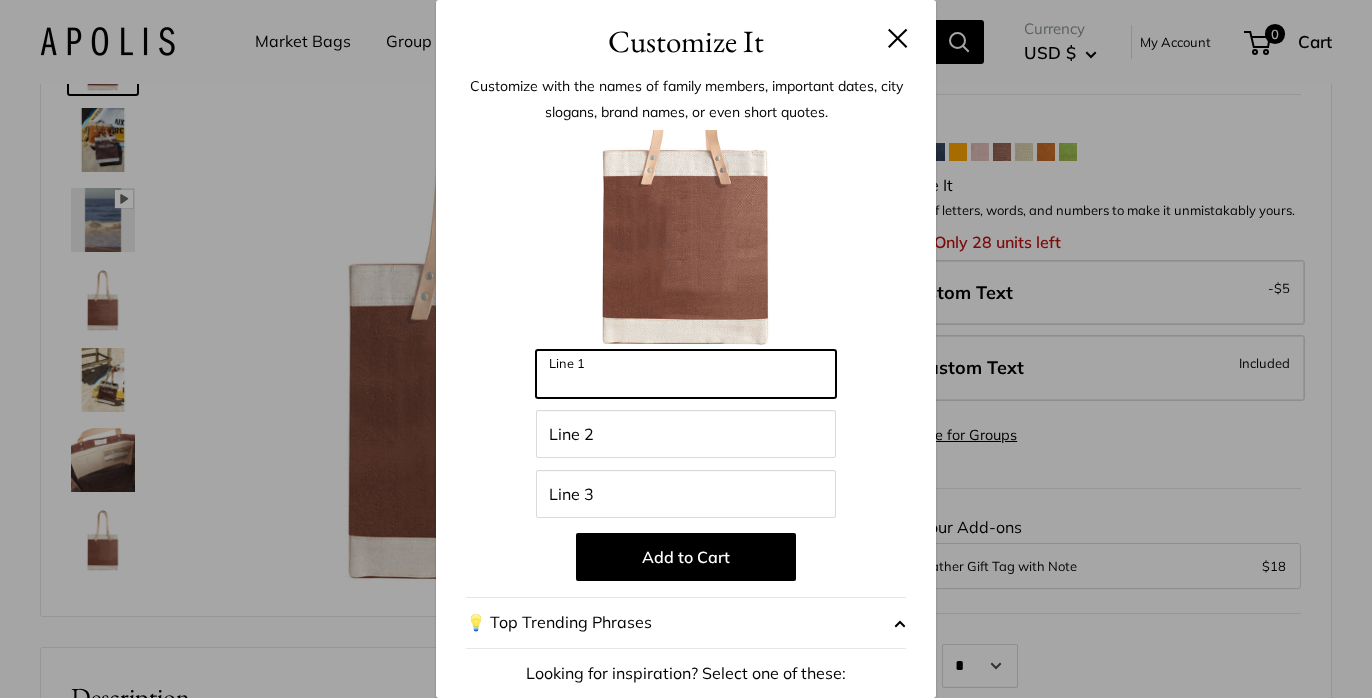 click on "Line 1" at bounding box center (686, 374) 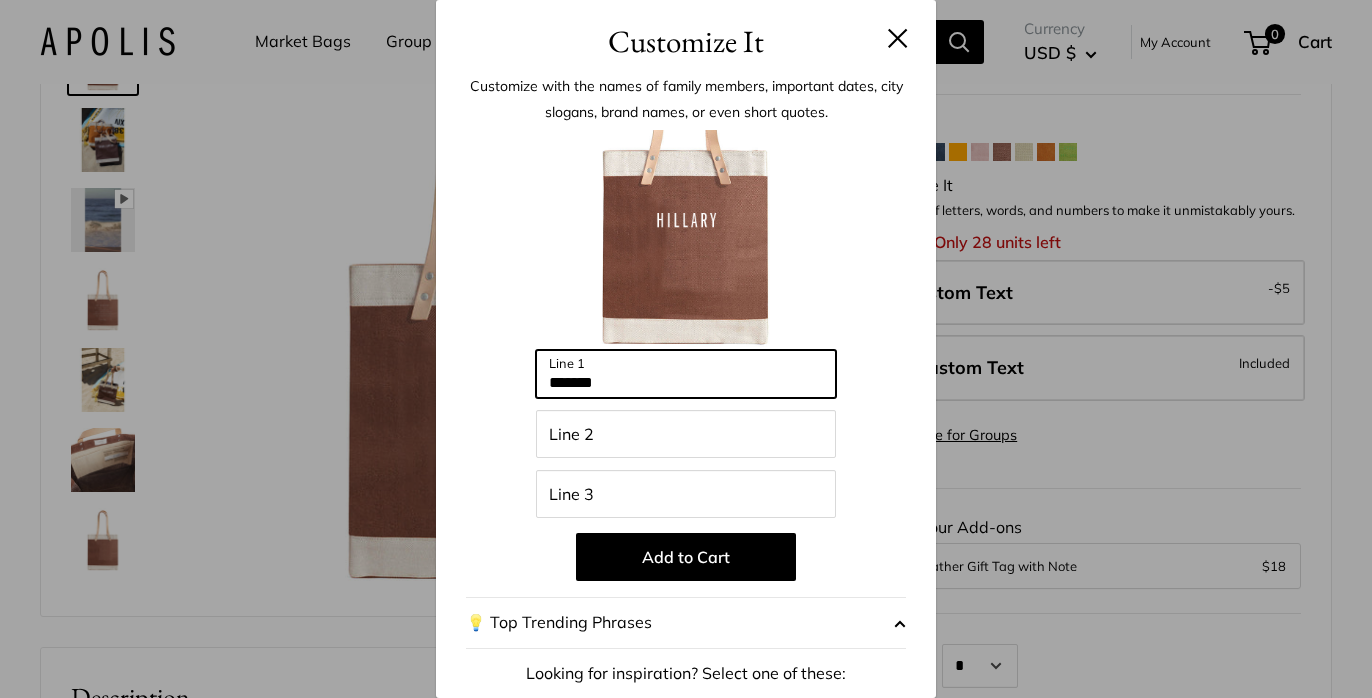 type on "*******" 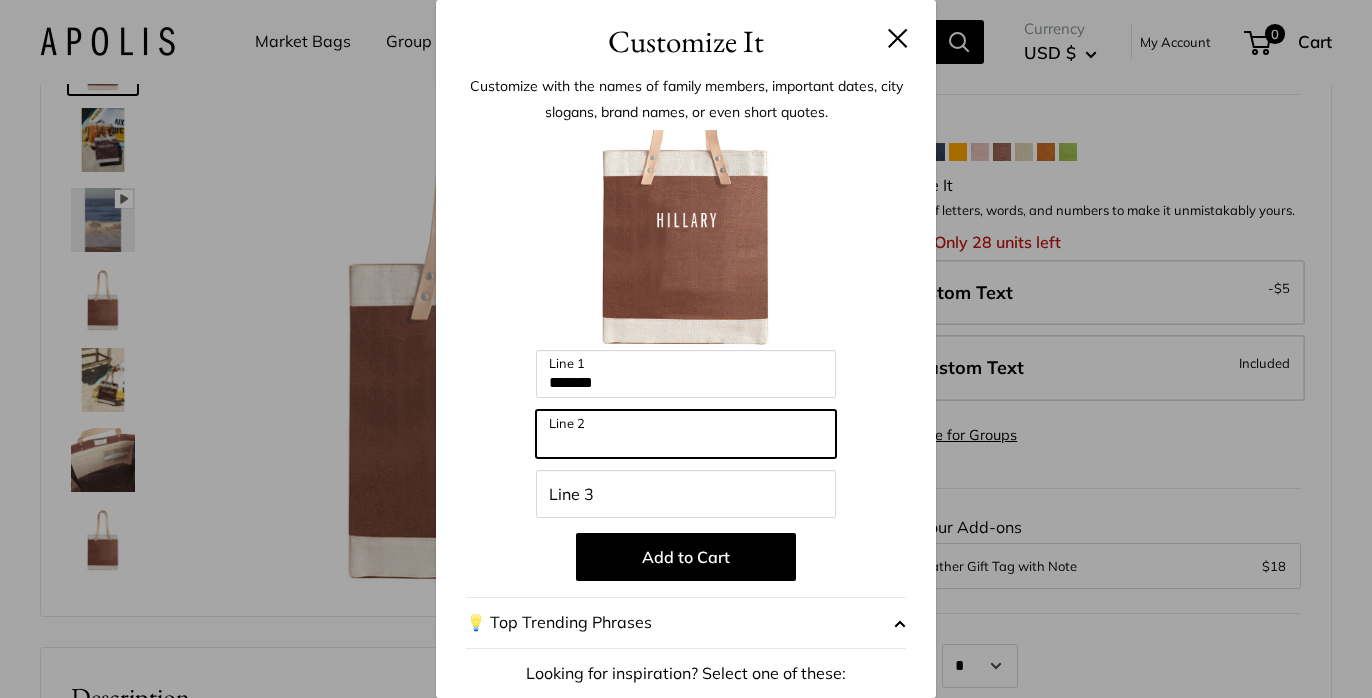 click on "Line 2" at bounding box center (686, 434) 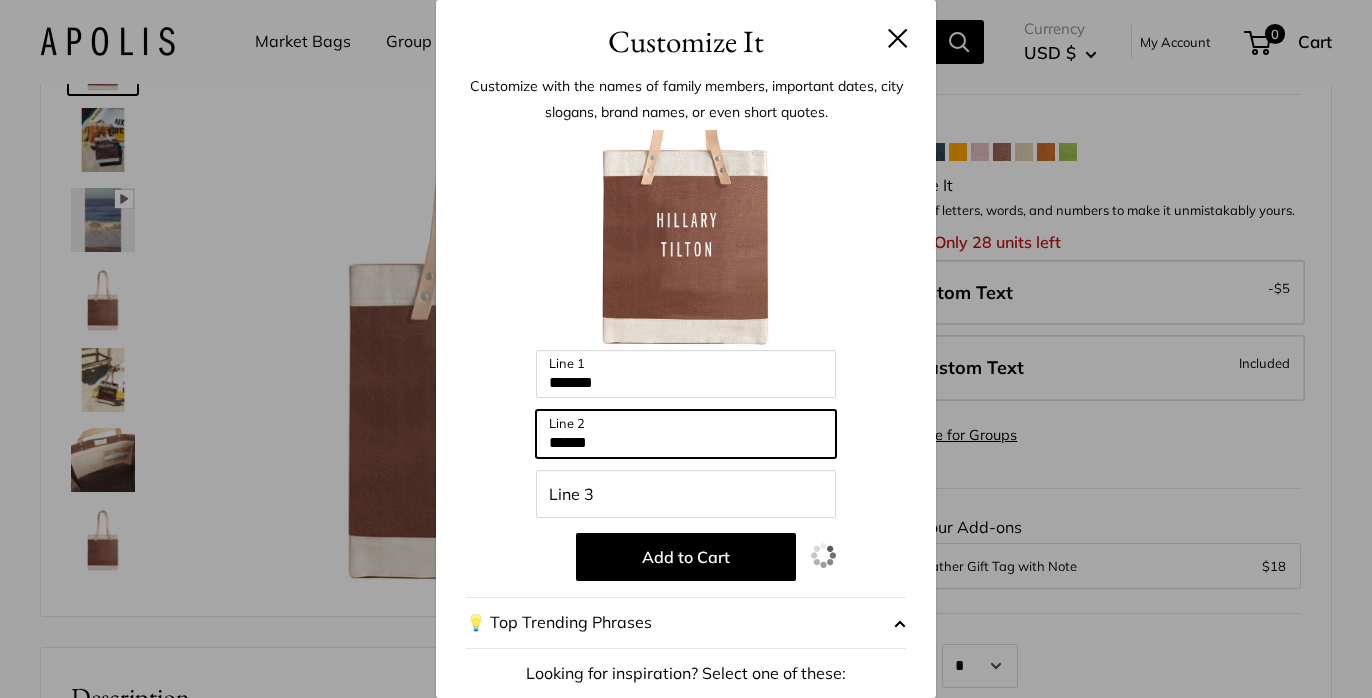 type on "******" 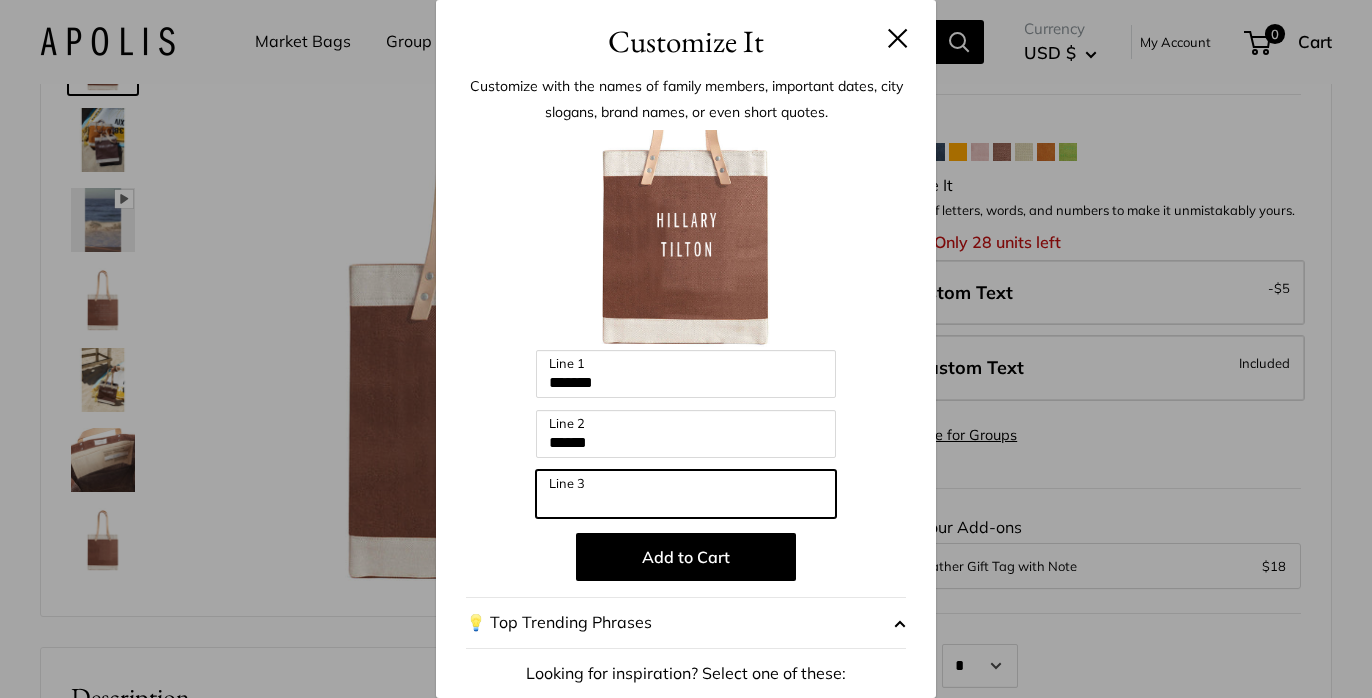 click on "Line 3" at bounding box center (686, 494) 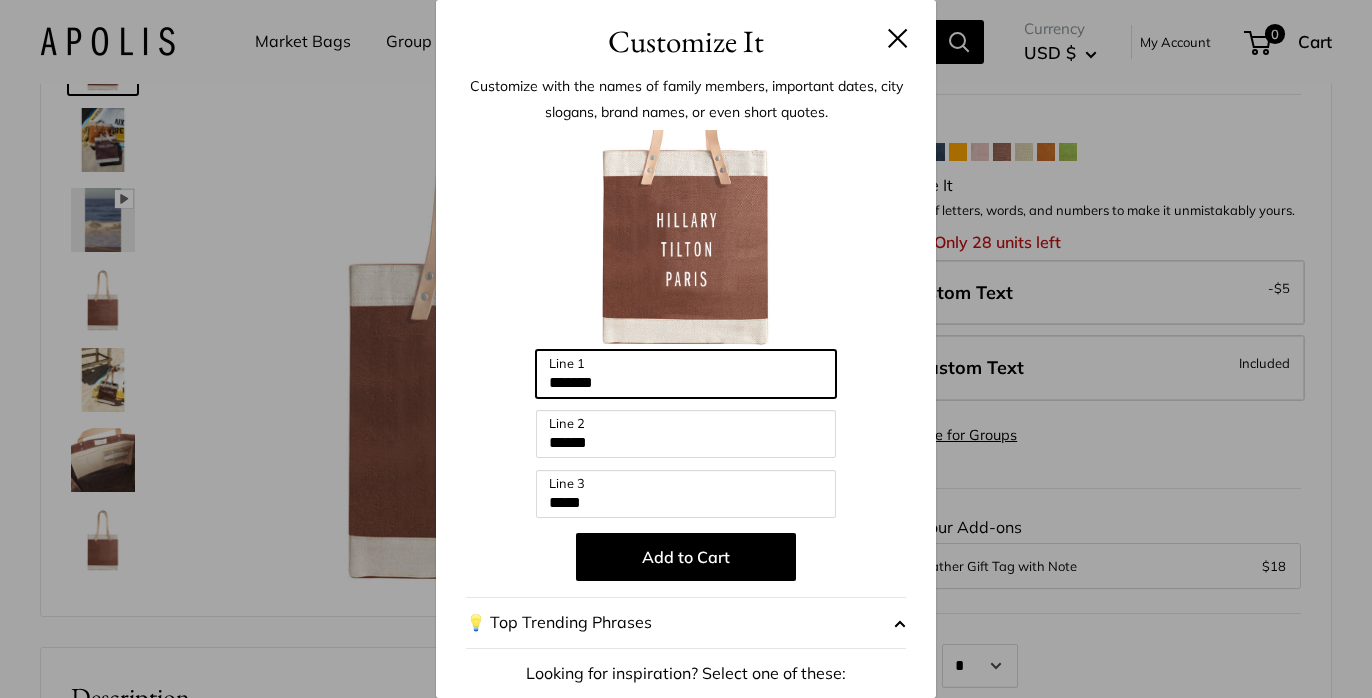 drag, startPoint x: 636, startPoint y: 384, endPoint x: 518, endPoint y: 377, distance: 118.20744 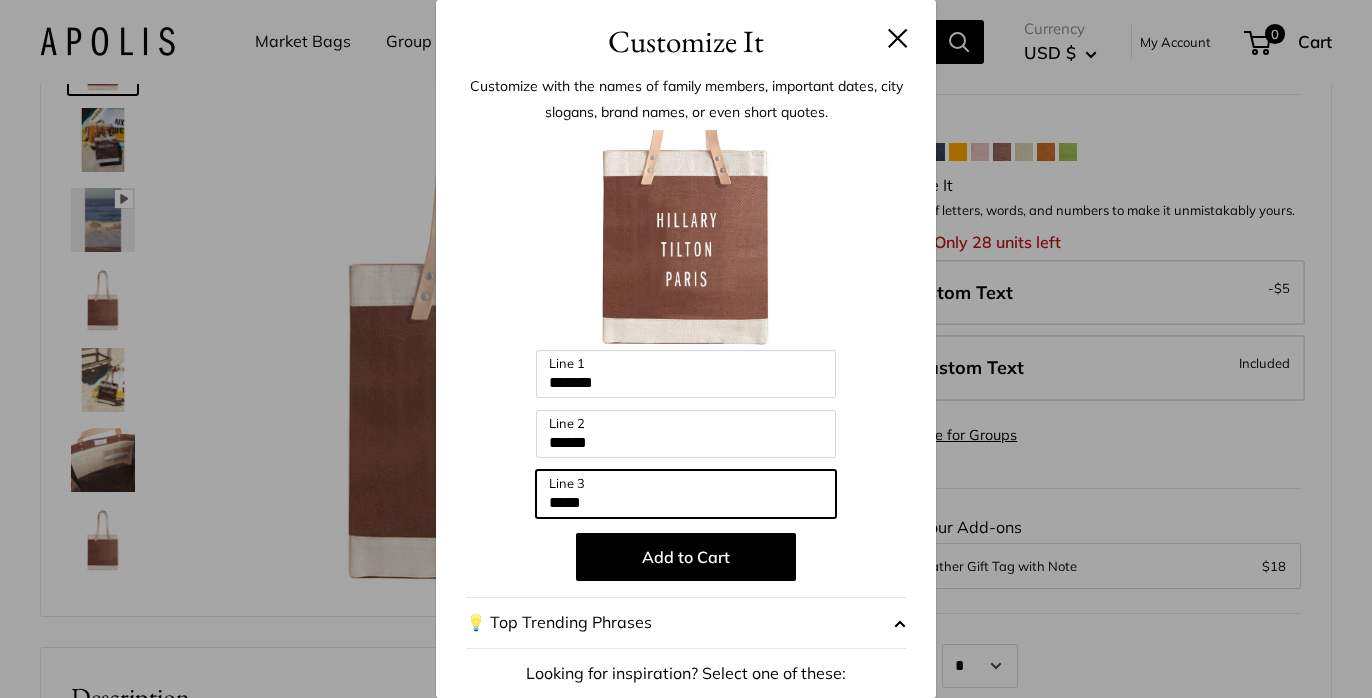 drag, startPoint x: 616, startPoint y: 507, endPoint x: 512, endPoint y: 501, distance: 104.172935 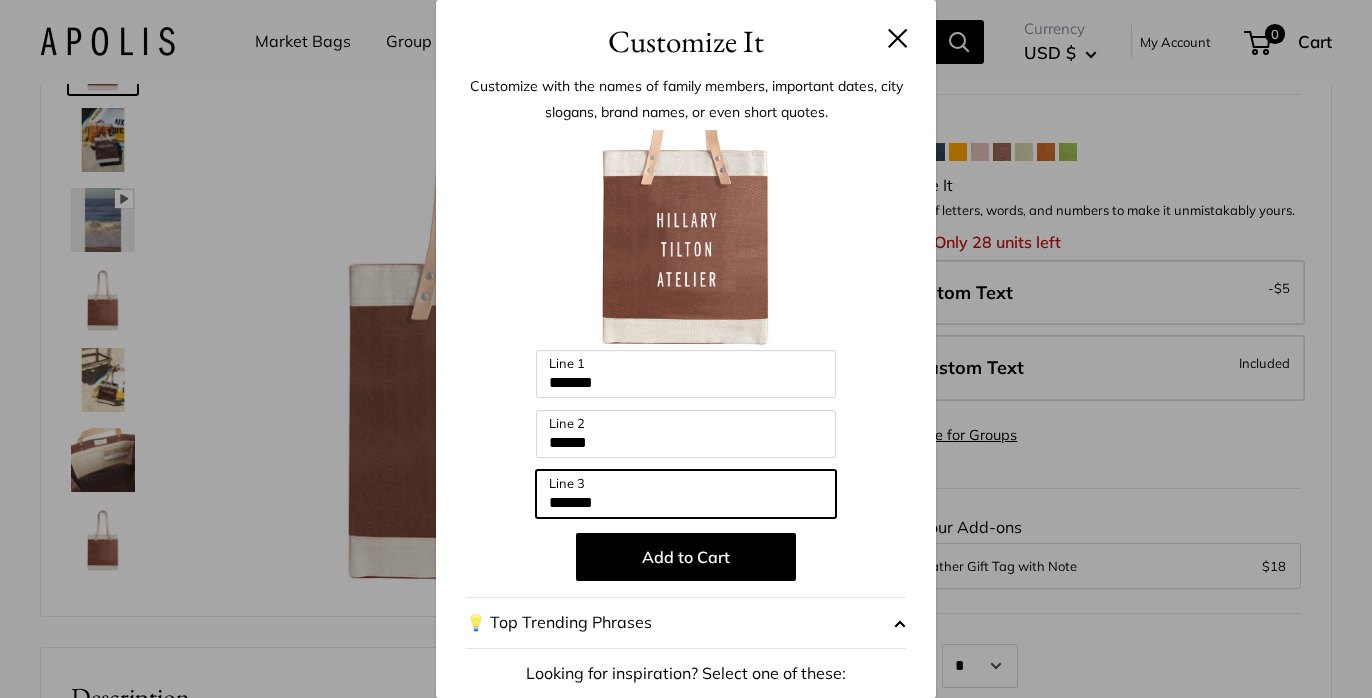 type on "*******" 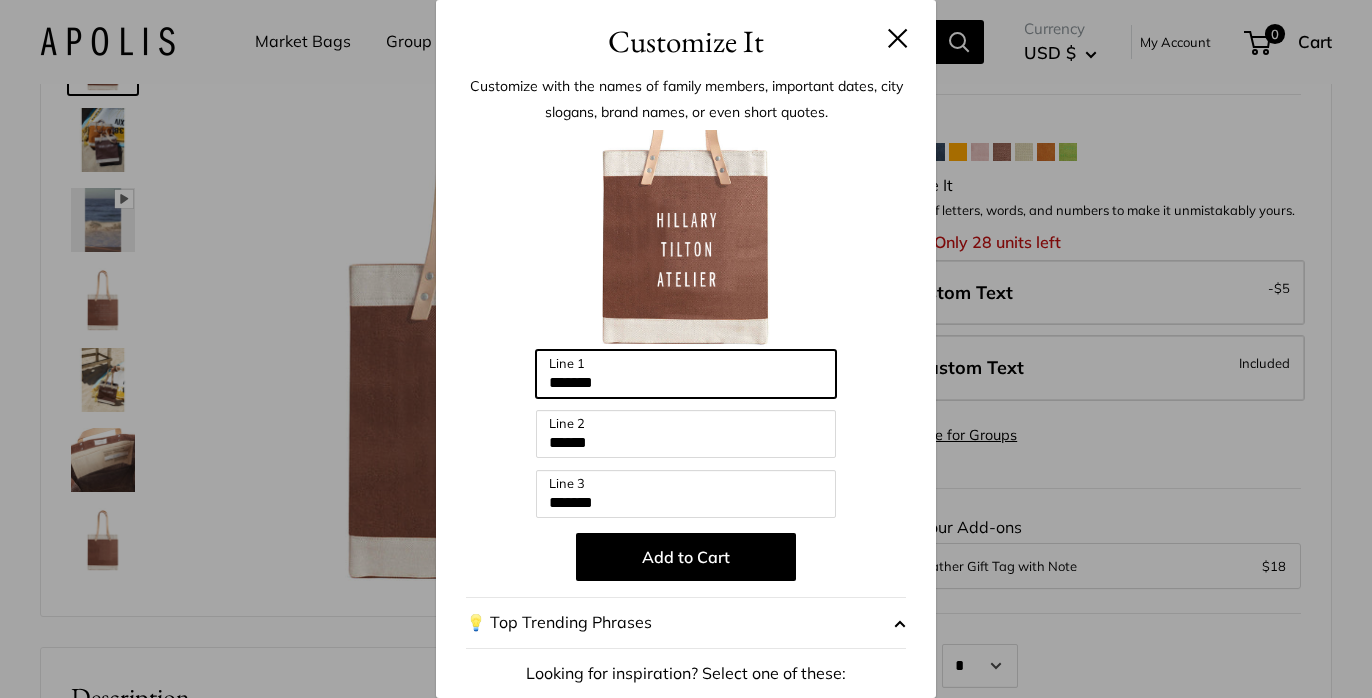 drag, startPoint x: 626, startPoint y: 384, endPoint x: 526, endPoint y: 382, distance: 100.02 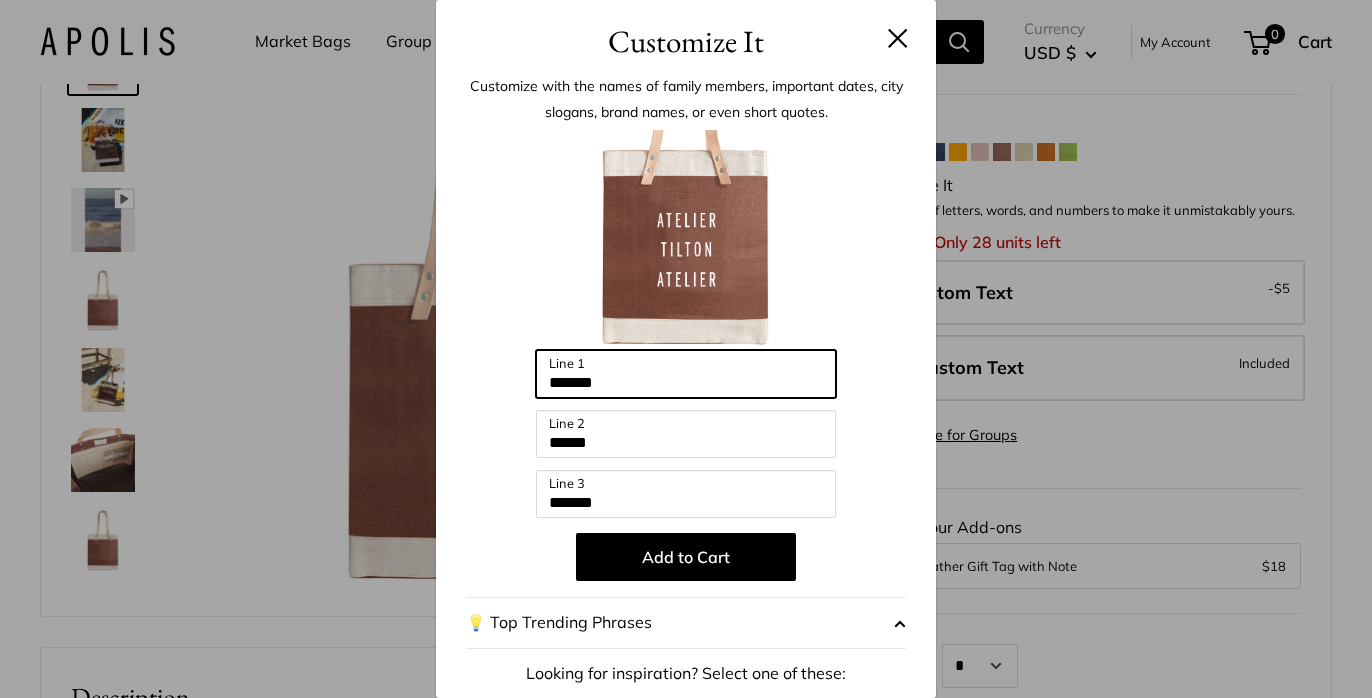type on "*******" 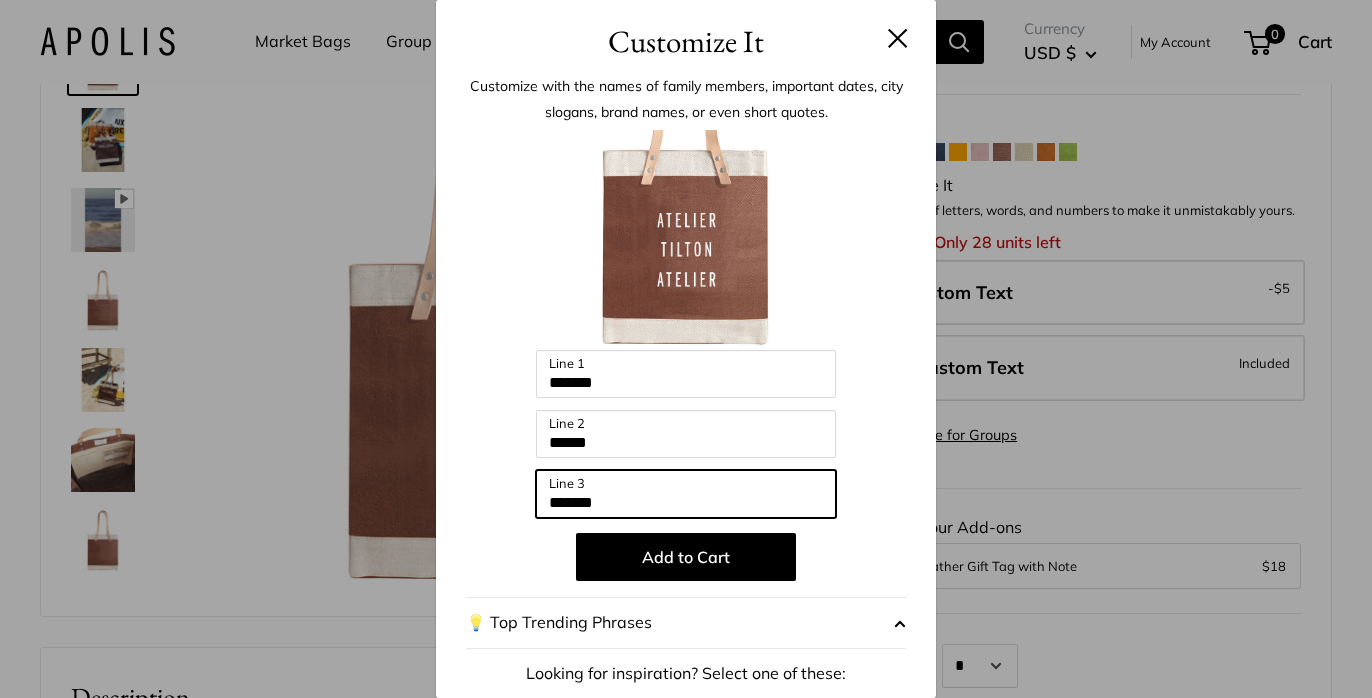 drag, startPoint x: 622, startPoint y: 500, endPoint x: 504, endPoint y: 498, distance: 118.016945 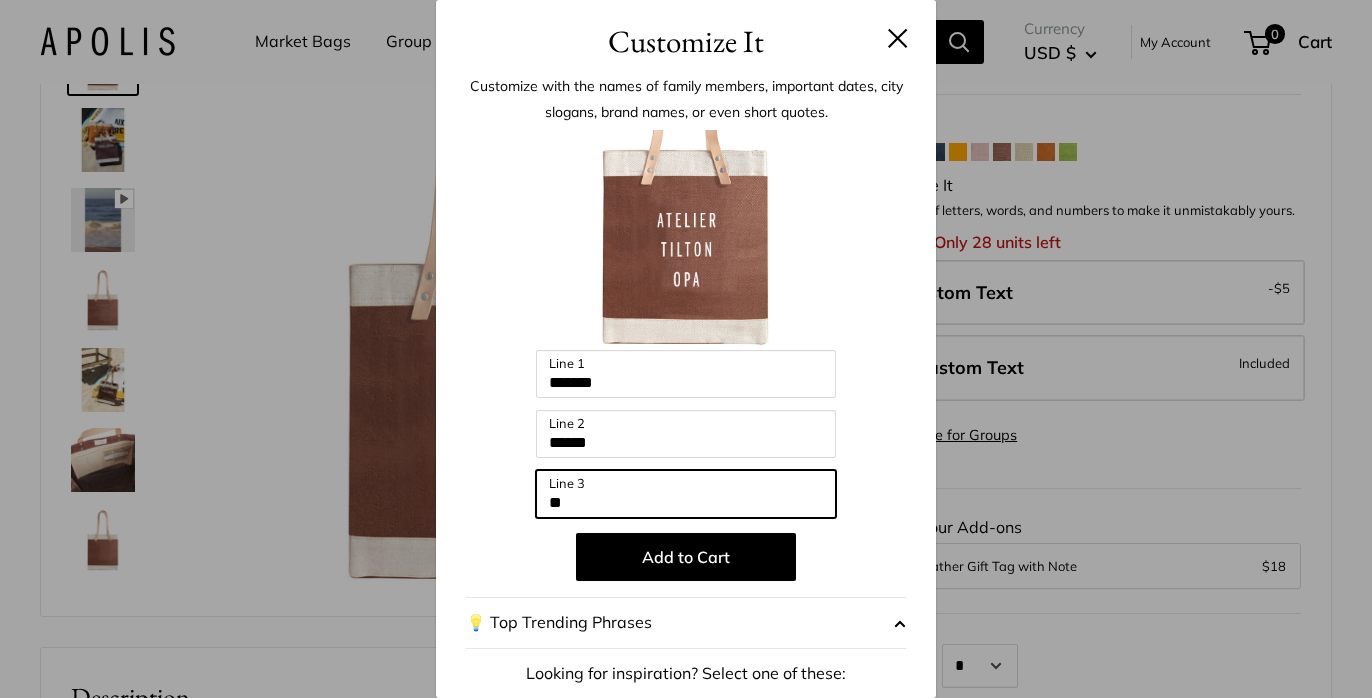 type on "*" 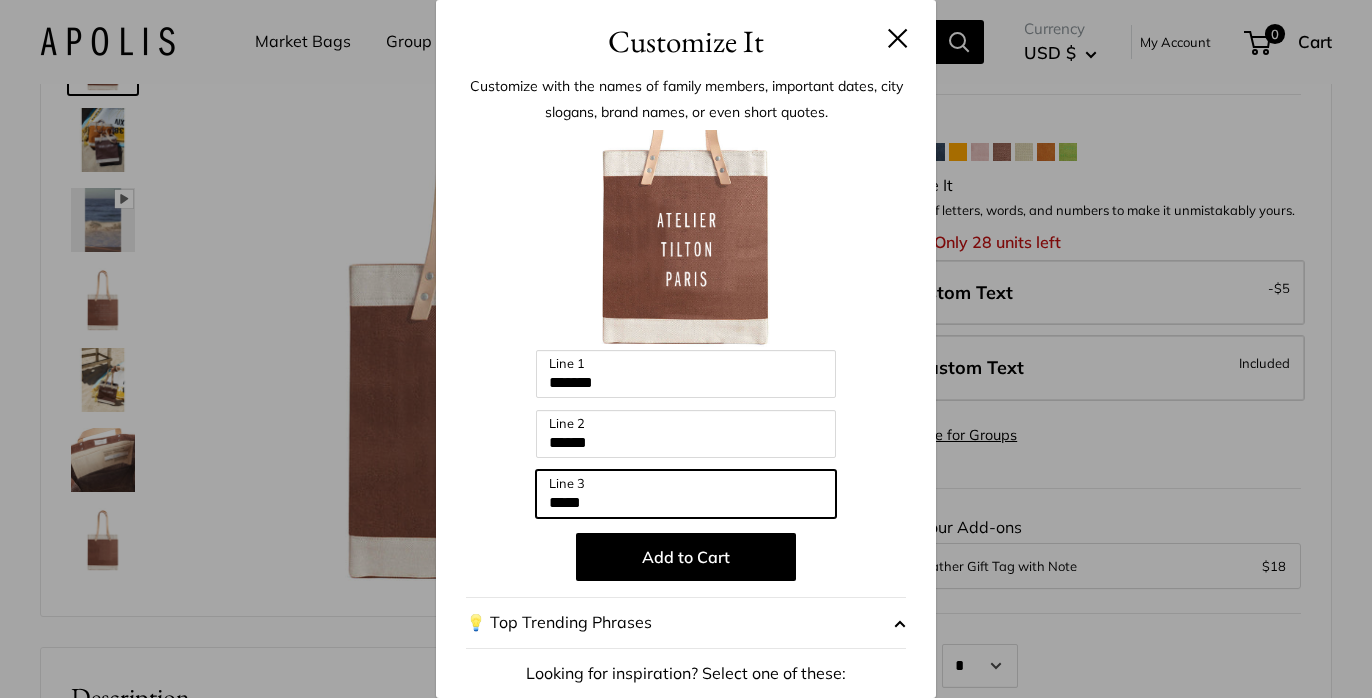 type on "*****" 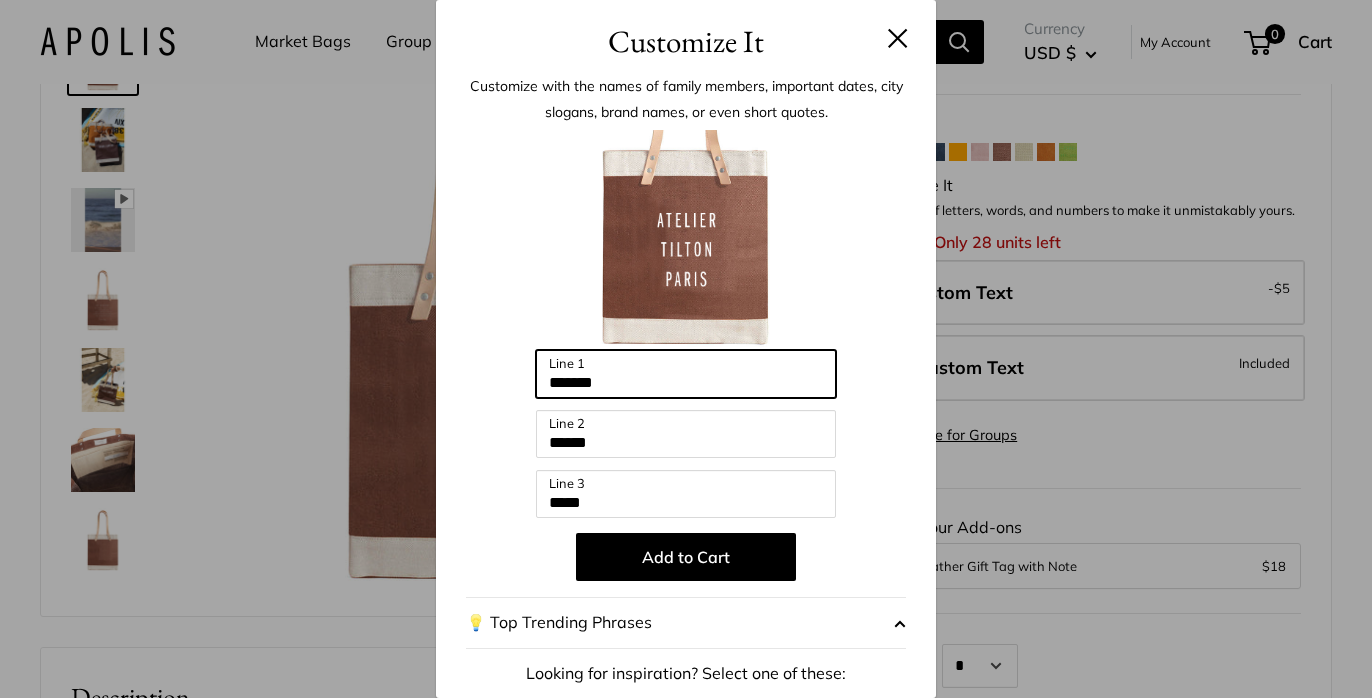 drag, startPoint x: 633, startPoint y: 387, endPoint x: 494, endPoint y: 384, distance: 139.03236 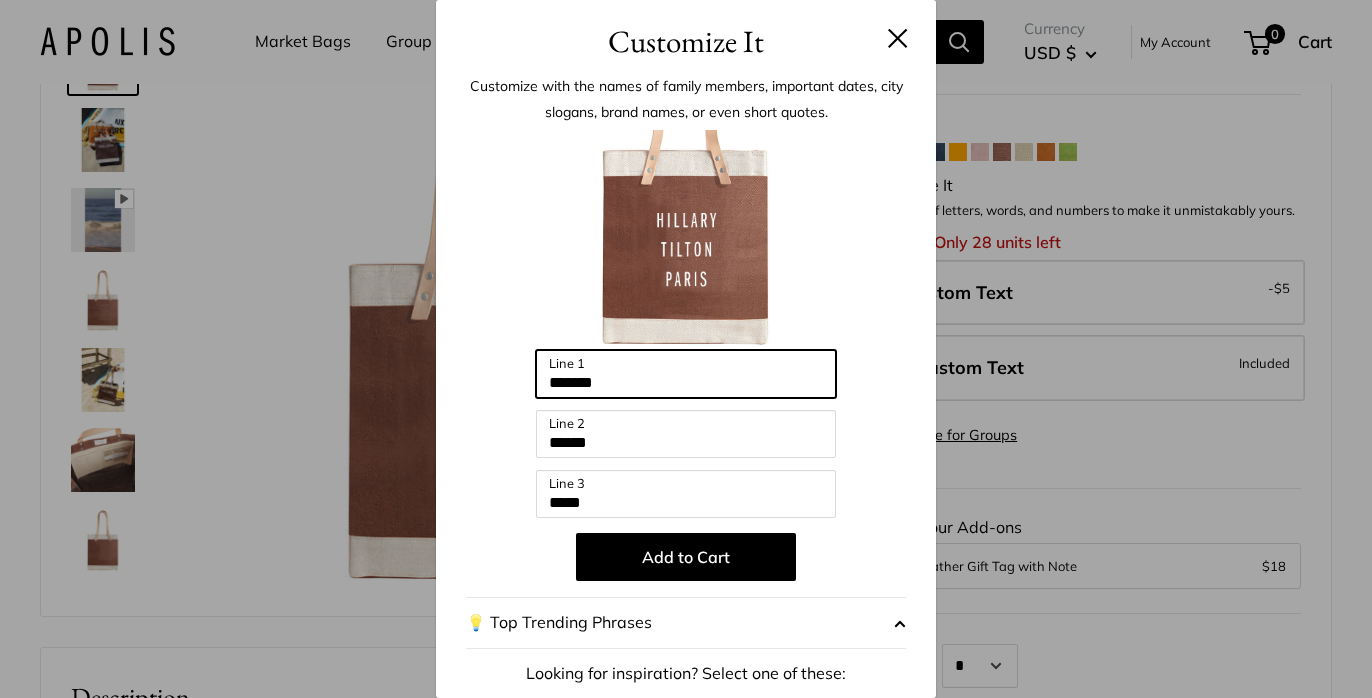 type on "*******" 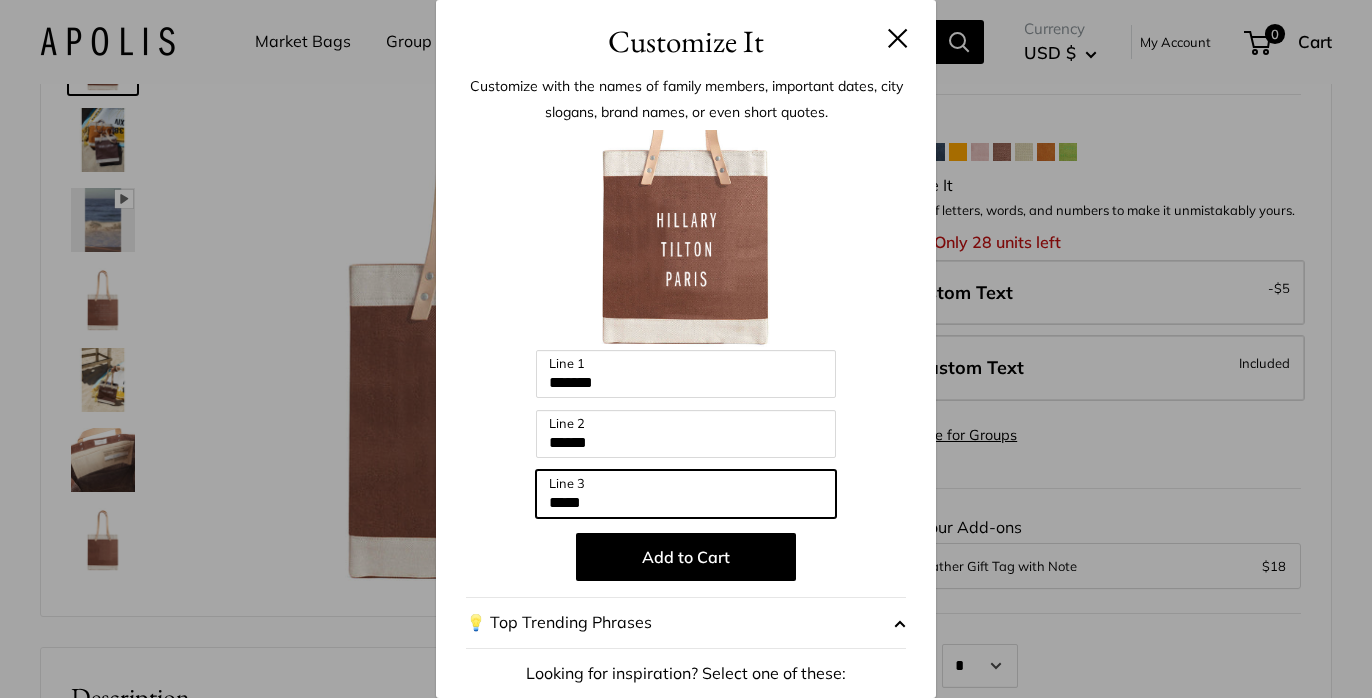 drag, startPoint x: 616, startPoint y: 498, endPoint x: 485, endPoint y: 498, distance: 131 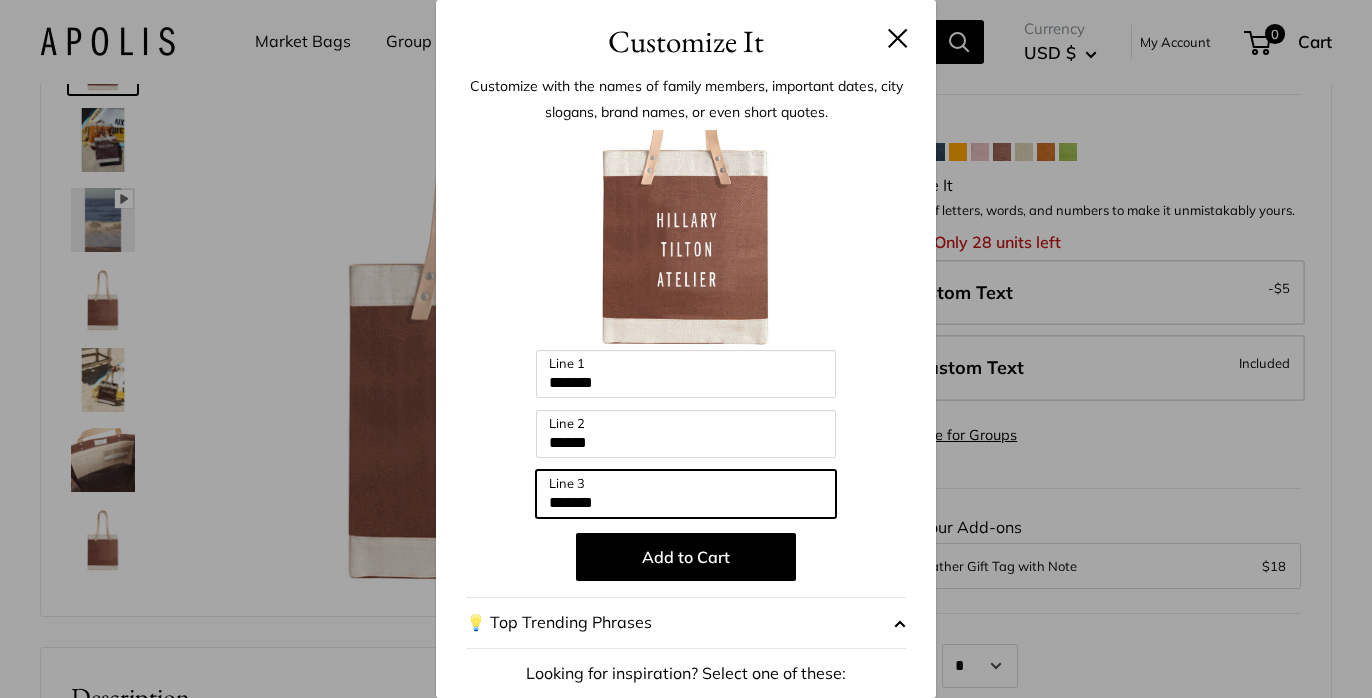 drag, startPoint x: 631, startPoint y: 506, endPoint x: 495, endPoint y: 498, distance: 136.23509 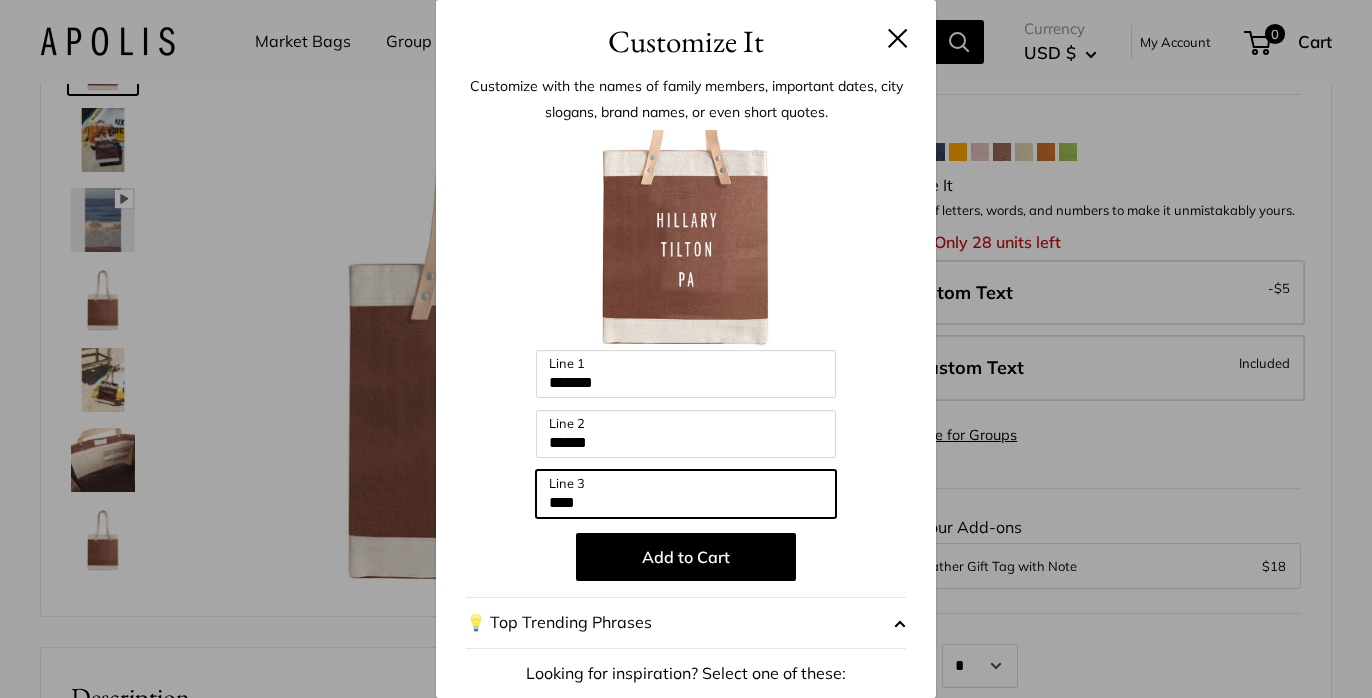 type on "*****" 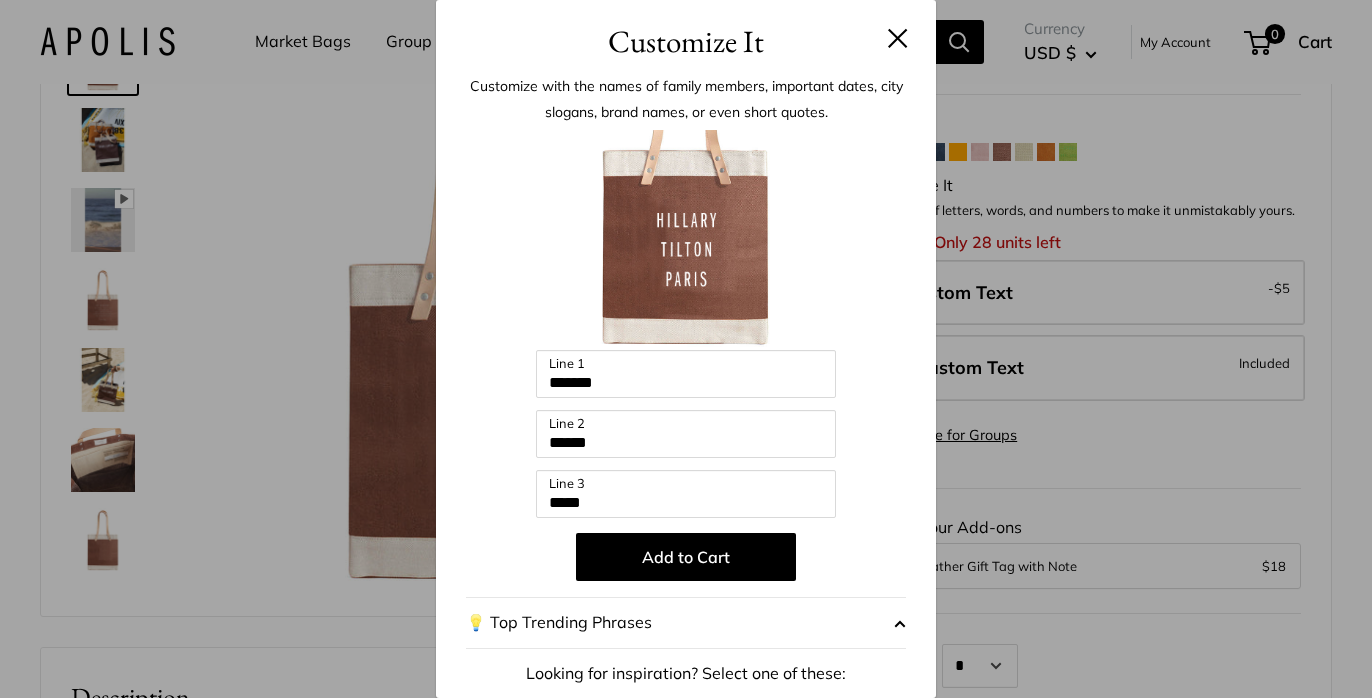 click at bounding box center [898, 38] 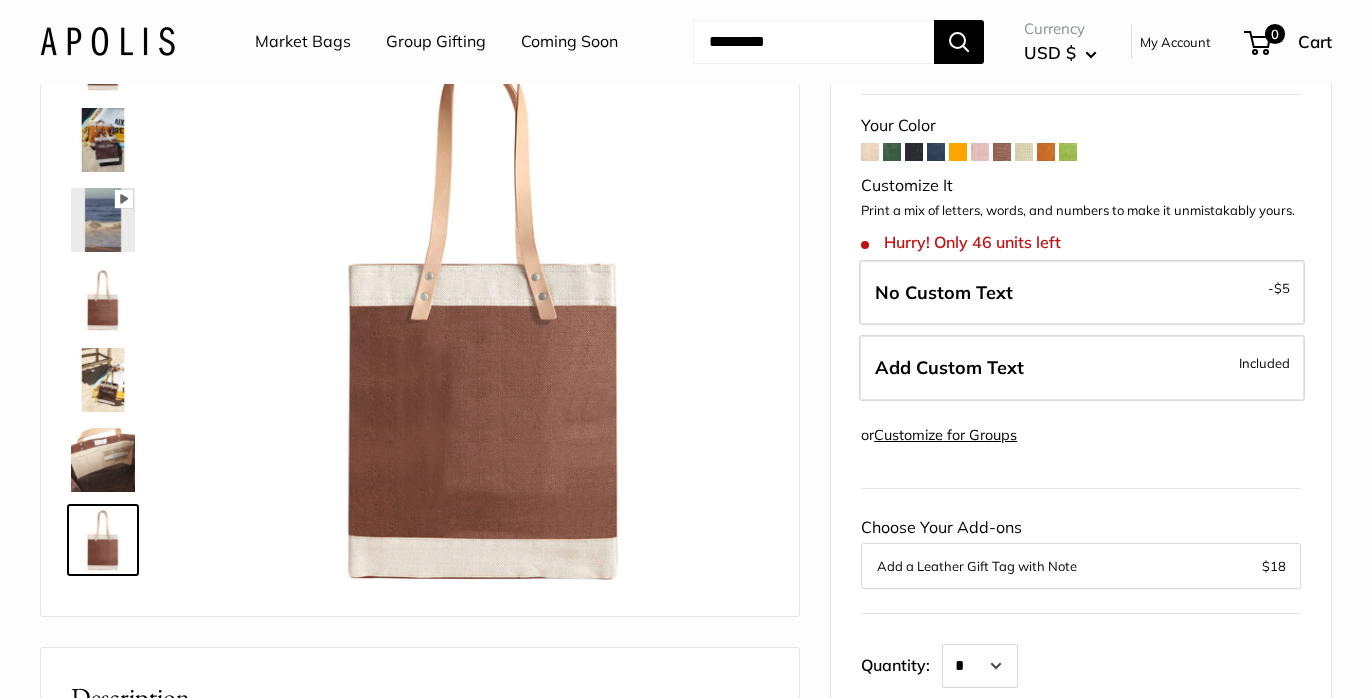 click at bounding box center (914, 152) 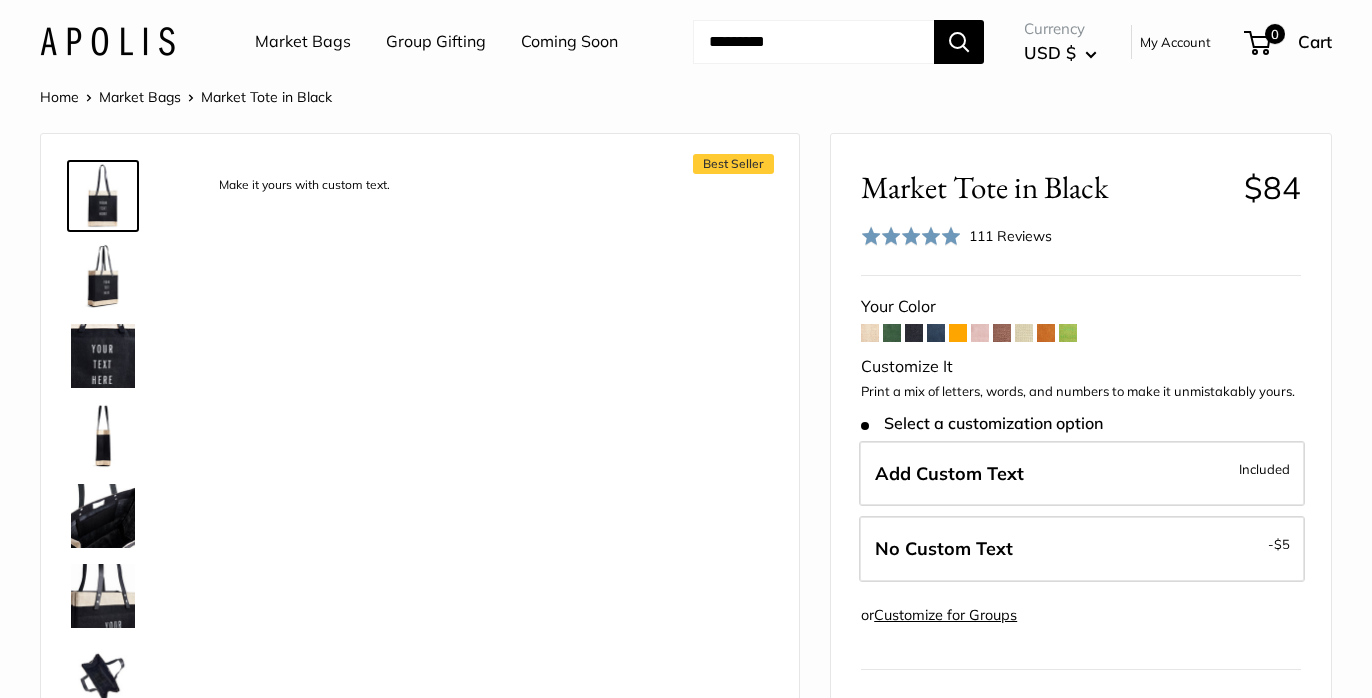 scroll, scrollTop: 0, scrollLeft: 0, axis: both 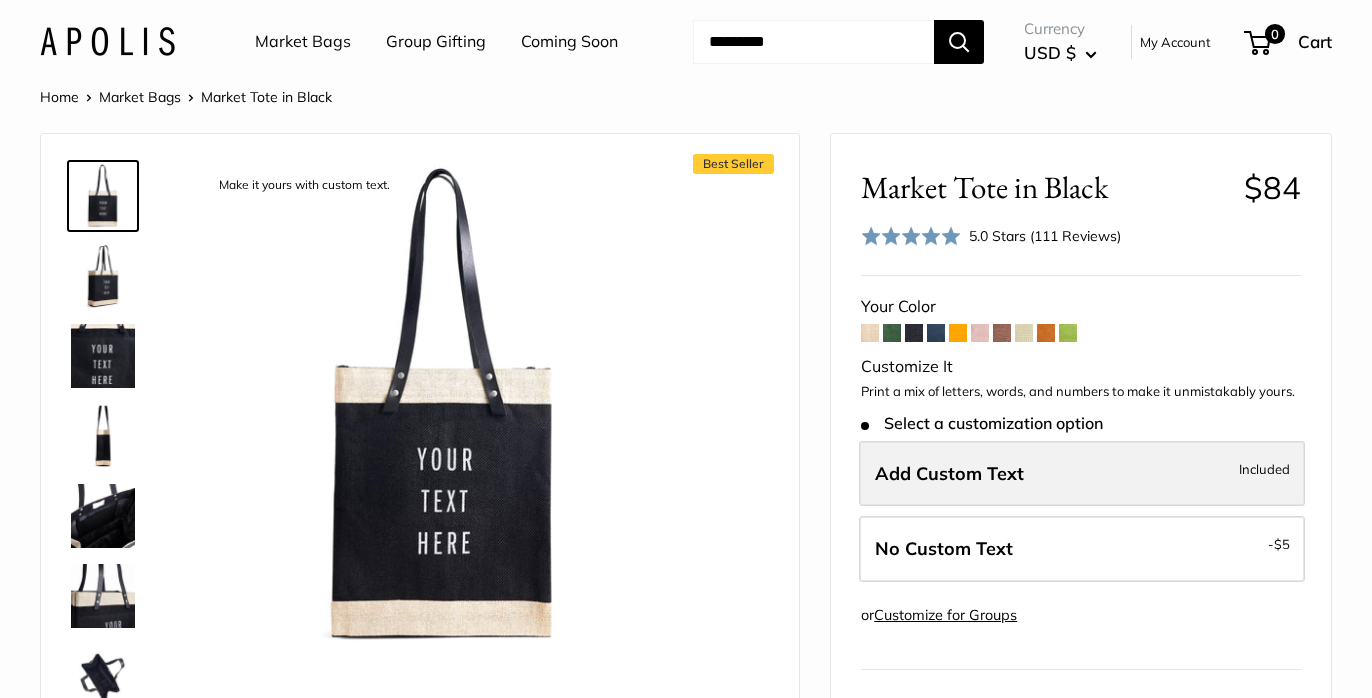 click on "Add Custom Text" at bounding box center (949, 473) 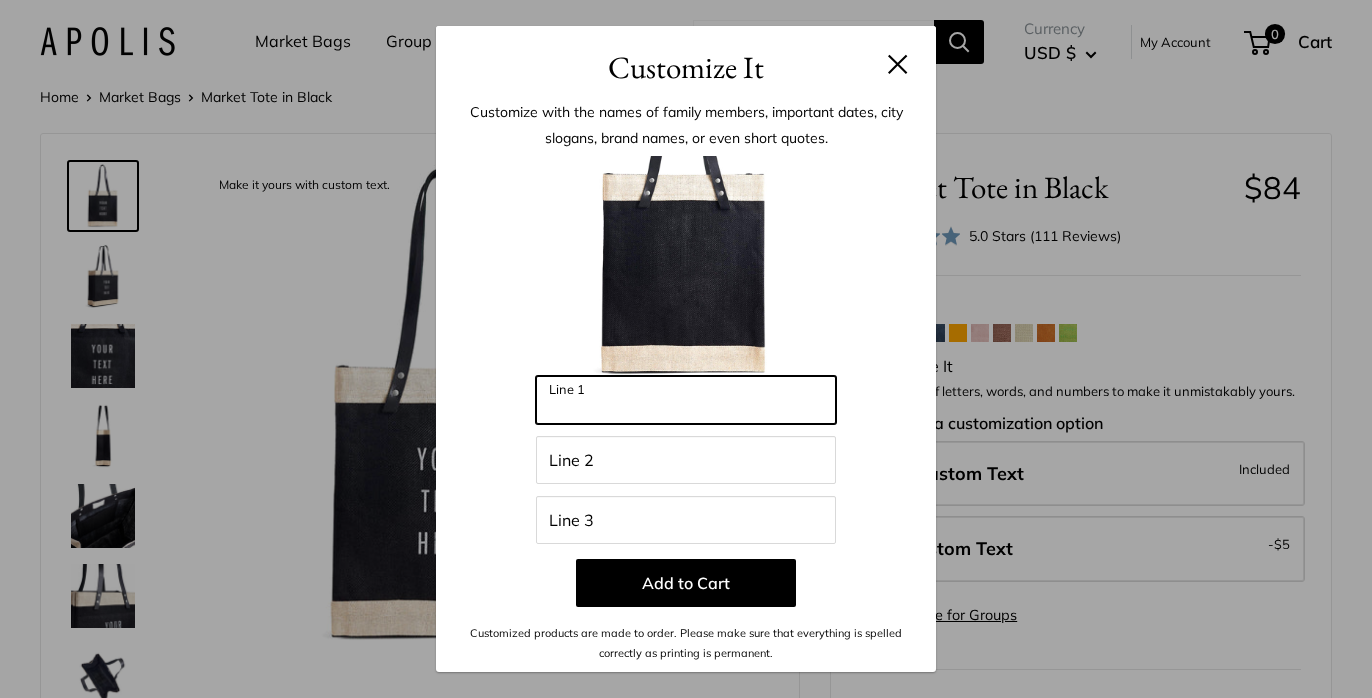 drag, startPoint x: 611, startPoint y: 406, endPoint x: 527, endPoint y: 400, distance: 84.21401 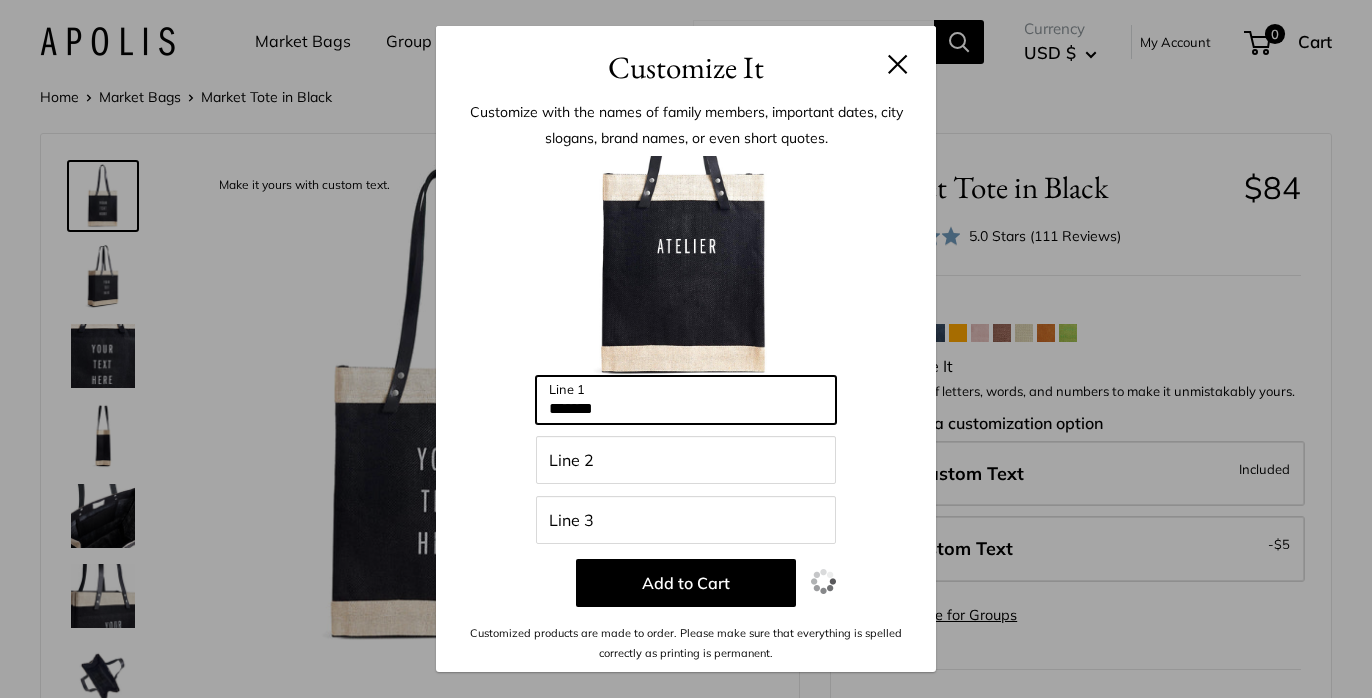type on "*******" 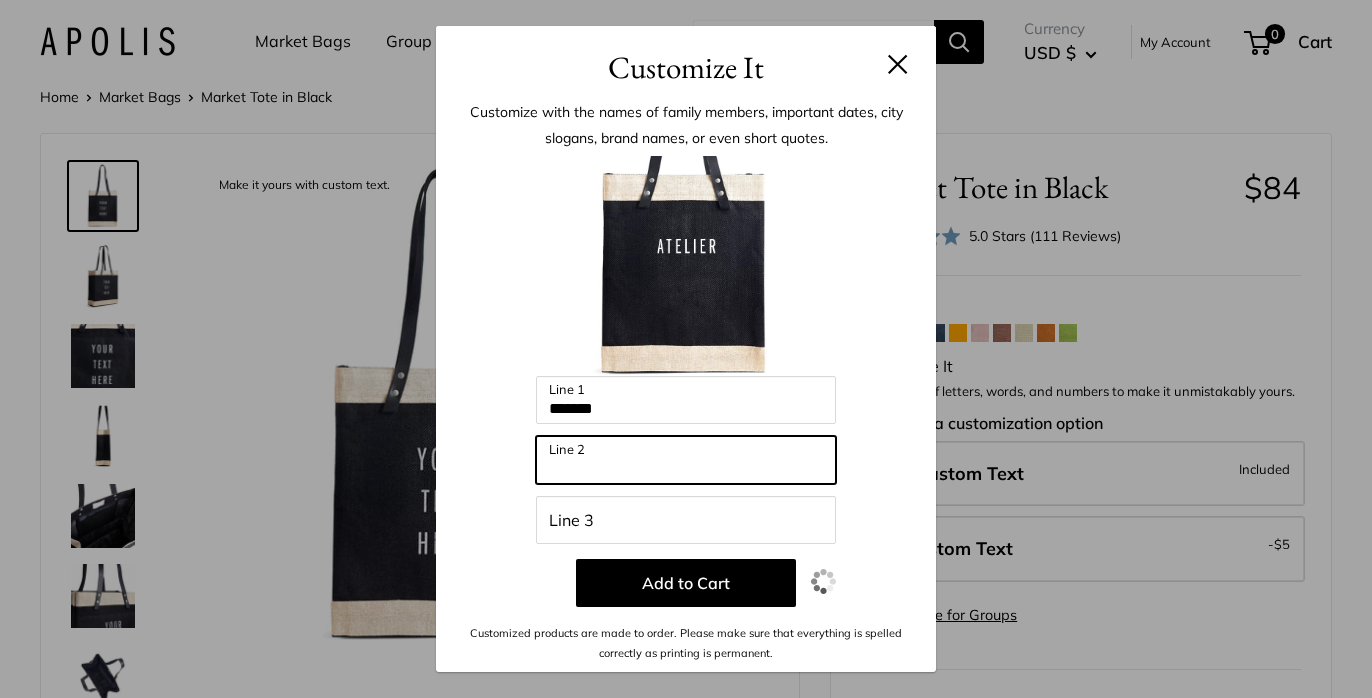 click on "Line 2" at bounding box center (686, 460) 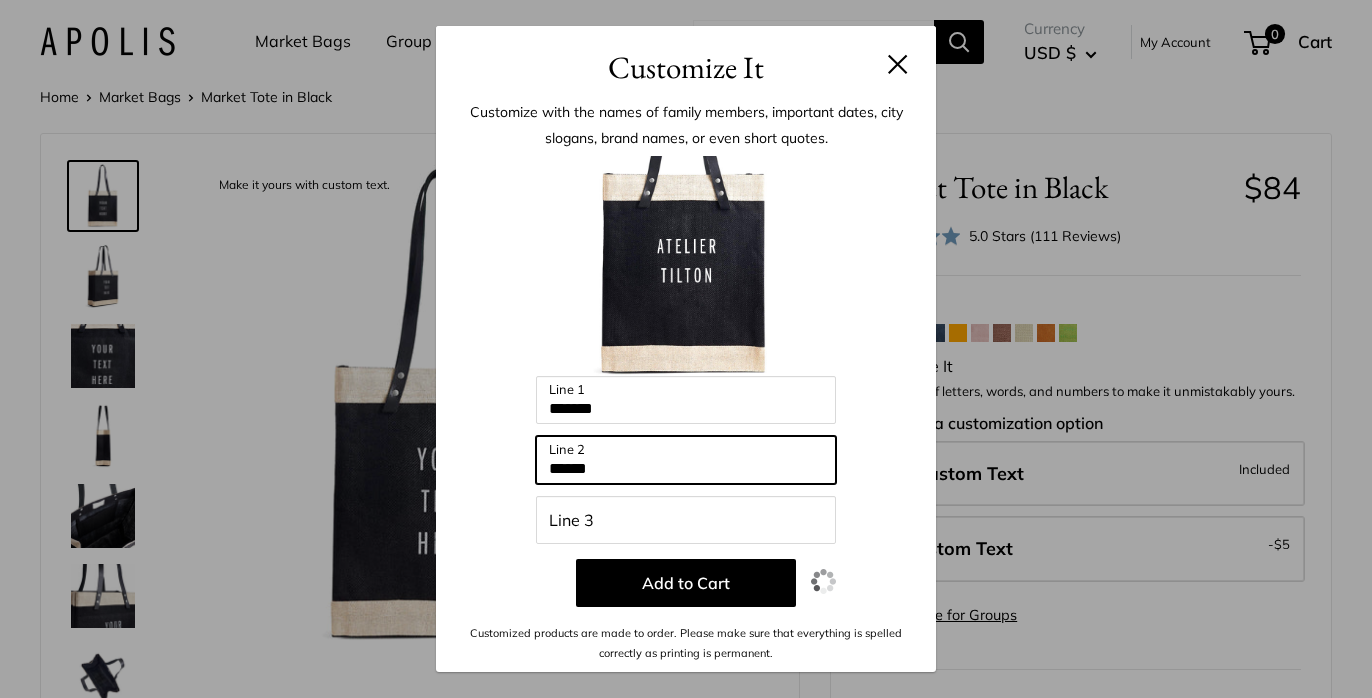type on "******" 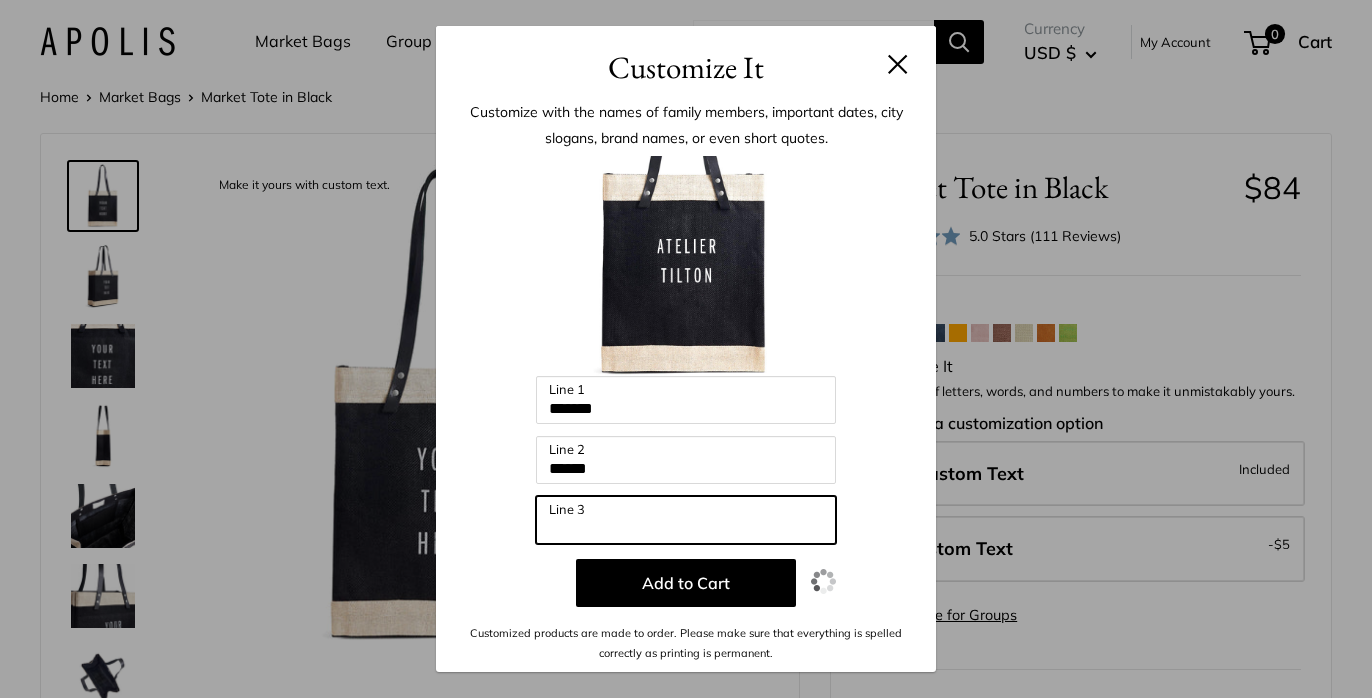 click on "Line 3" at bounding box center (686, 520) 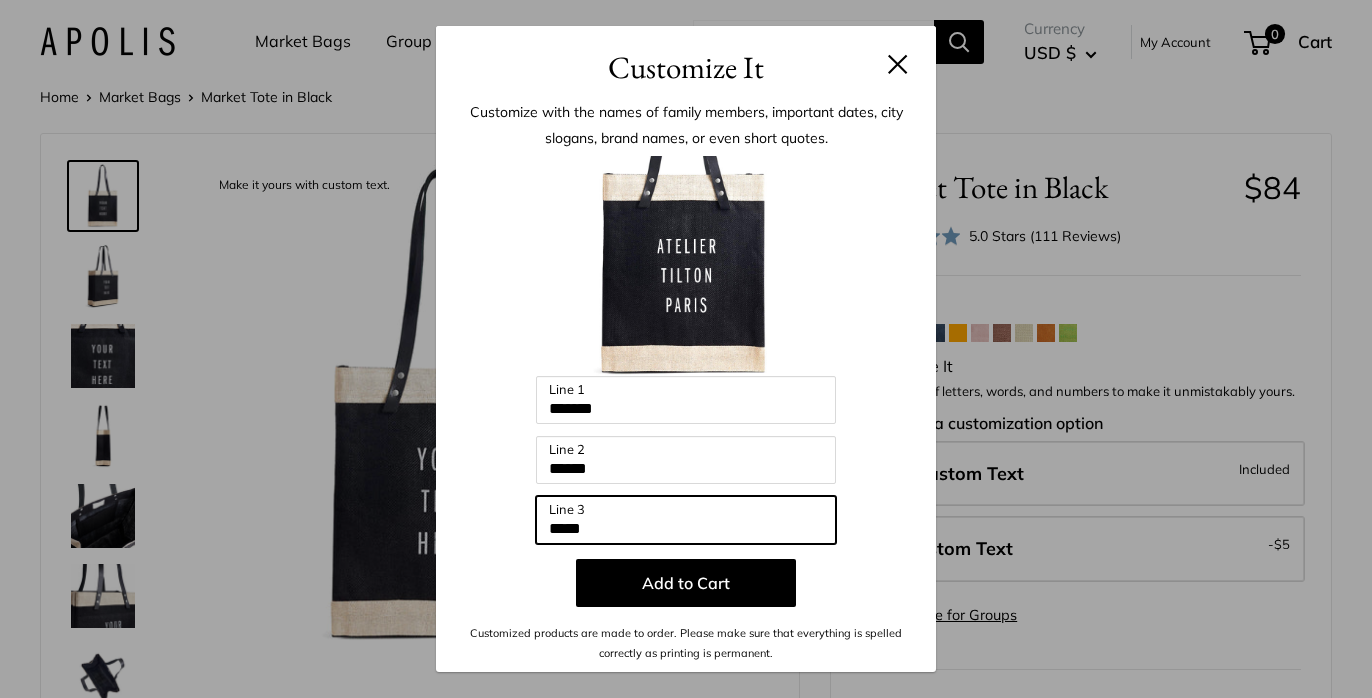 type on "*****" 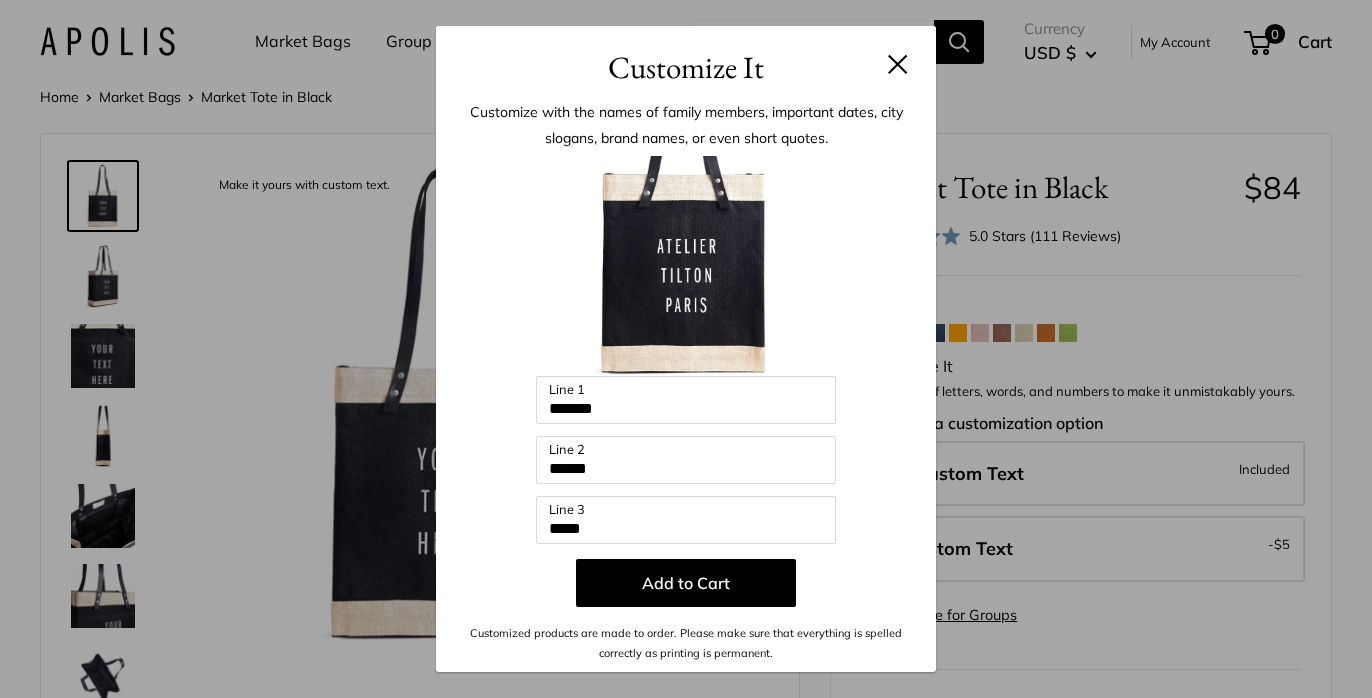 click at bounding box center [898, 64] 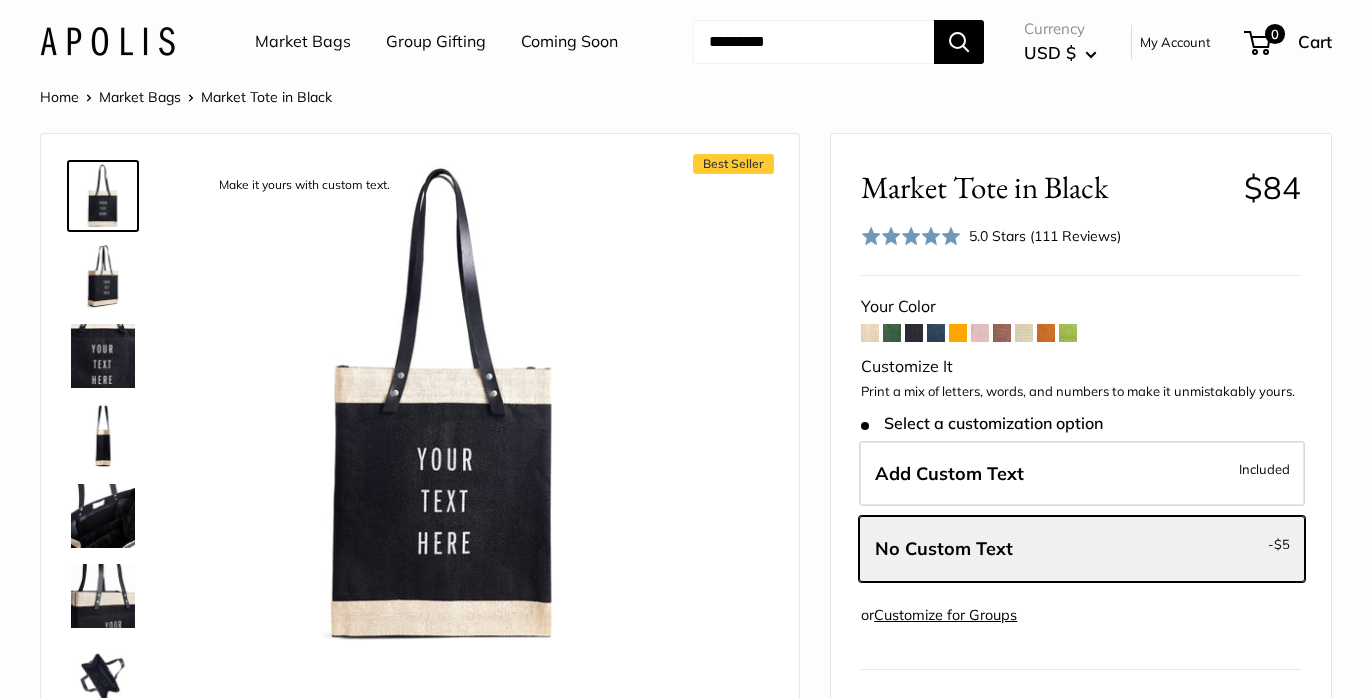 click at bounding box center (870, 333) 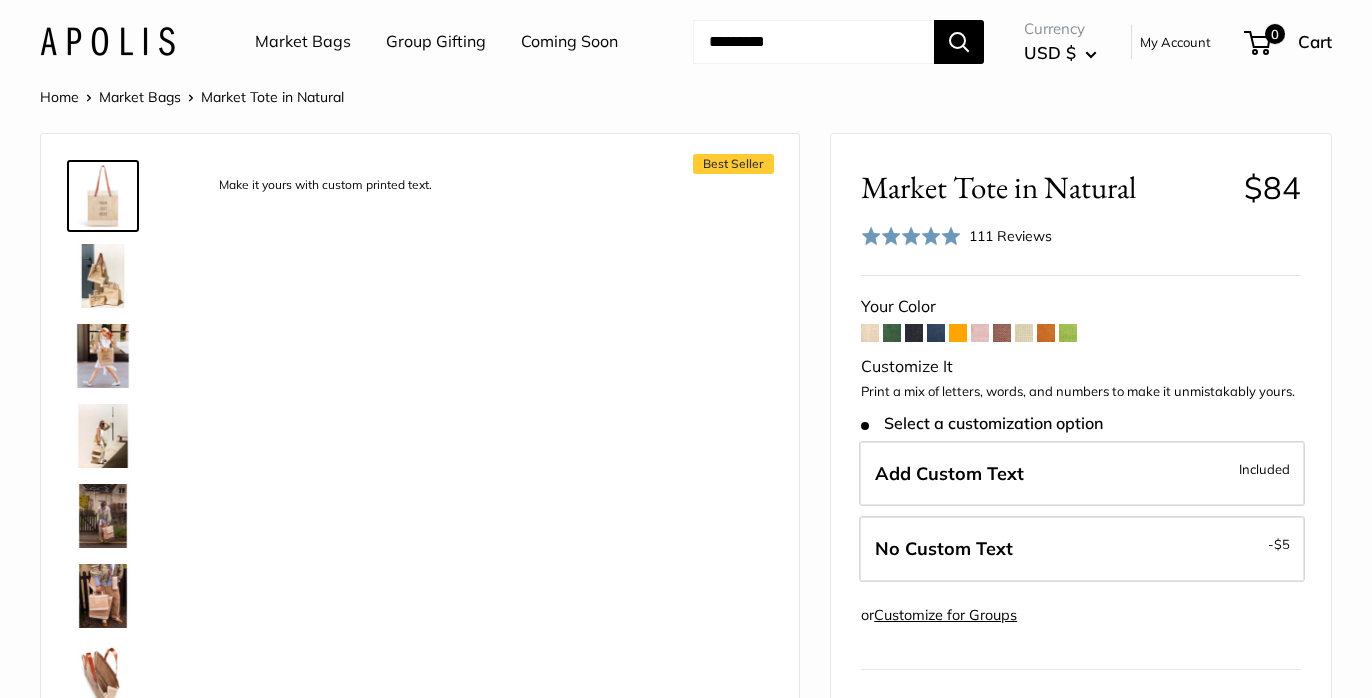 scroll, scrollTop: 0, scrollLeft: 0, axis: both 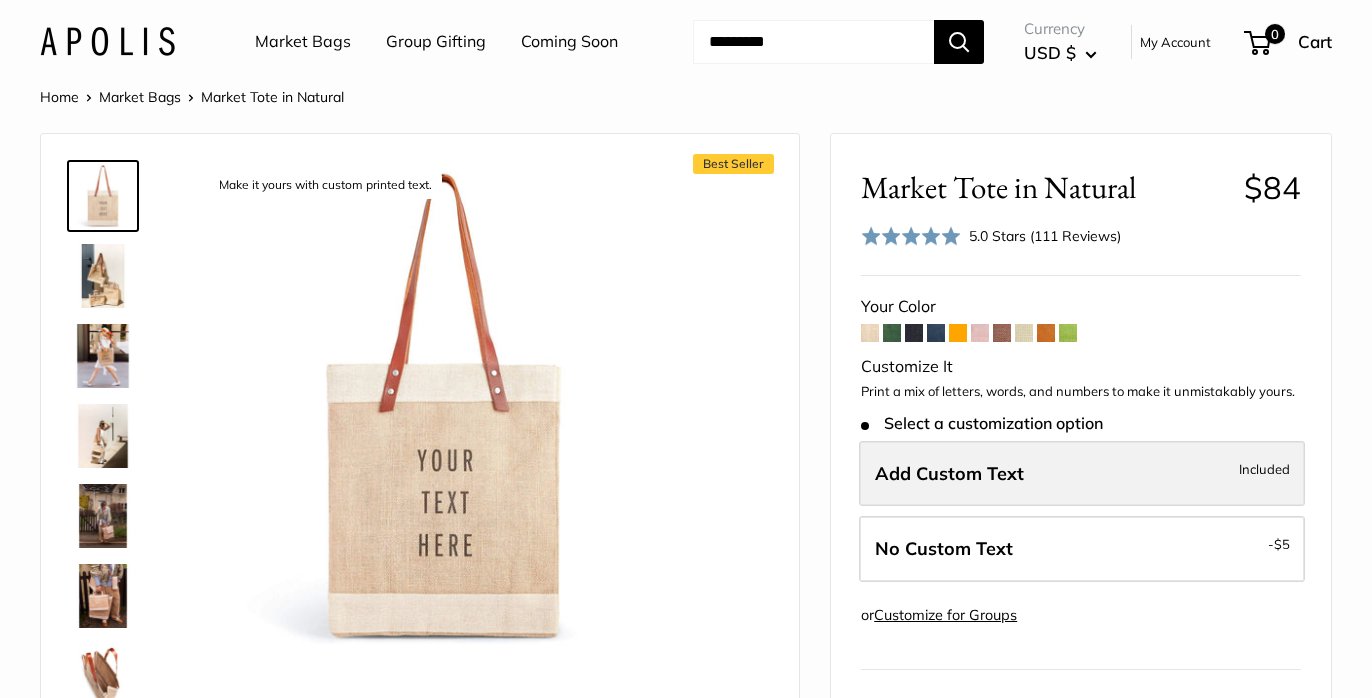 click on "Add Custom Text" at bounding box center (949, 473) 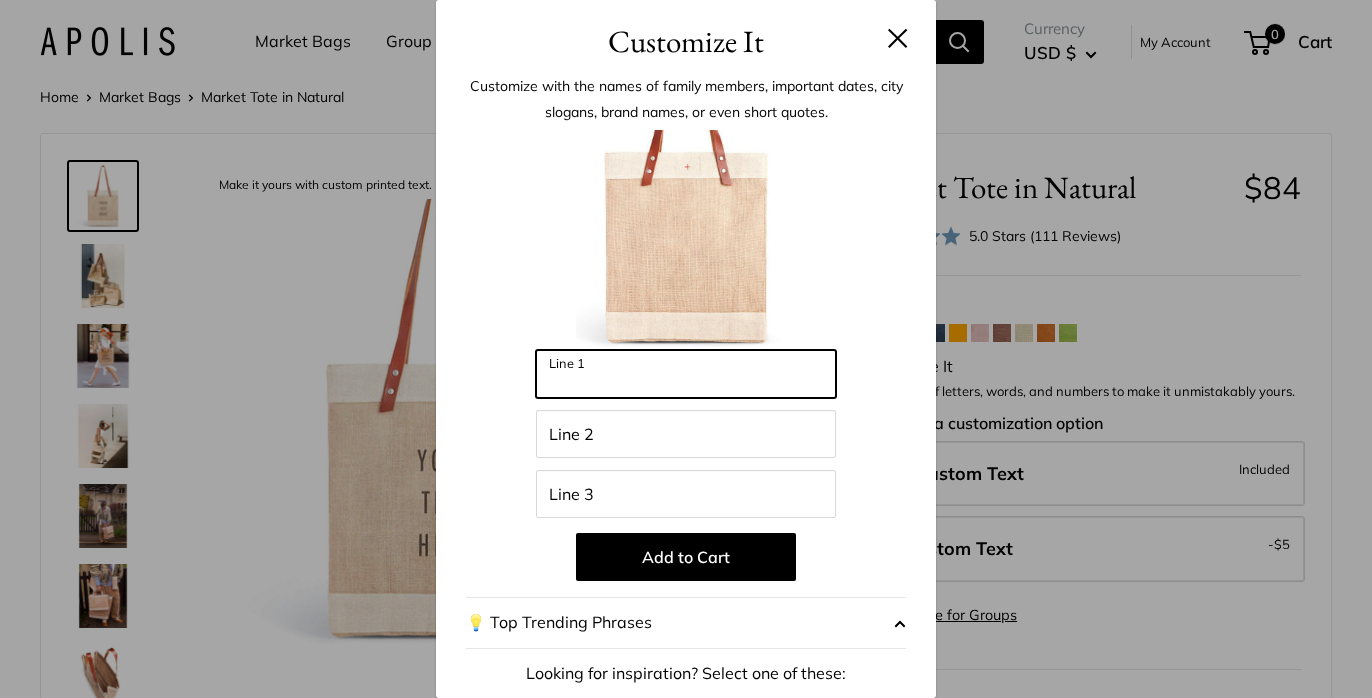 click on "Line 1" at bounding box center [686, 374] 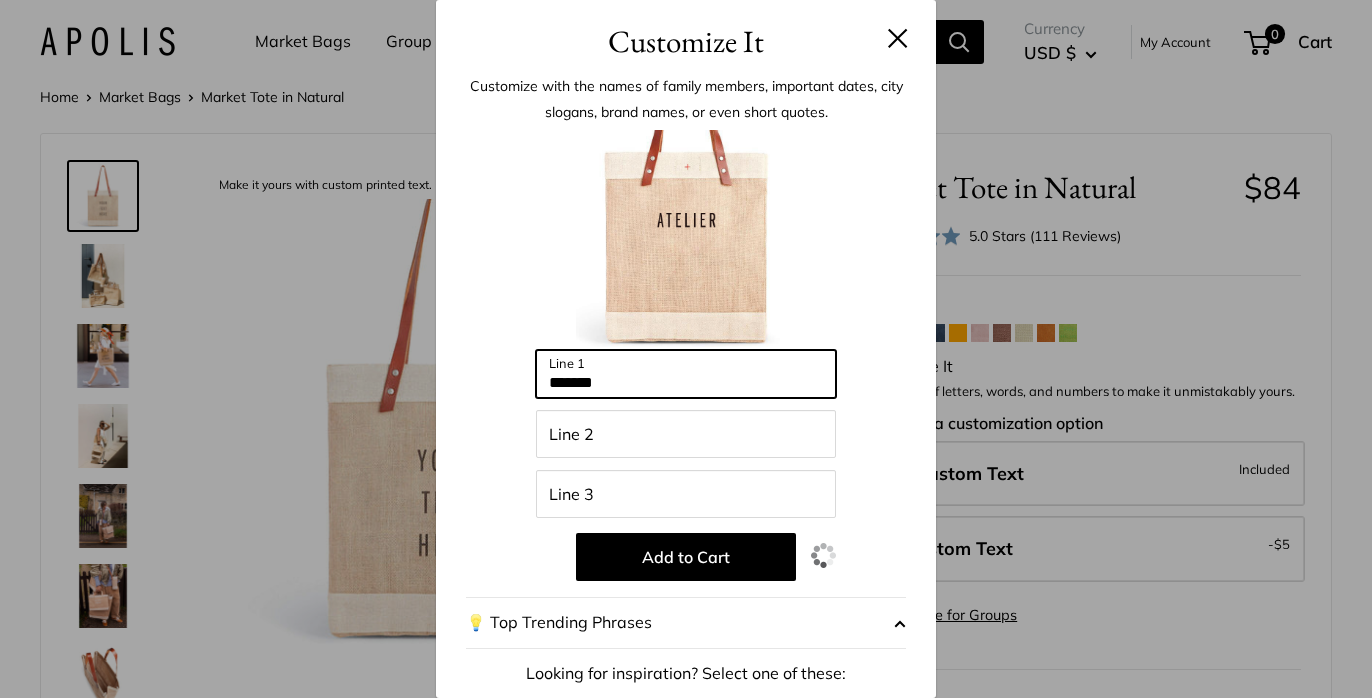 type on "*******" 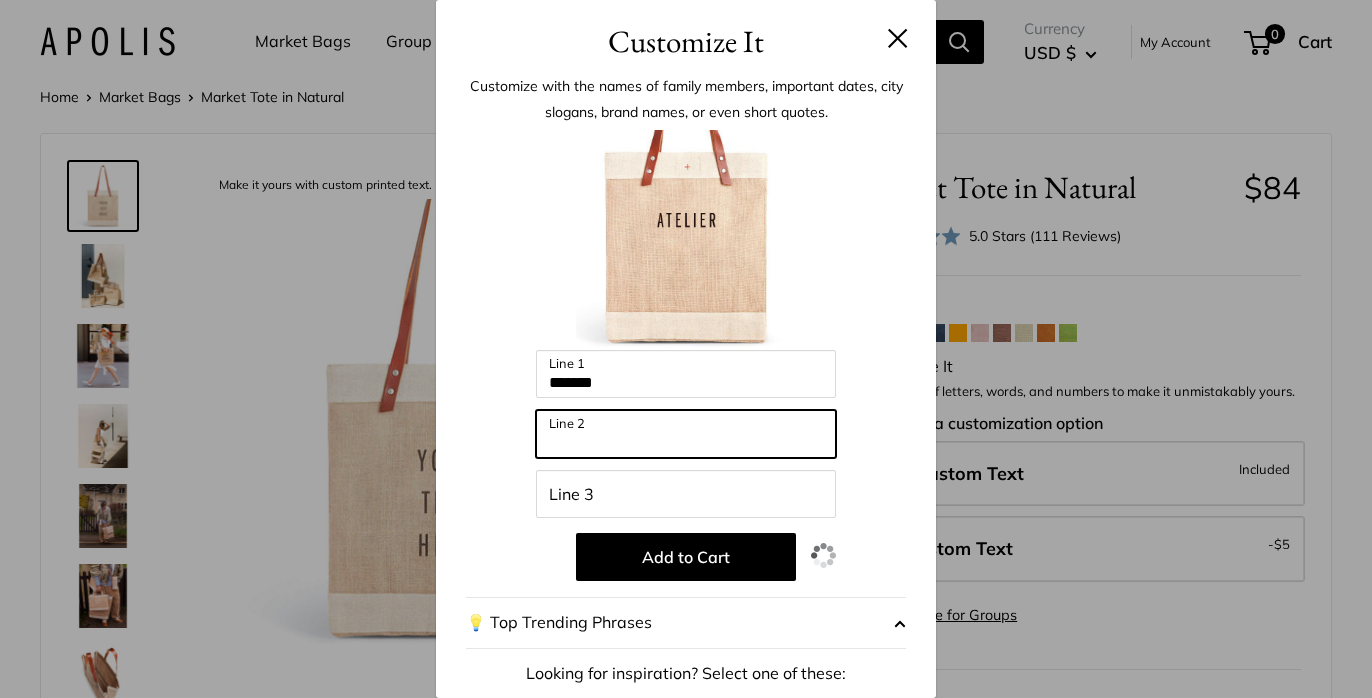 click on "Line 2" at bounding box center [686, 434] 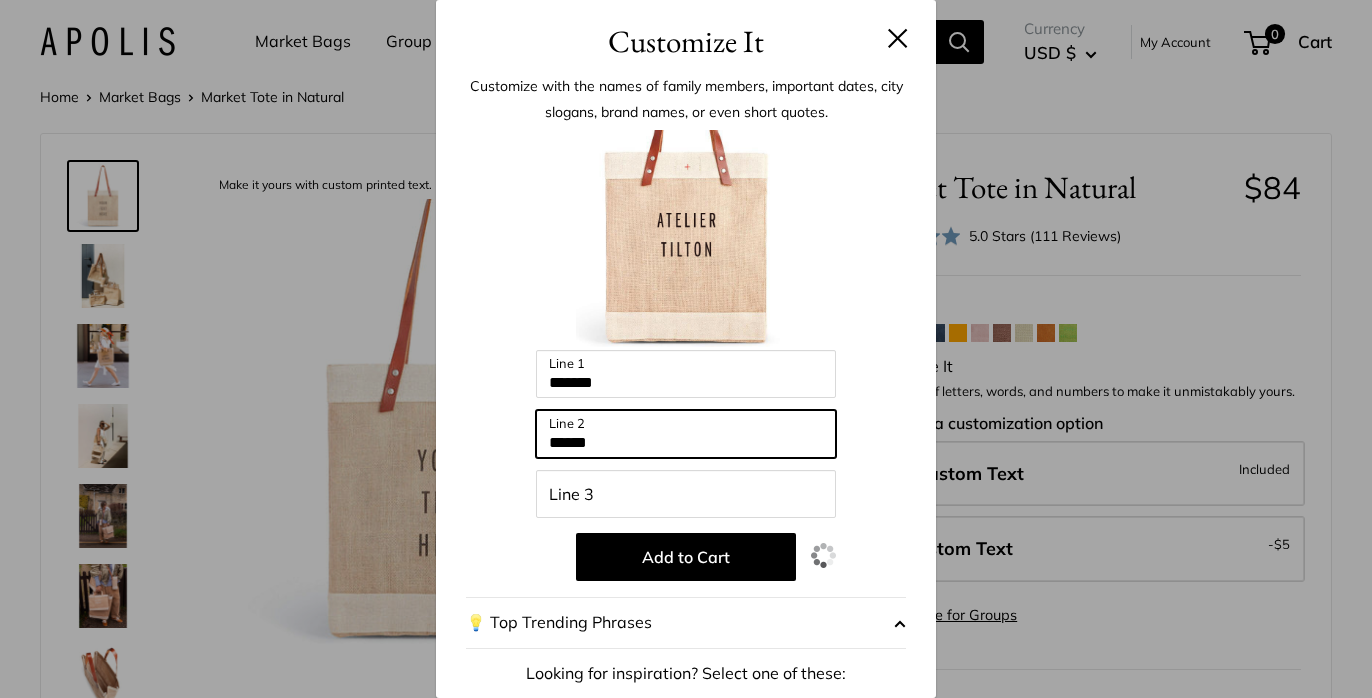 type on "******" 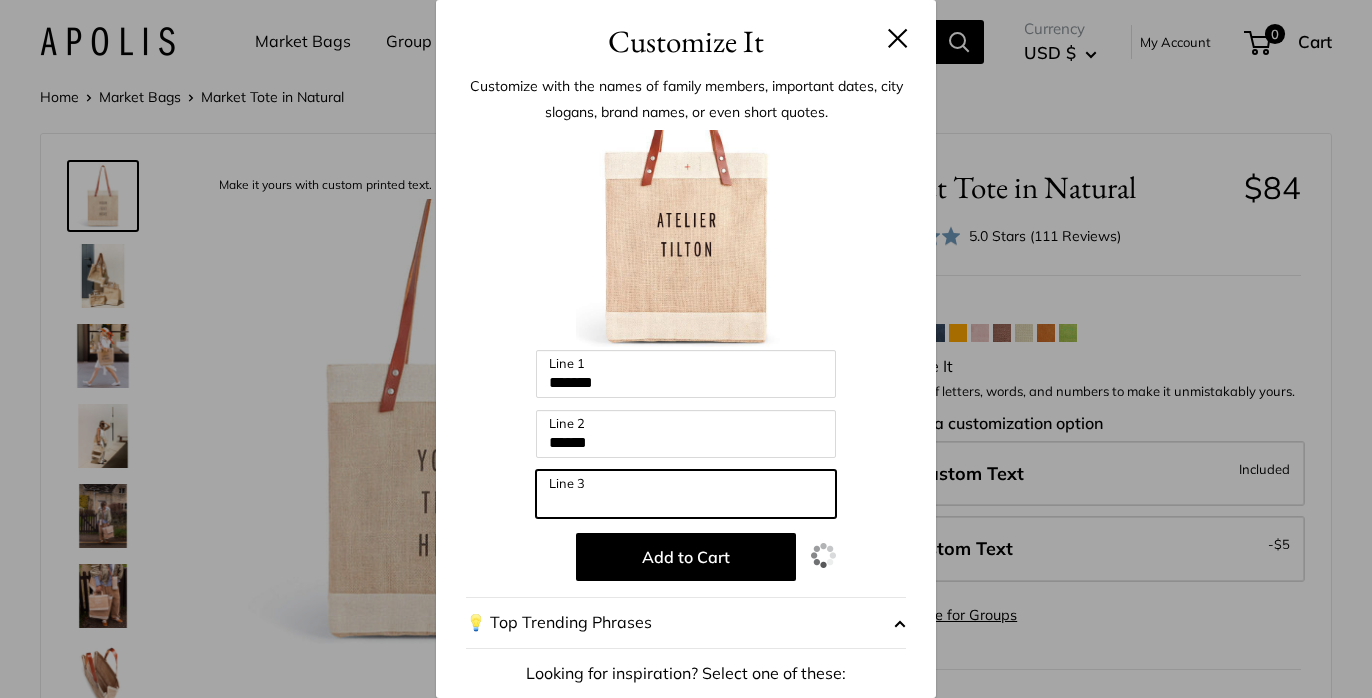 click on "Line 3" at bounding box center [686, 494] 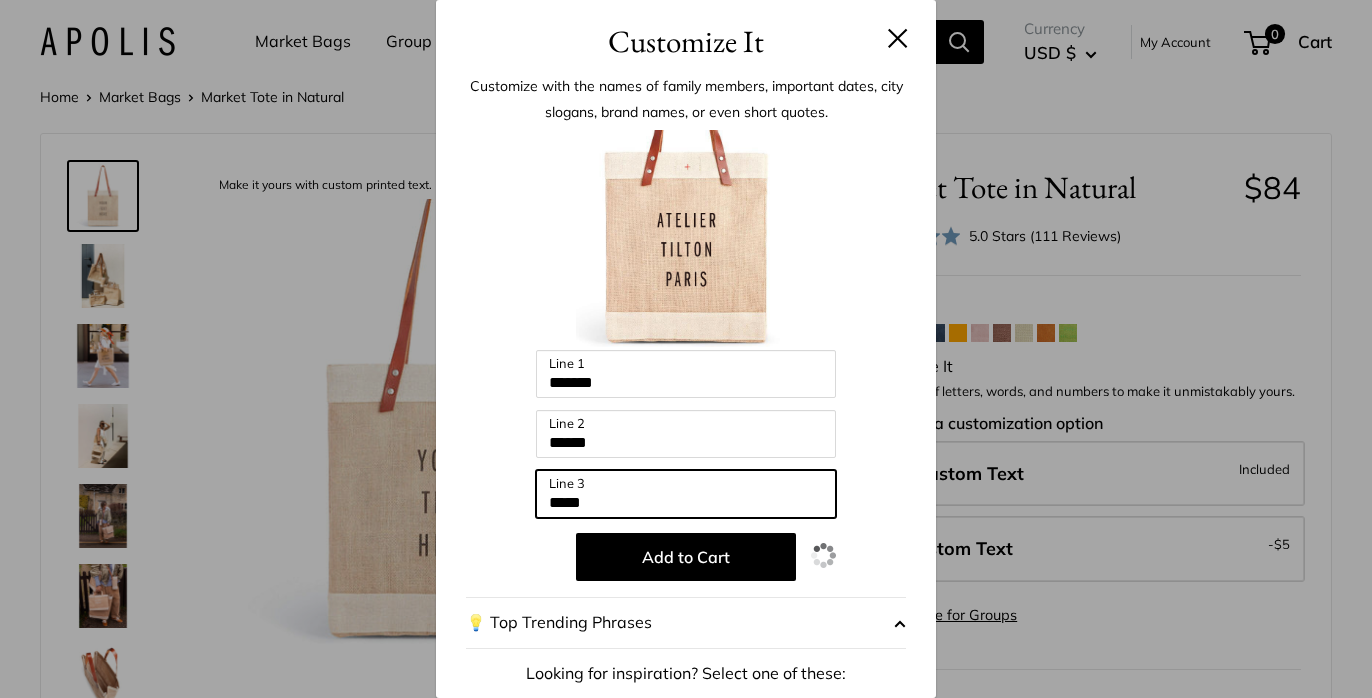 type on "*****" 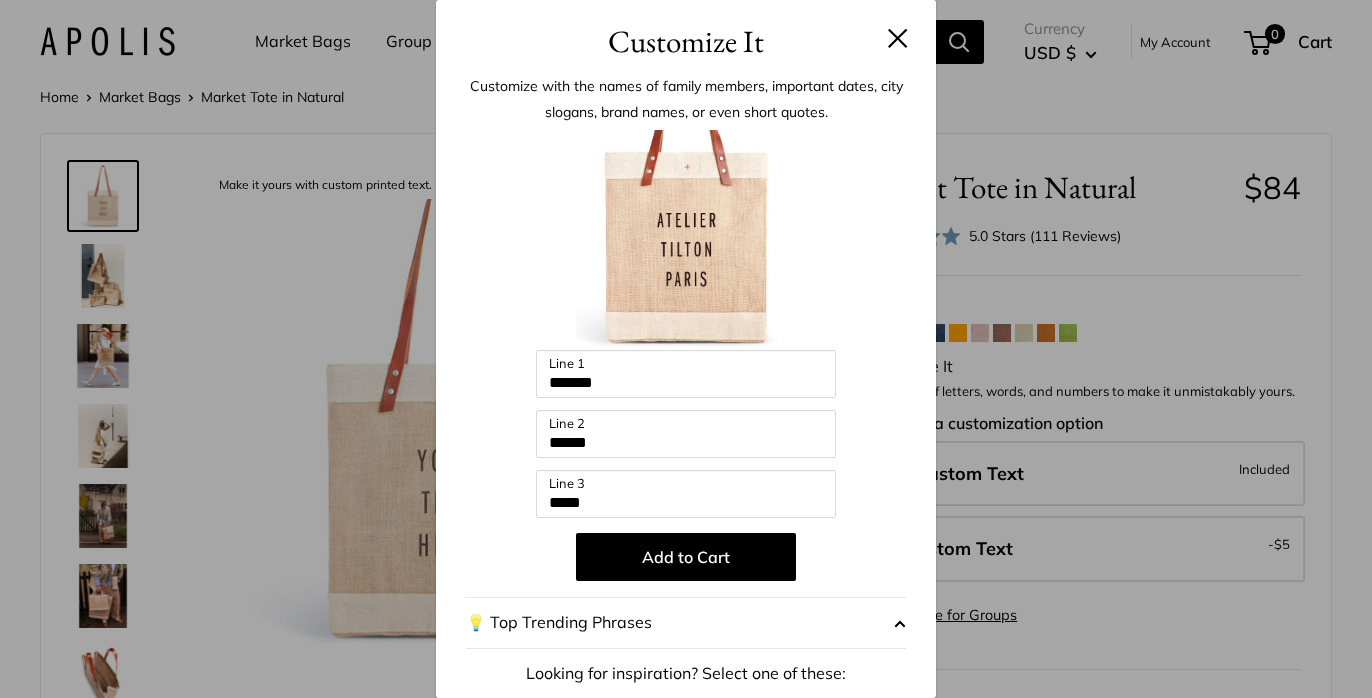 click at bounding box center (898, 38) 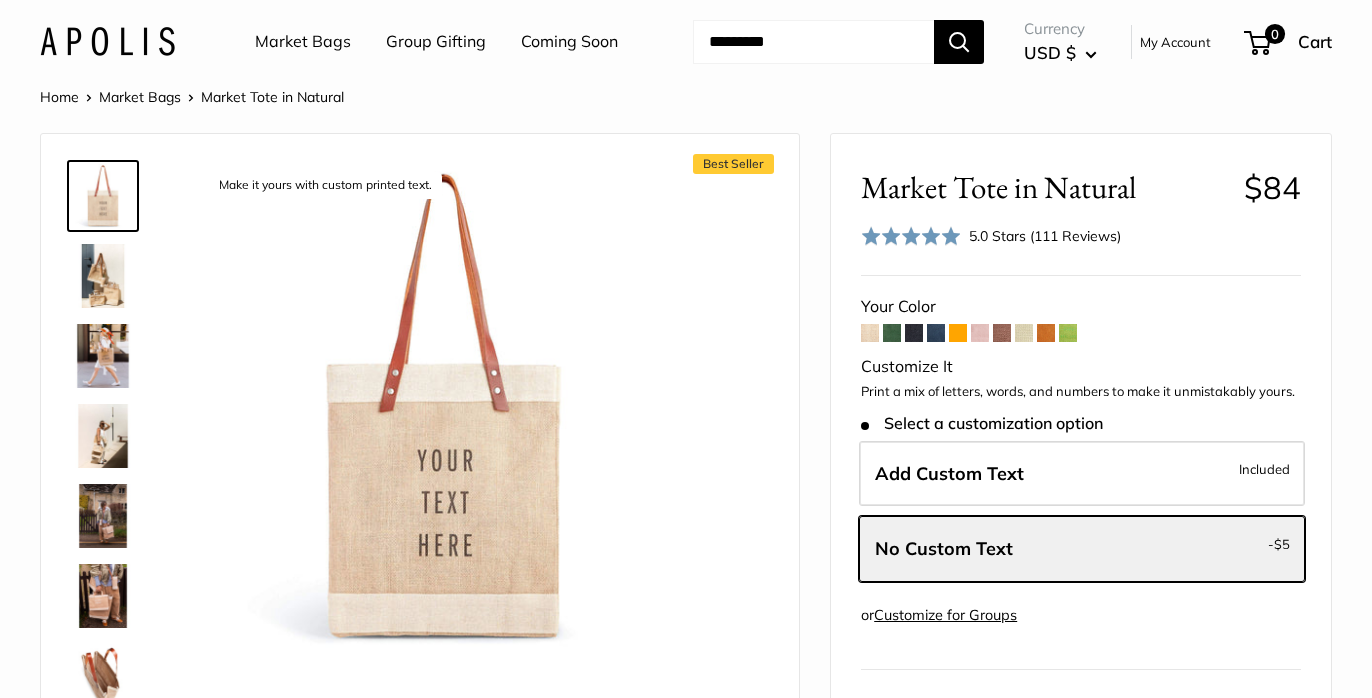 click at bounding box center [1002, 333] 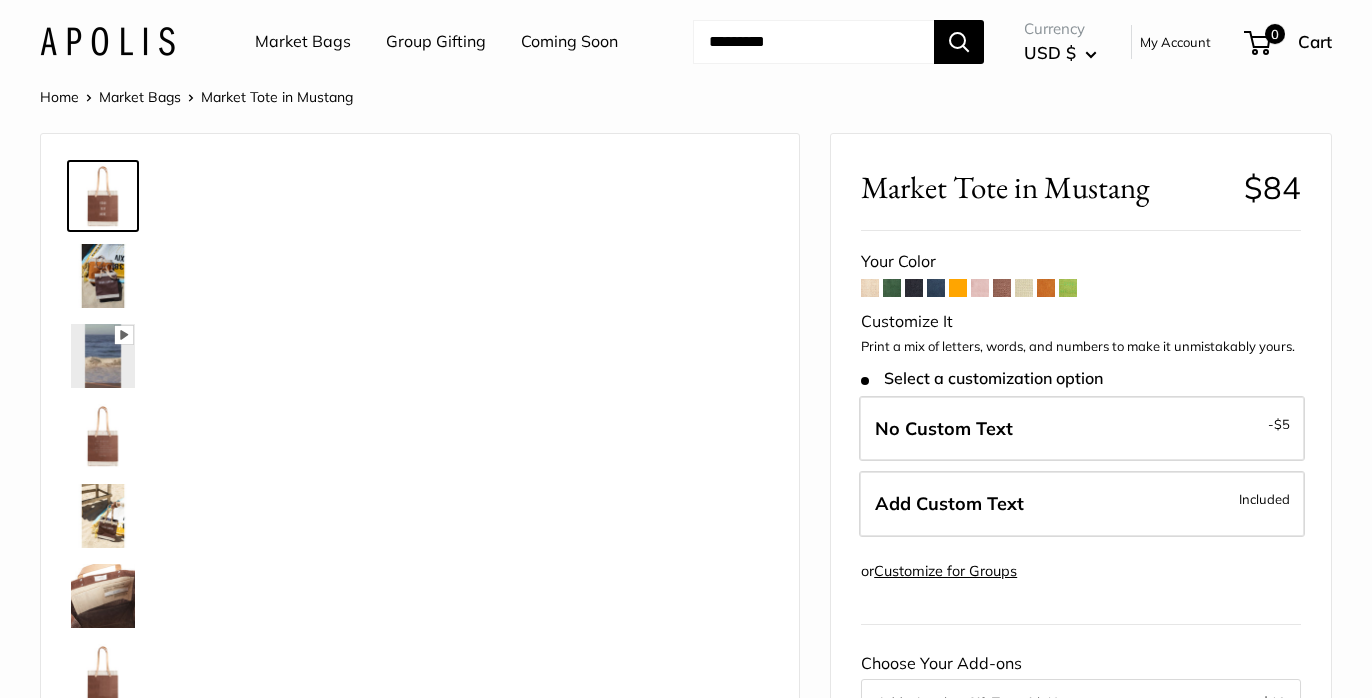 scroll, scrollTop: 0, scrollLeft: 0, axis: both 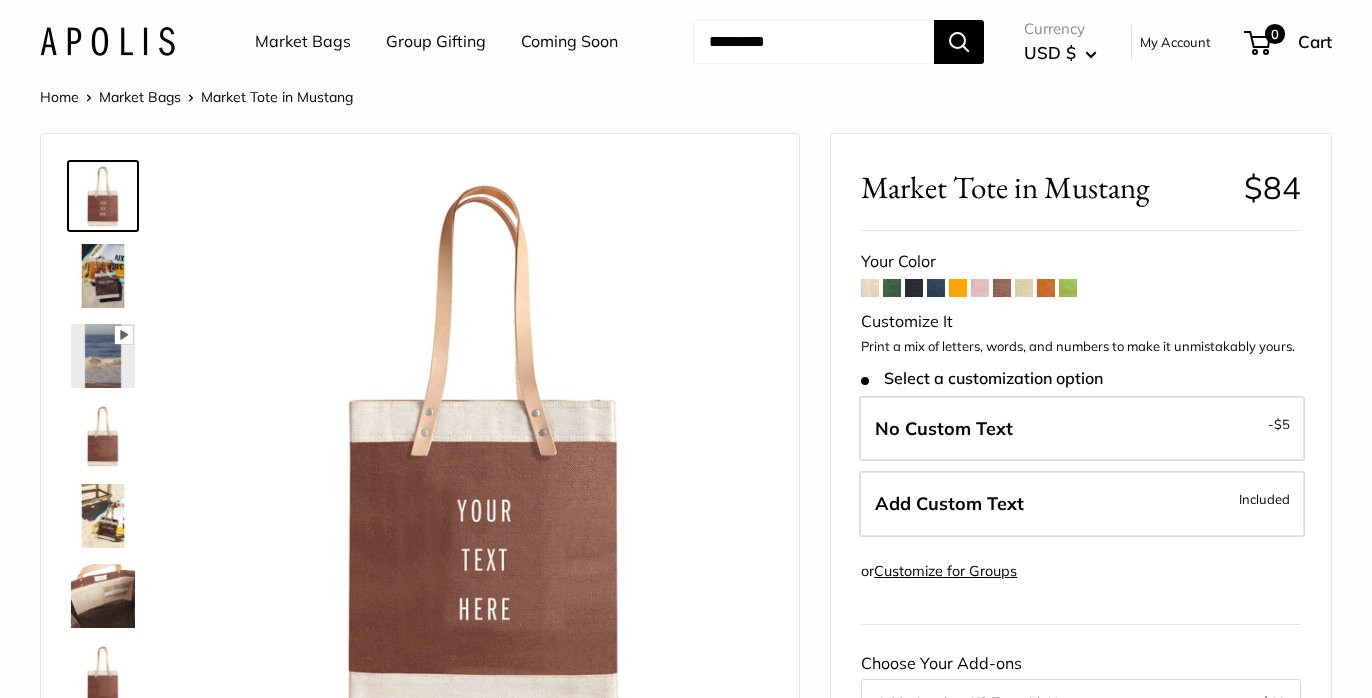 click on "Customize for Groups" at bounding box center [945, 571] 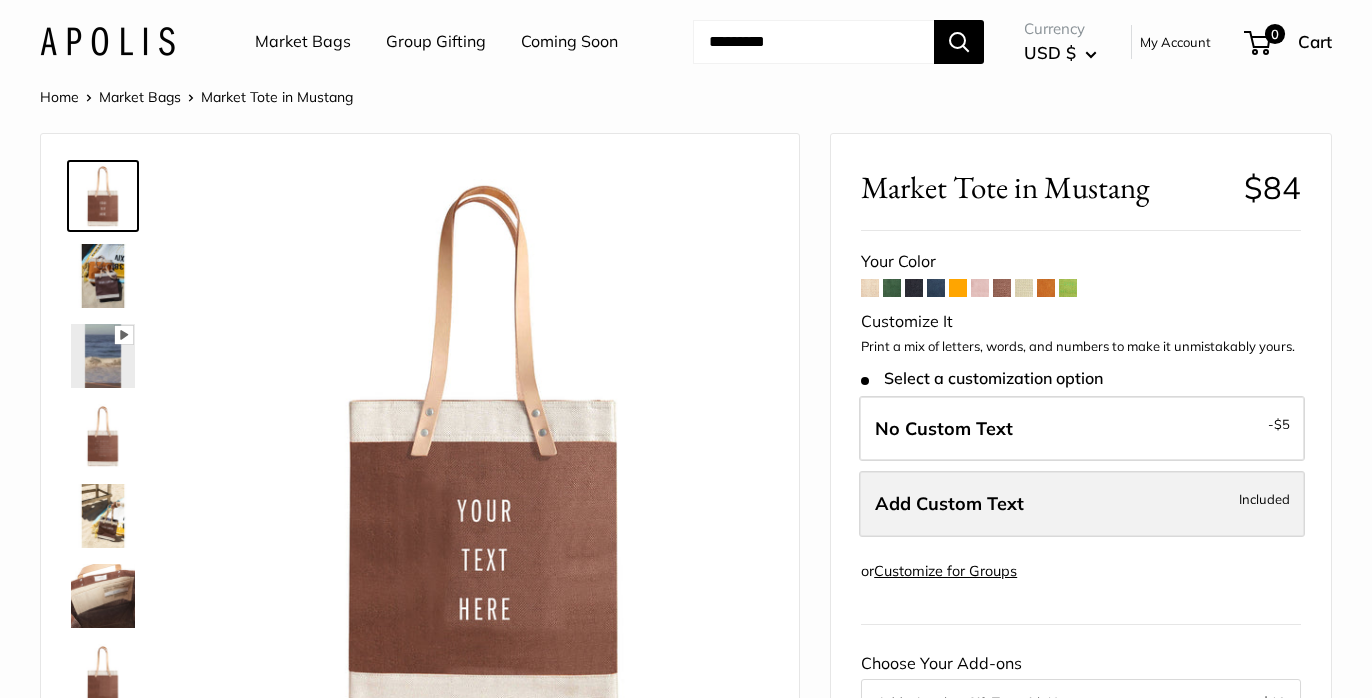 click on "Add Custom Text" at bounding box center (949, 503) 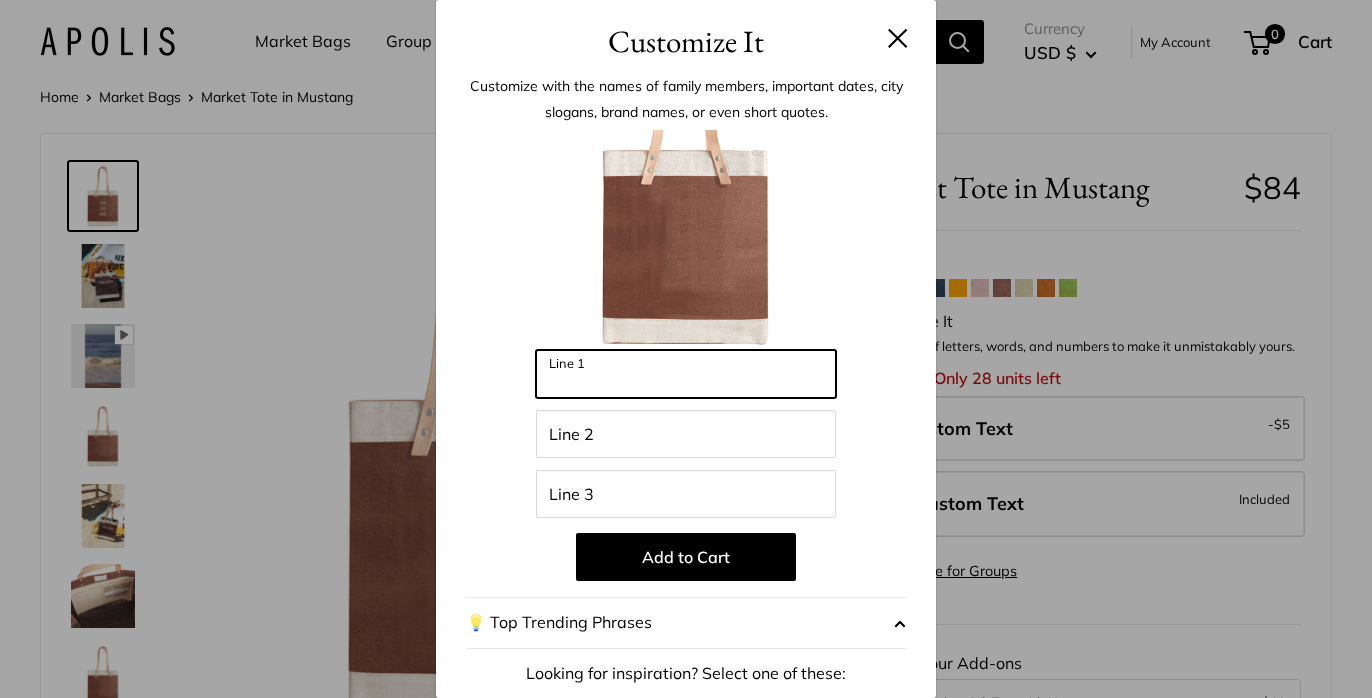 click on "Line 1" at bounding box center (686, 374) 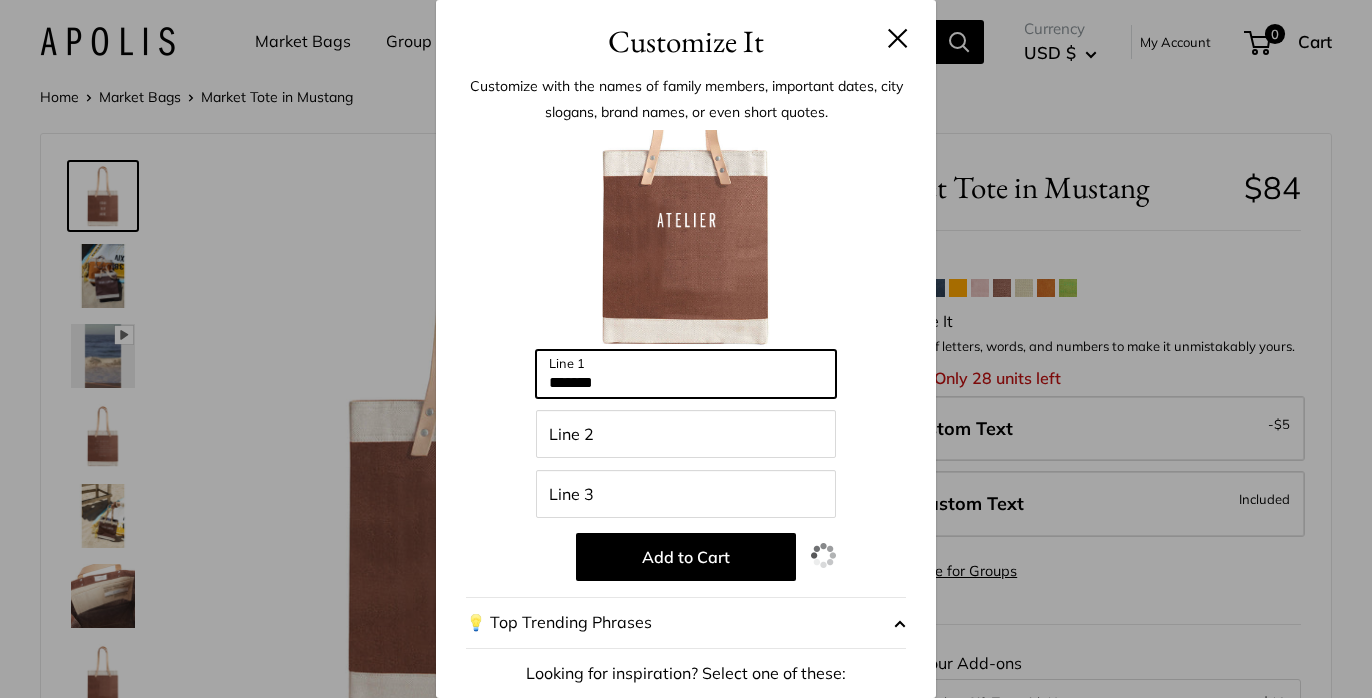 type on "*******" 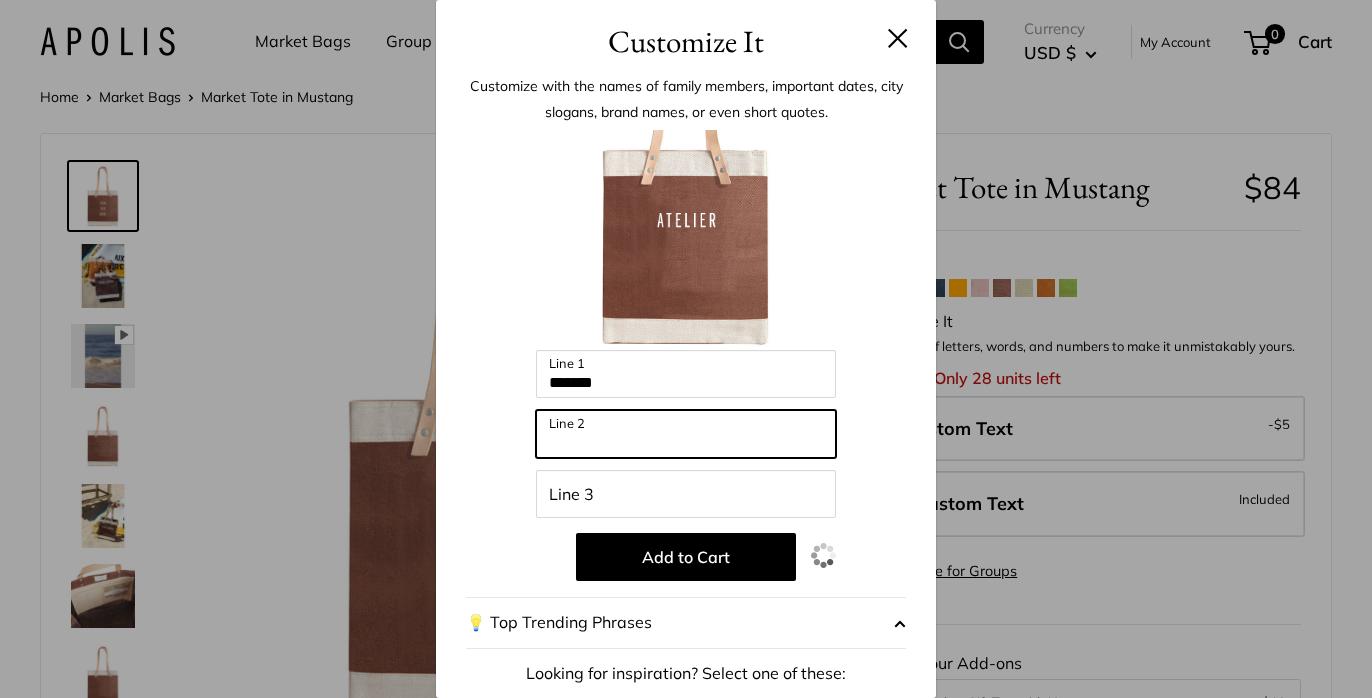 click on "Line 2" at bounding box center [686, 434] 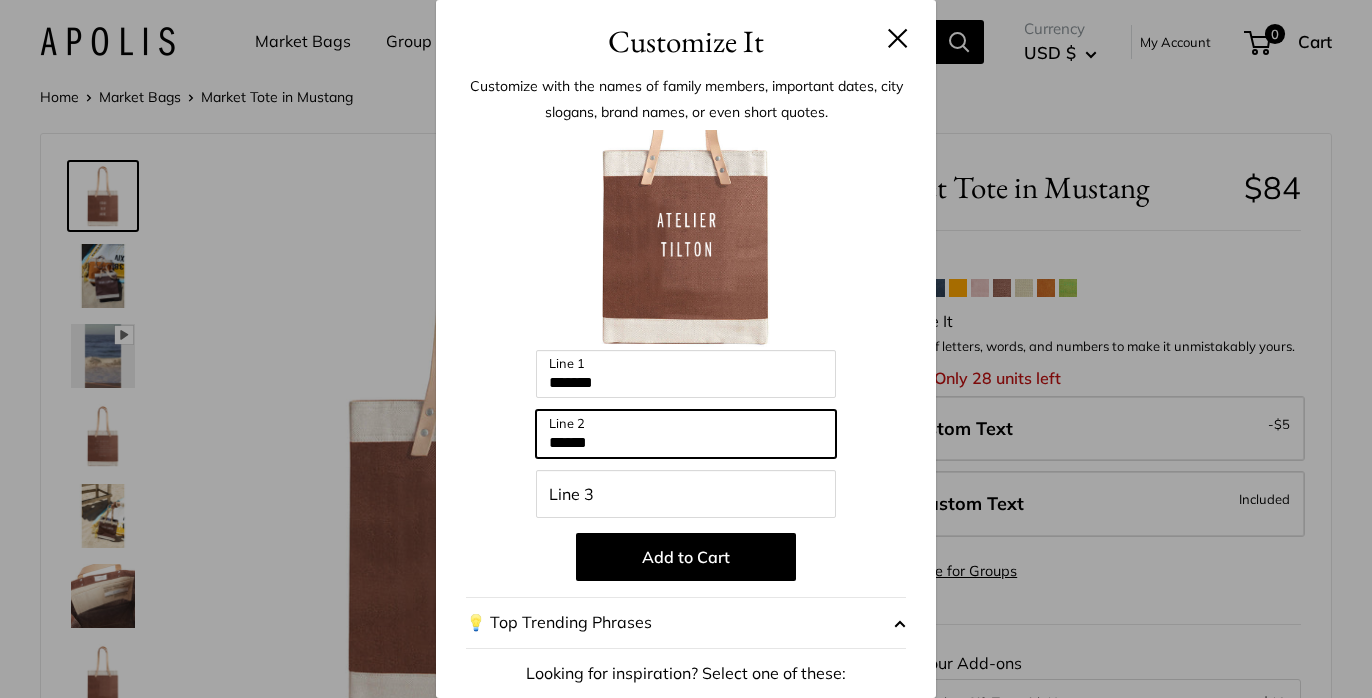 type on "******" 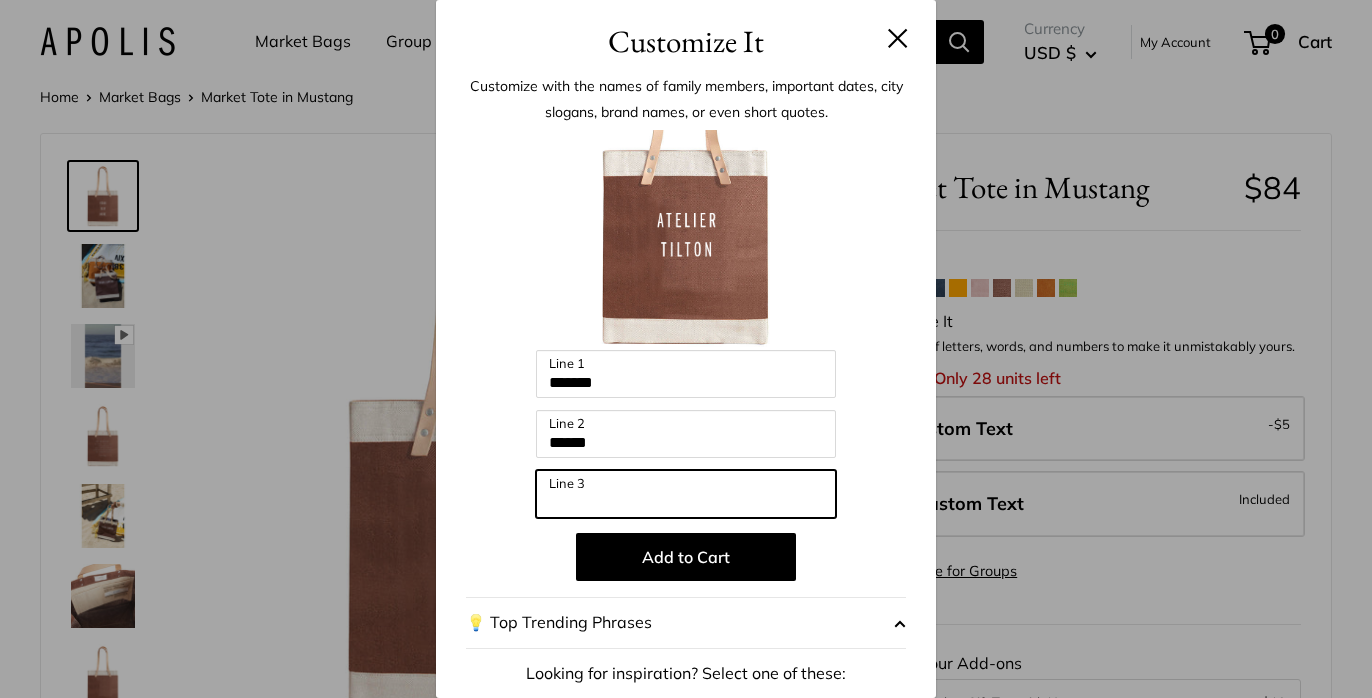 click on "Line 3" at bounding box center (686, 494) 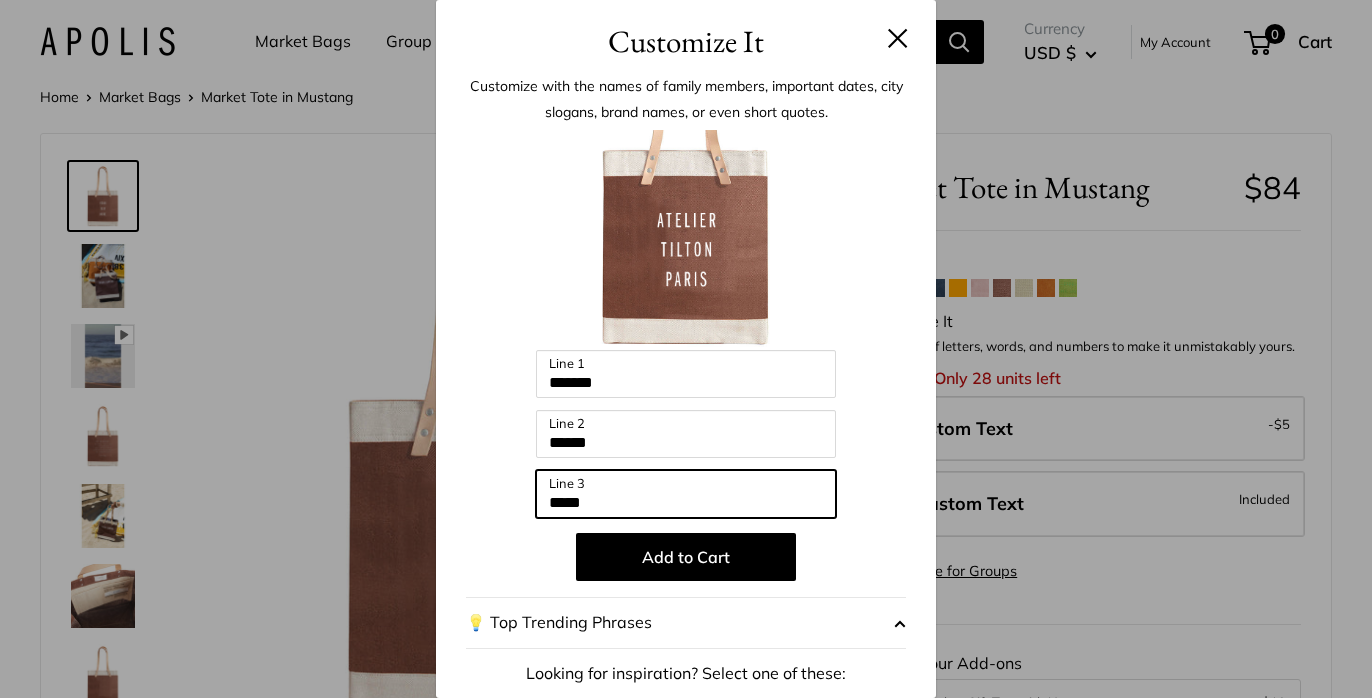 type on "*****" 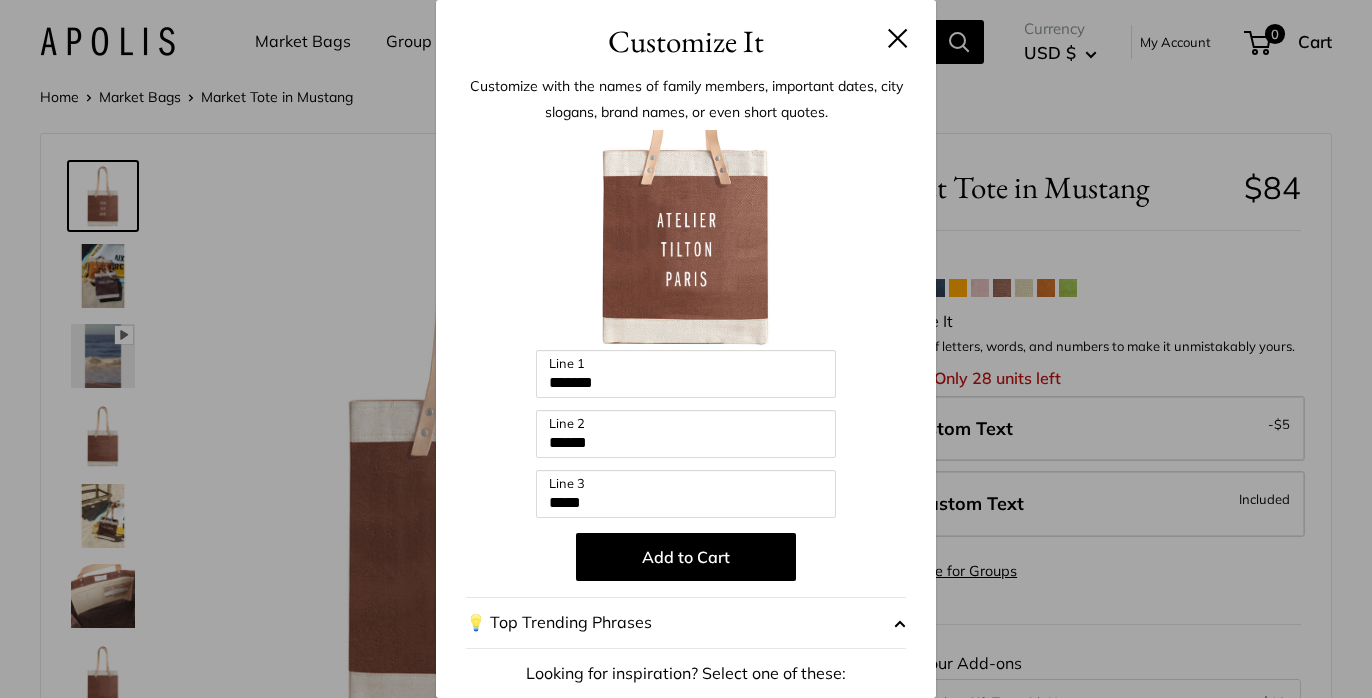 click at bounding box center (686, 240) 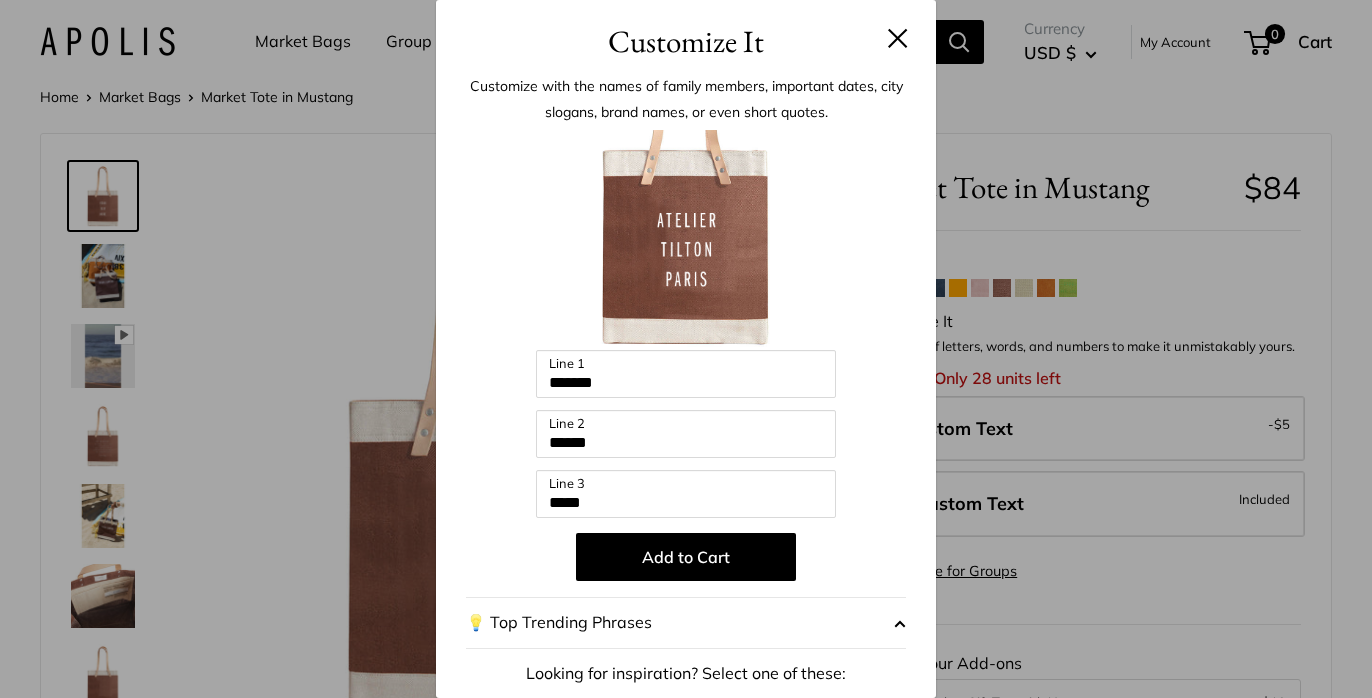 click at bounding box center [898, 38] 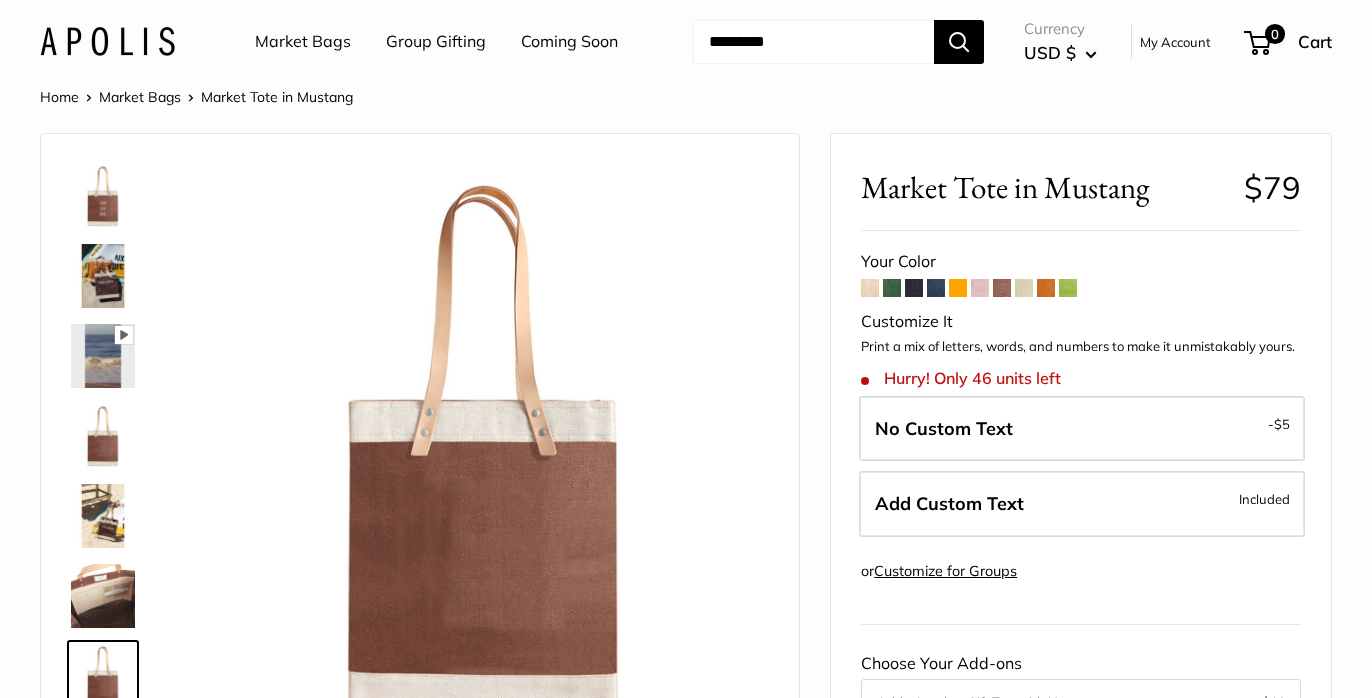 click at bounding box center [1002, 288] 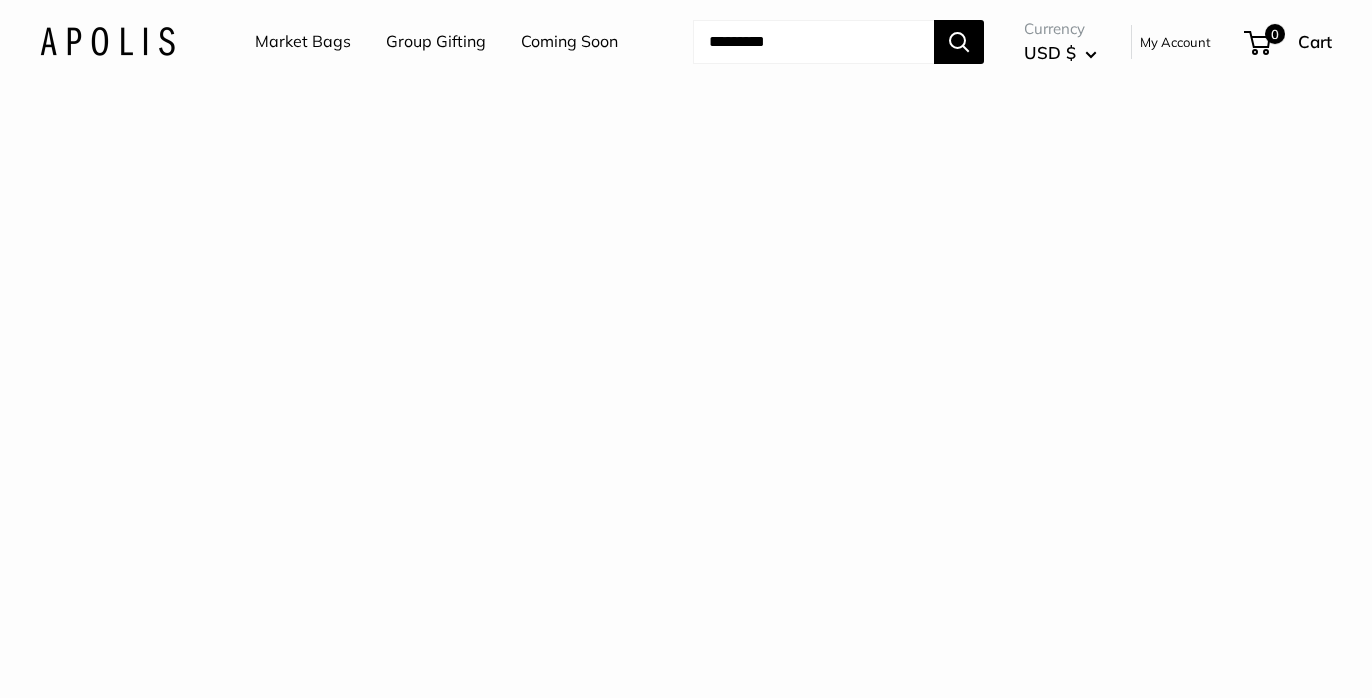 scroll, scrollTop: 0, scrollLeft: 0, axis: both 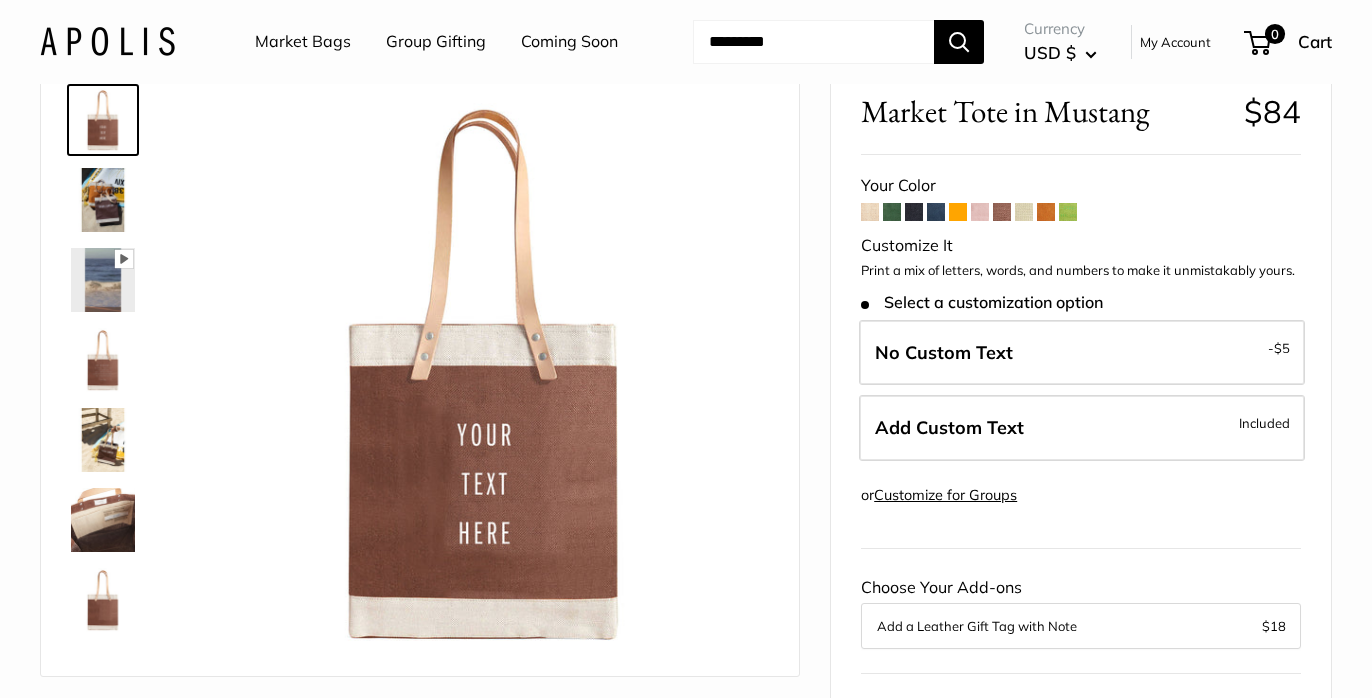 click at bounding box center [103, 440] 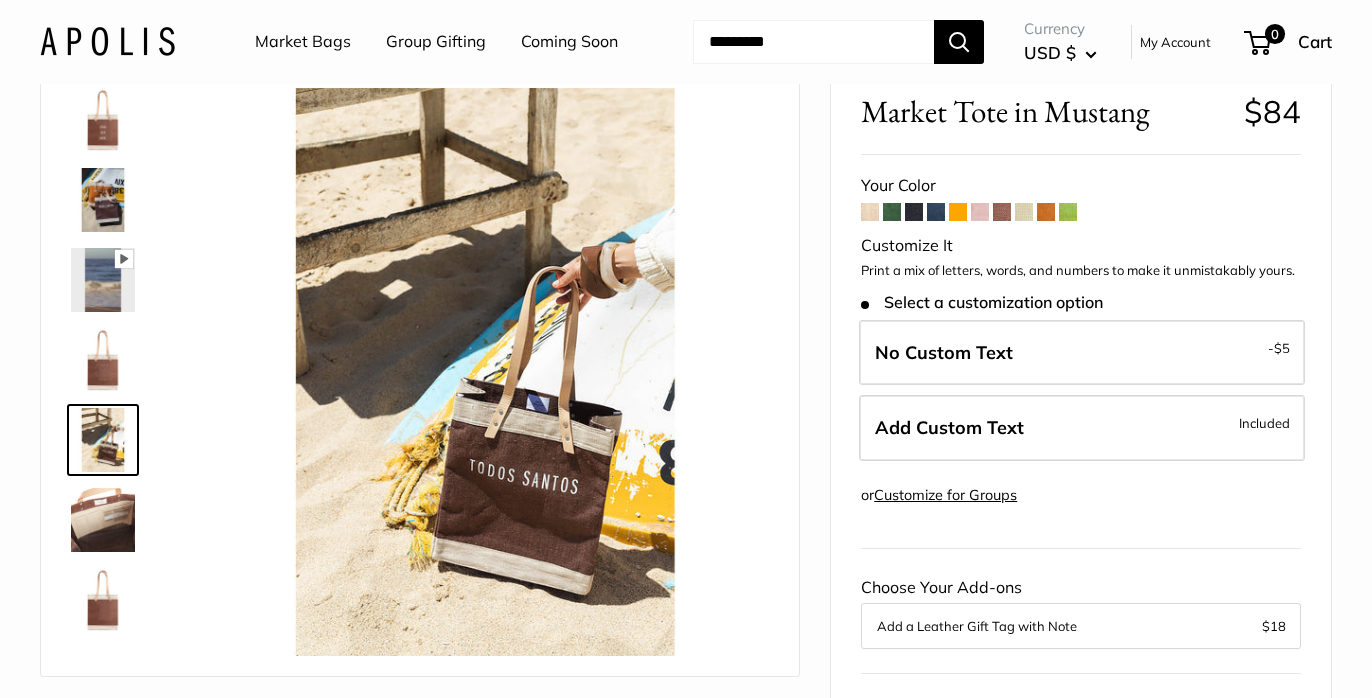 click at bounding box center [103, 520] 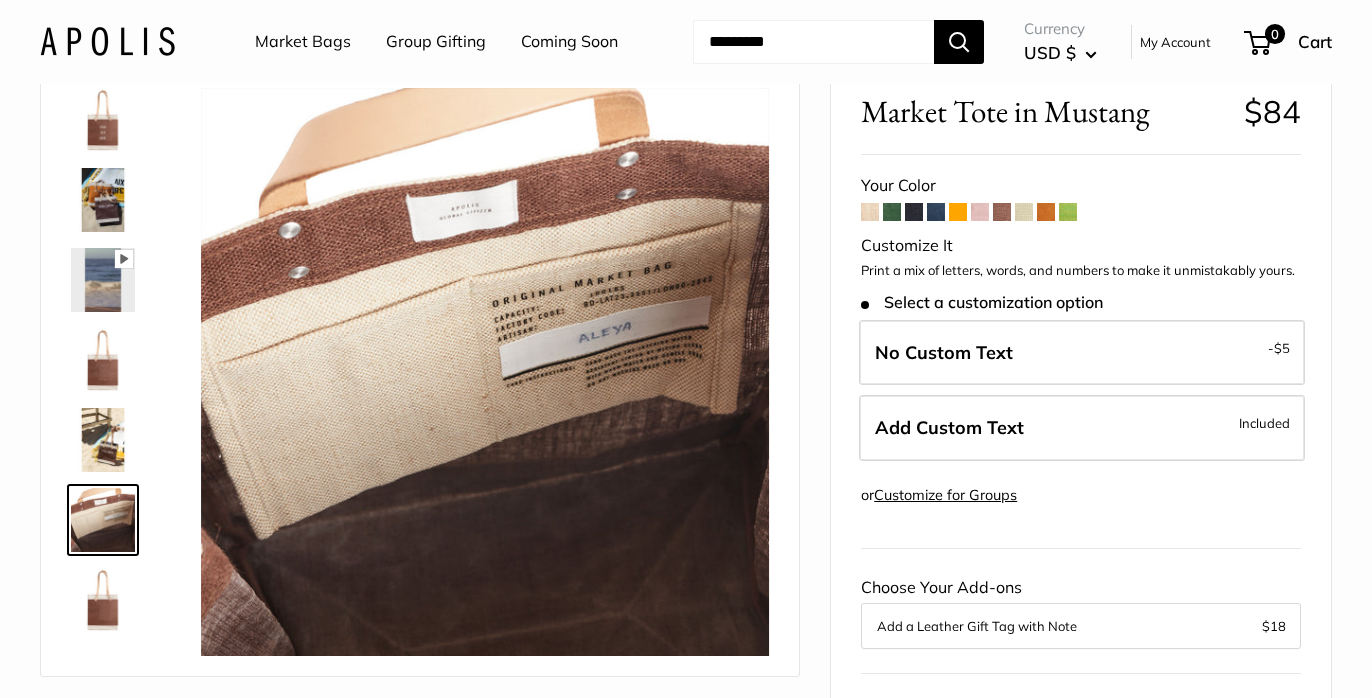 click at bounding box center (103, 200) 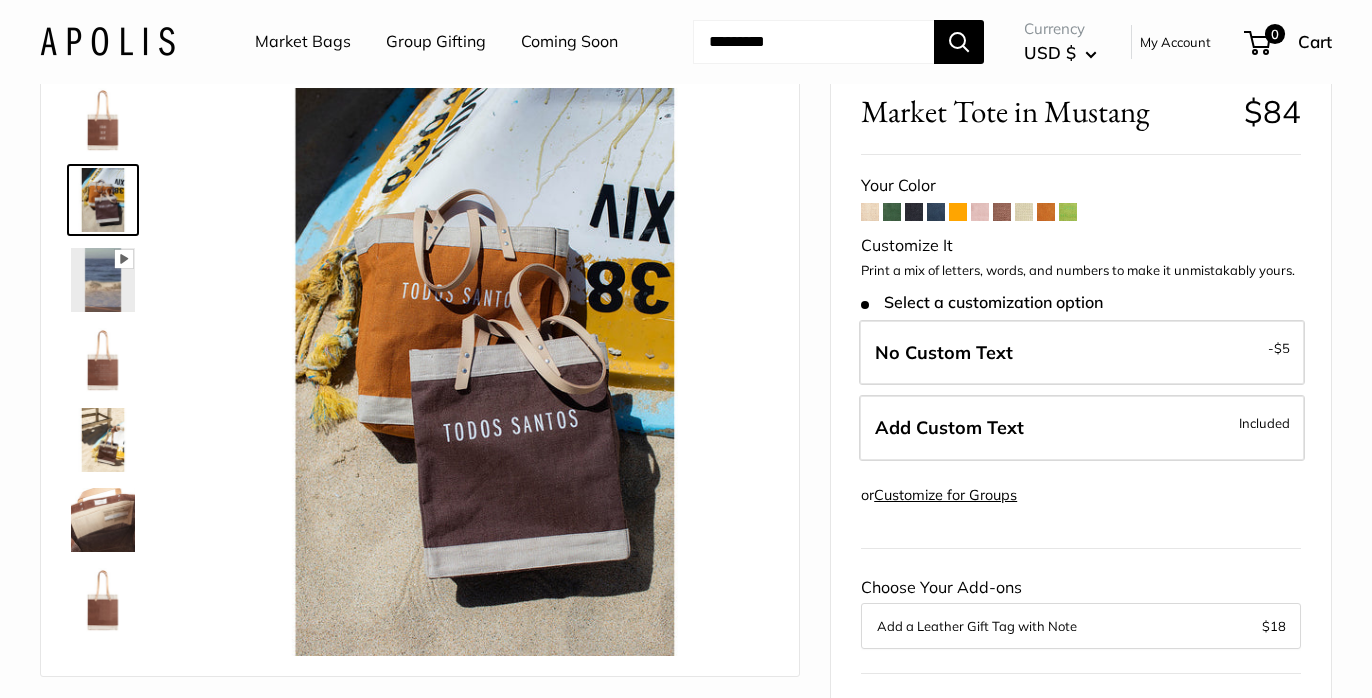 click at bounding box center (103, 120) 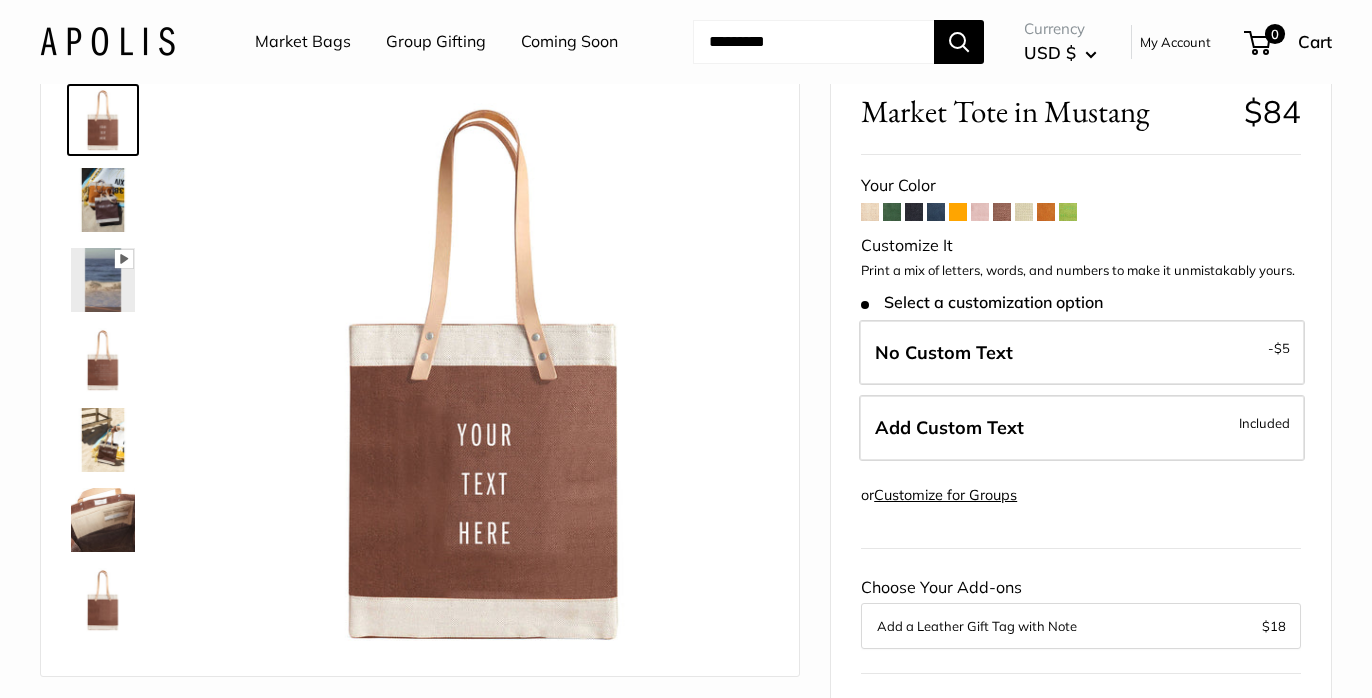 click at bounding box center [103, 200] 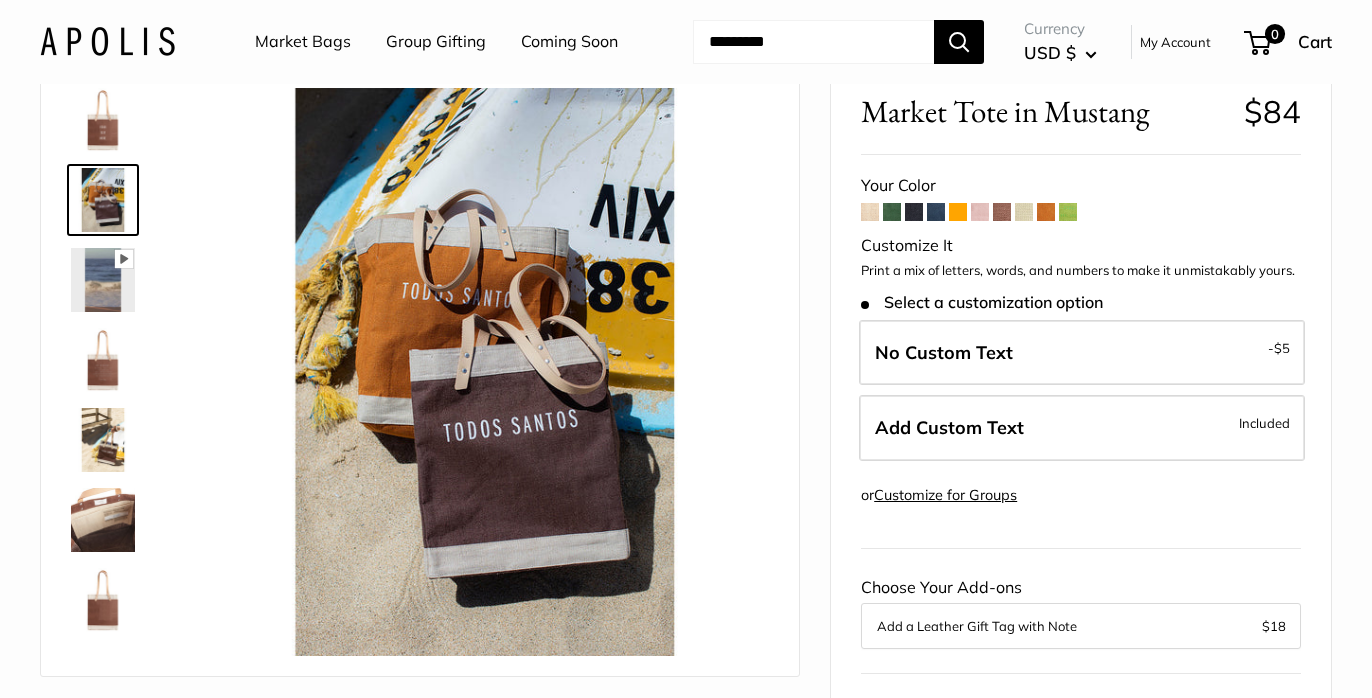 click at bounding box center [103, 360] 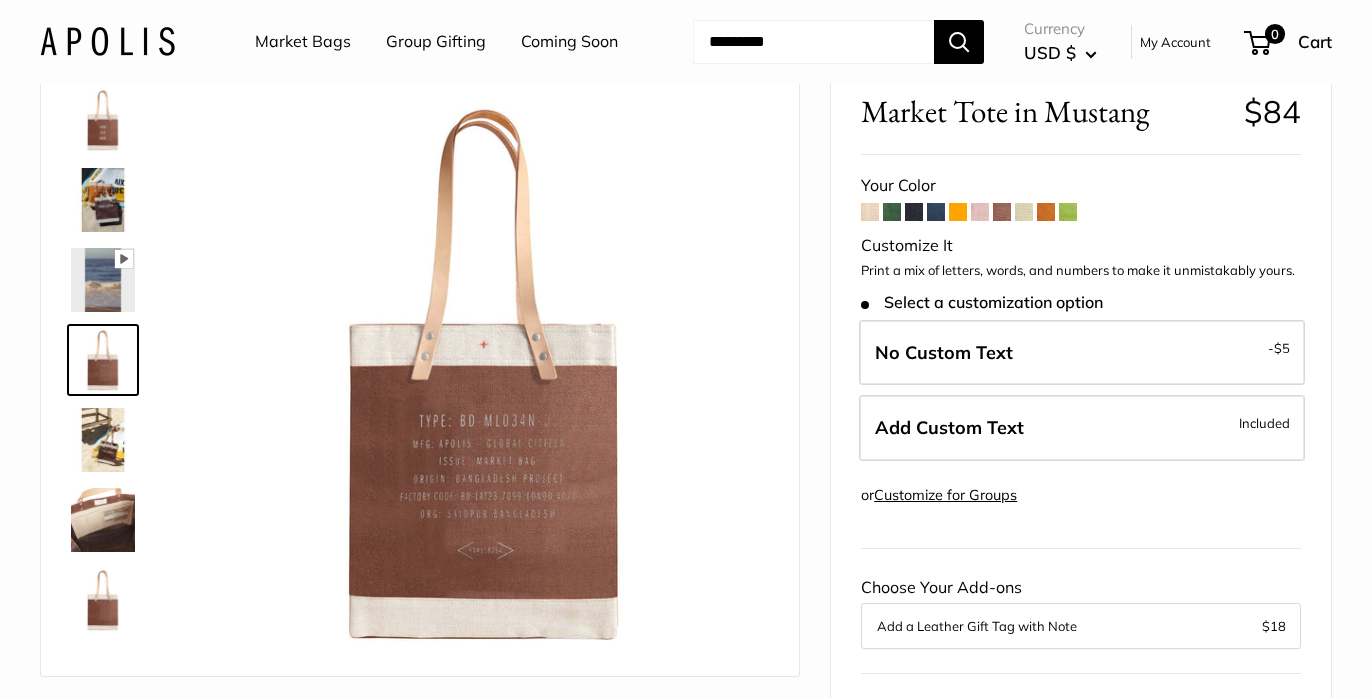 click at bounding box center (103, 440) 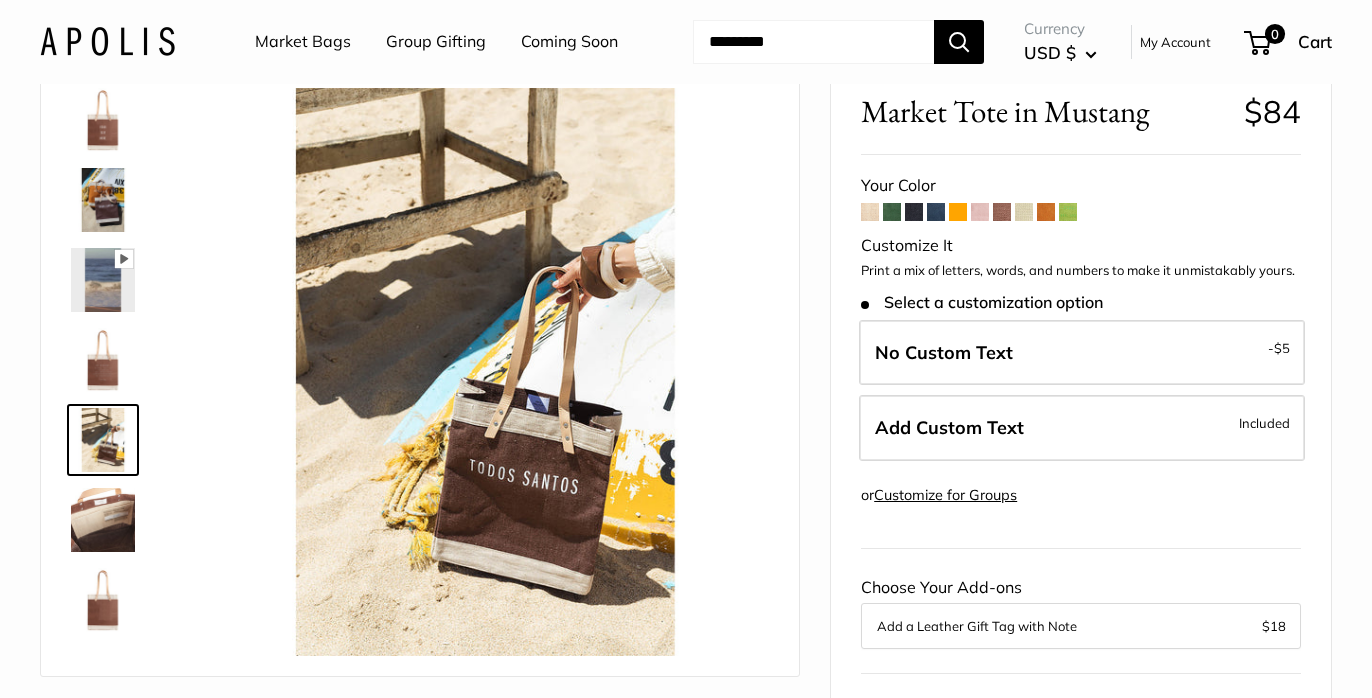 click at bounding box center (103, 520) 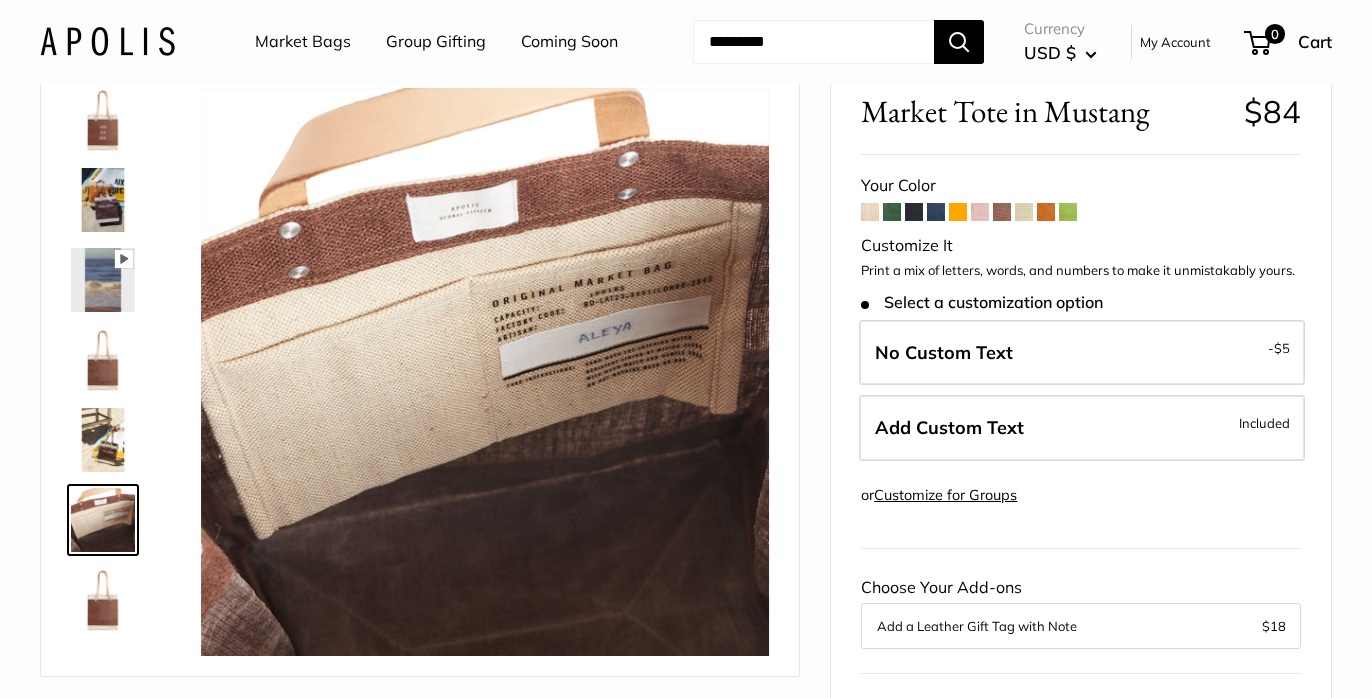 click at bounding box center (103, 600) 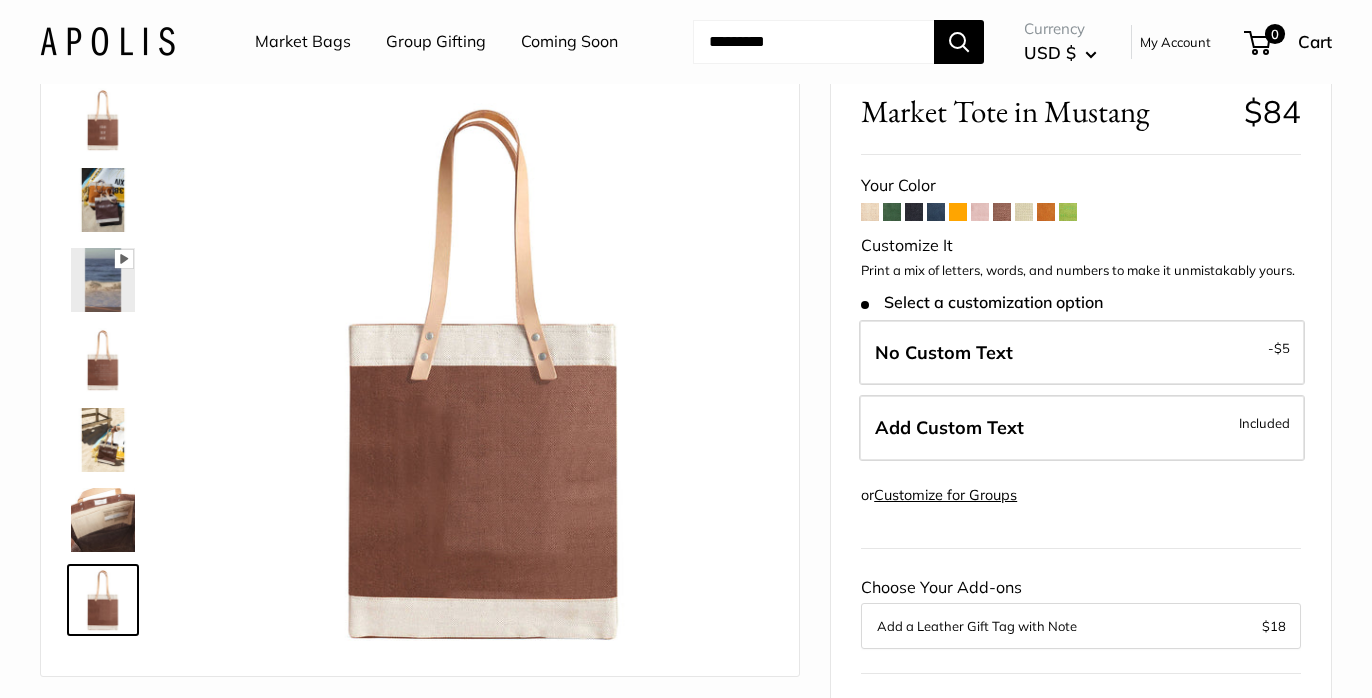 click at bounding box center (103, 520) 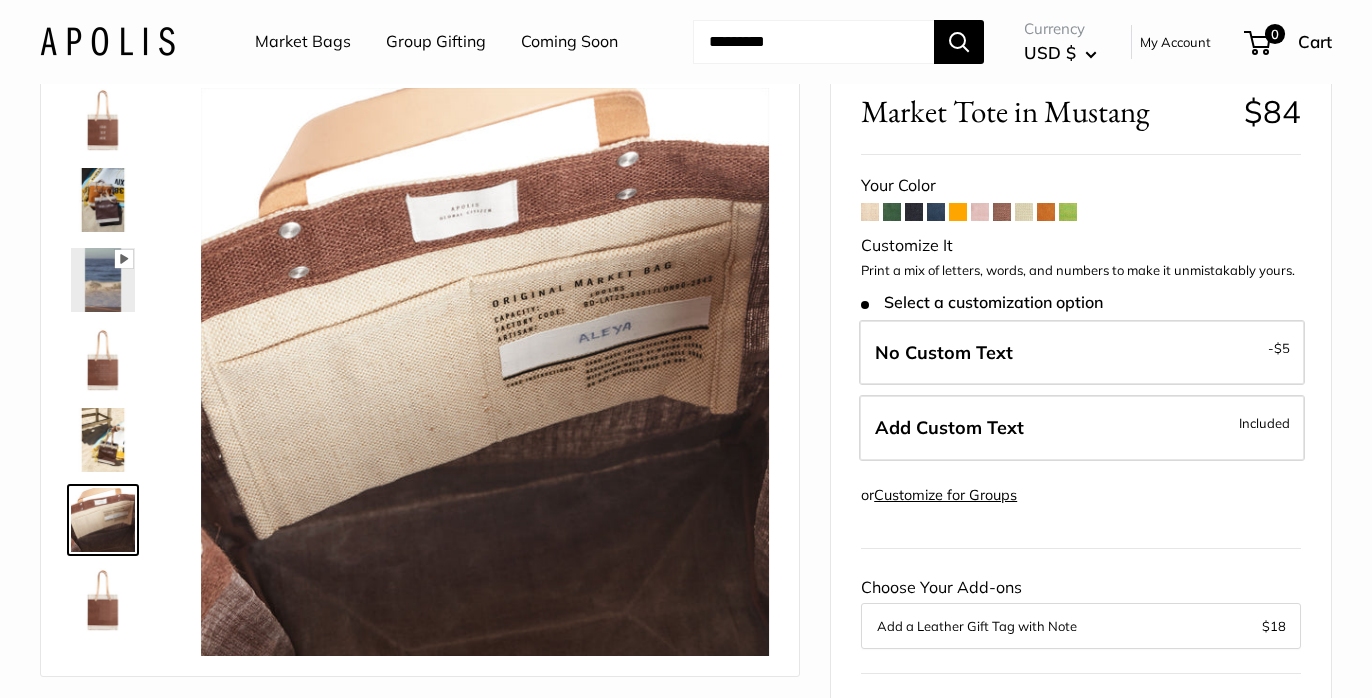 click at bounding box center (103, 440) 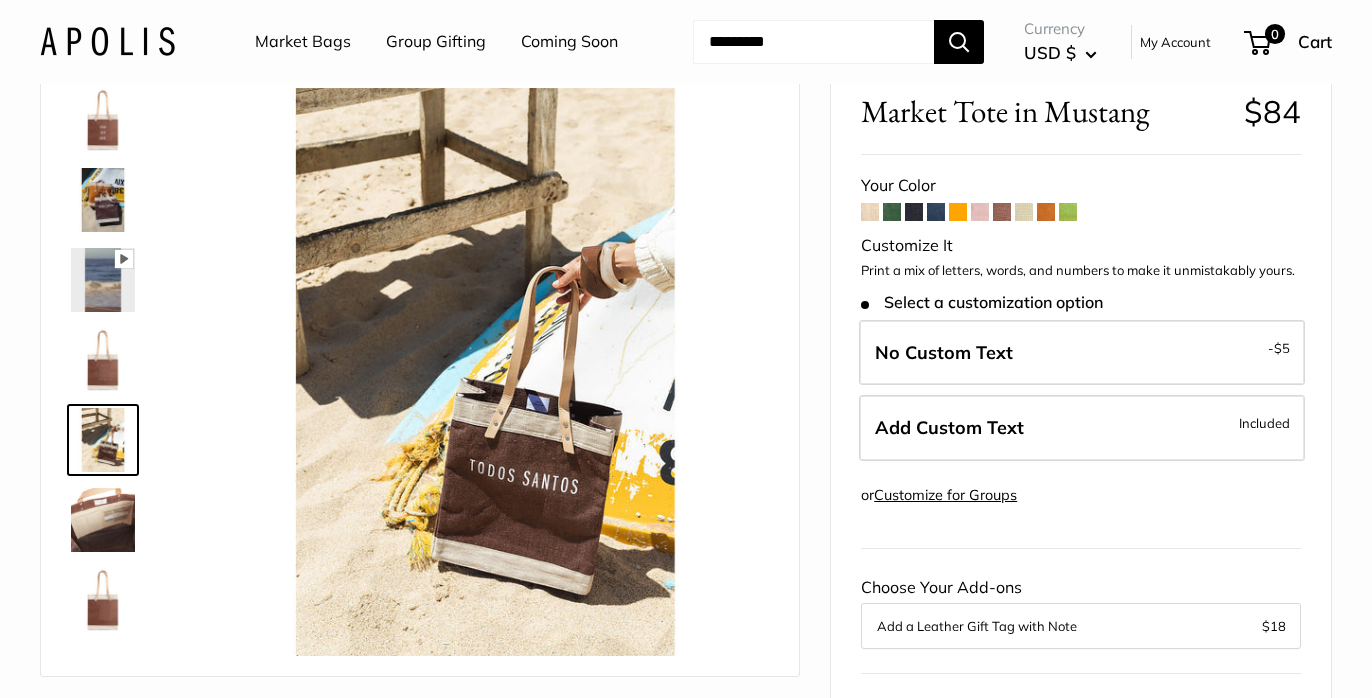 click at bounding box center [103, 360] 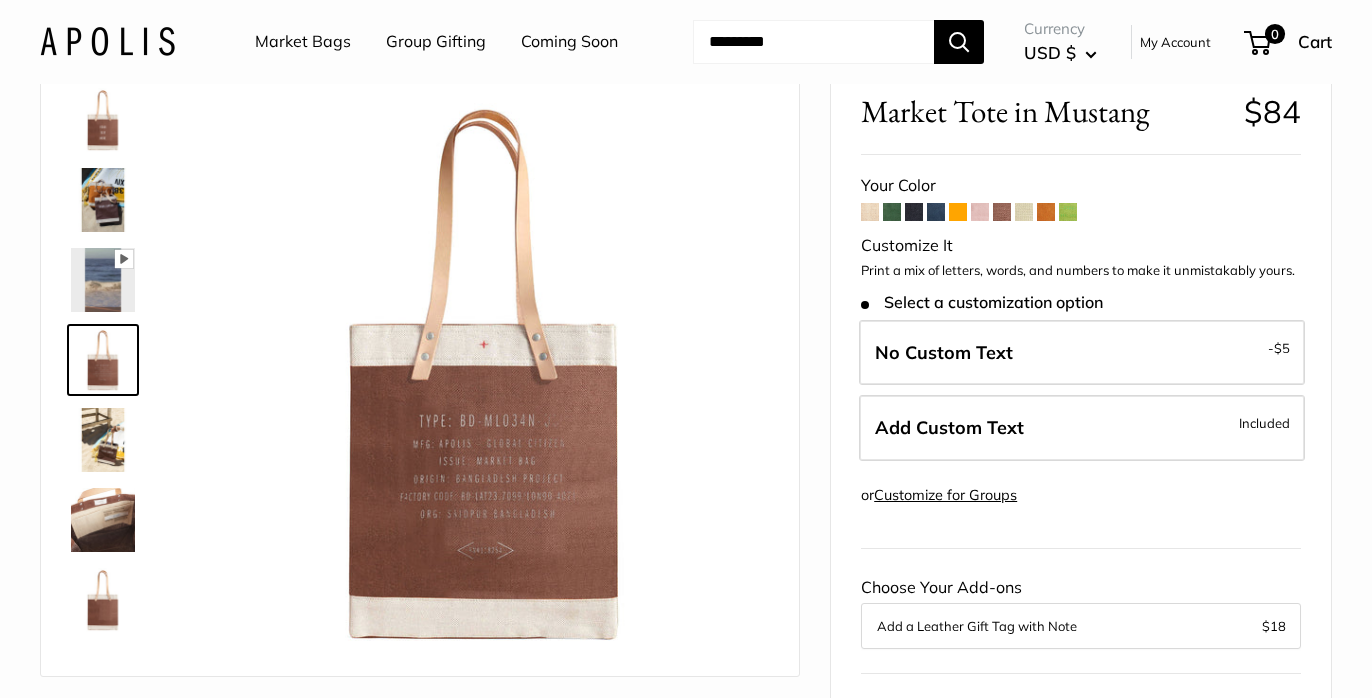 click at bounding box center (936, 212) 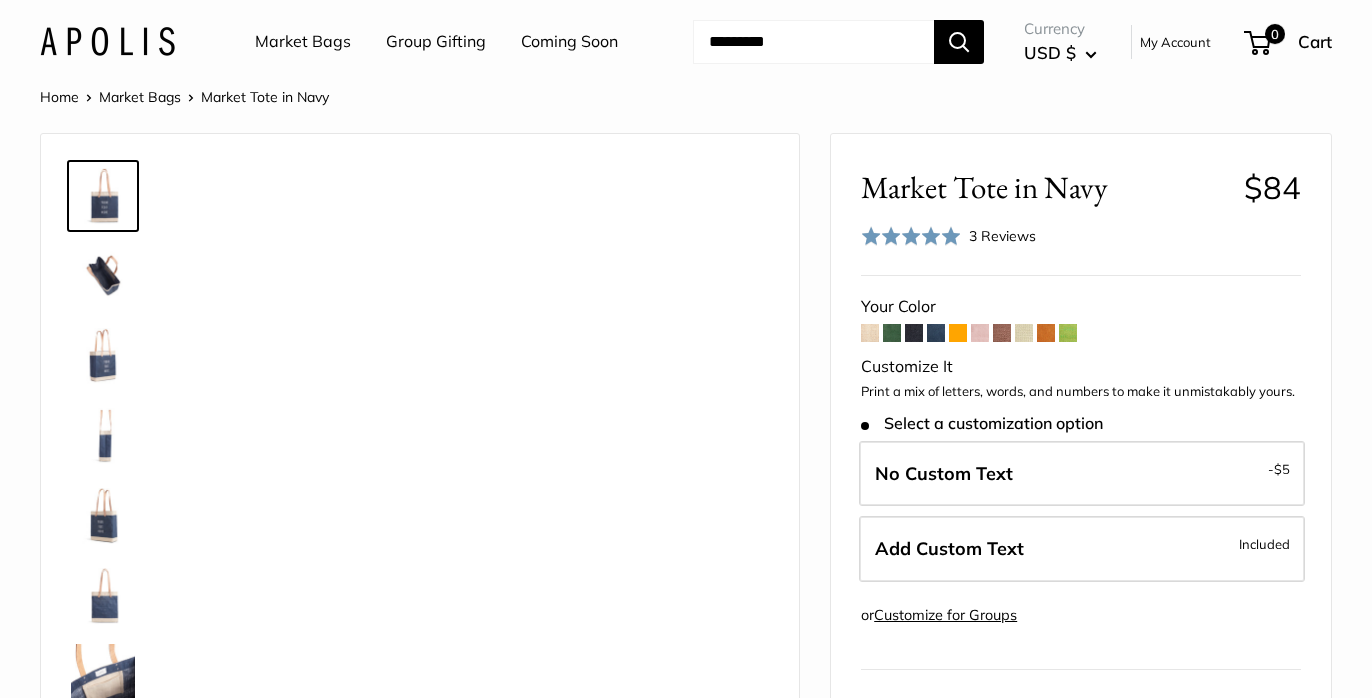 scroll, scrollTop: 0, scrollLeft: 0, axis: both 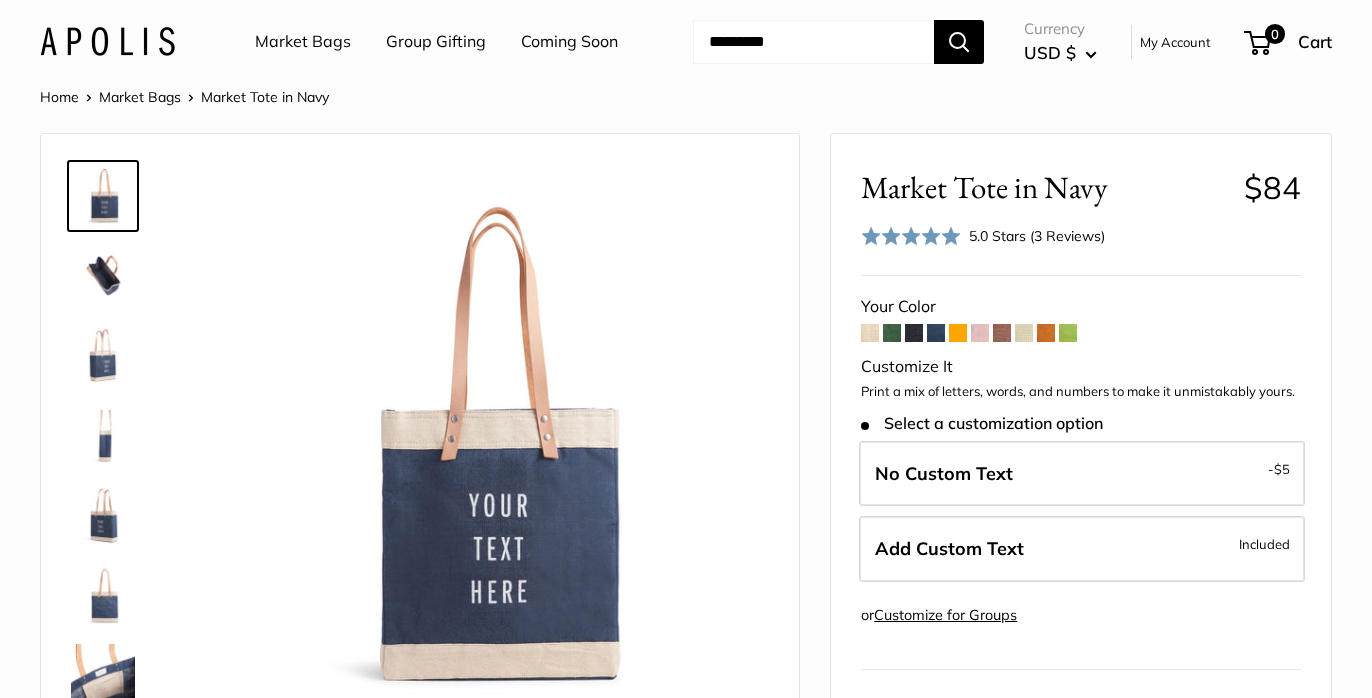 click at bounding box center [980, 333] 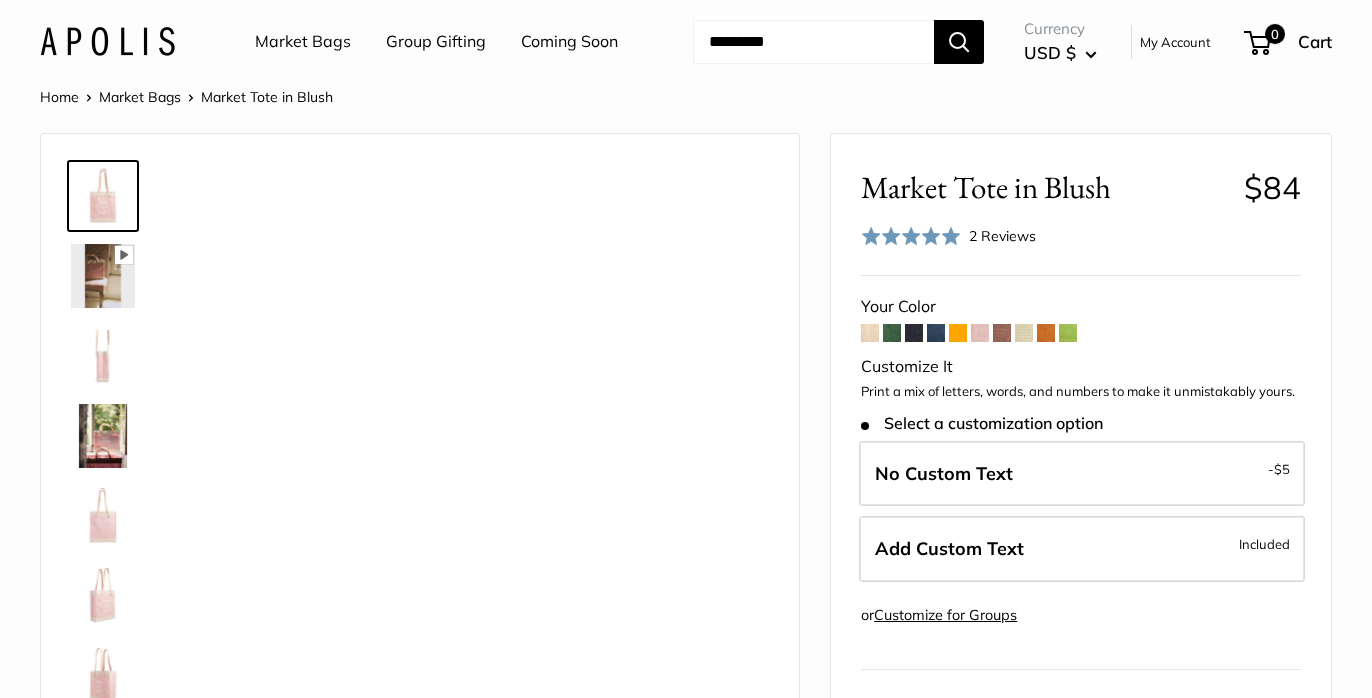 scroll, scrollTop: 0, scrollLeft: 0, axis: both 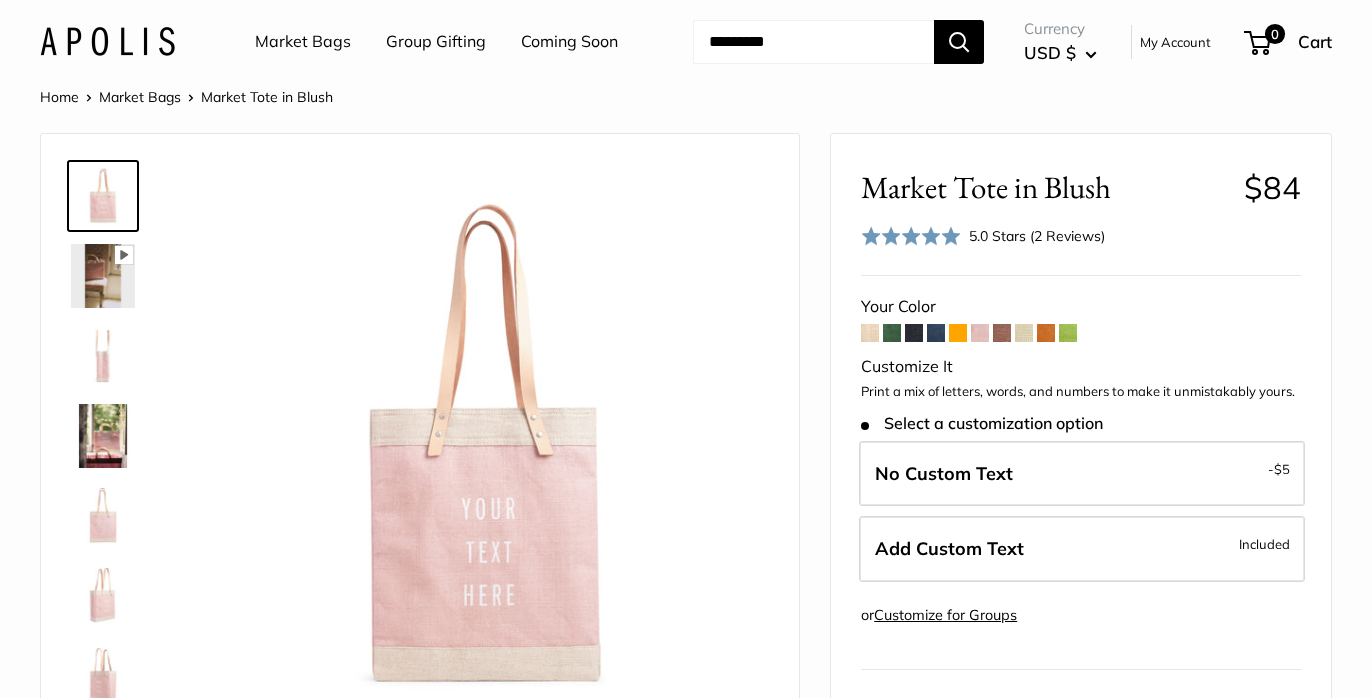 click at bounding box center (1024, 333) 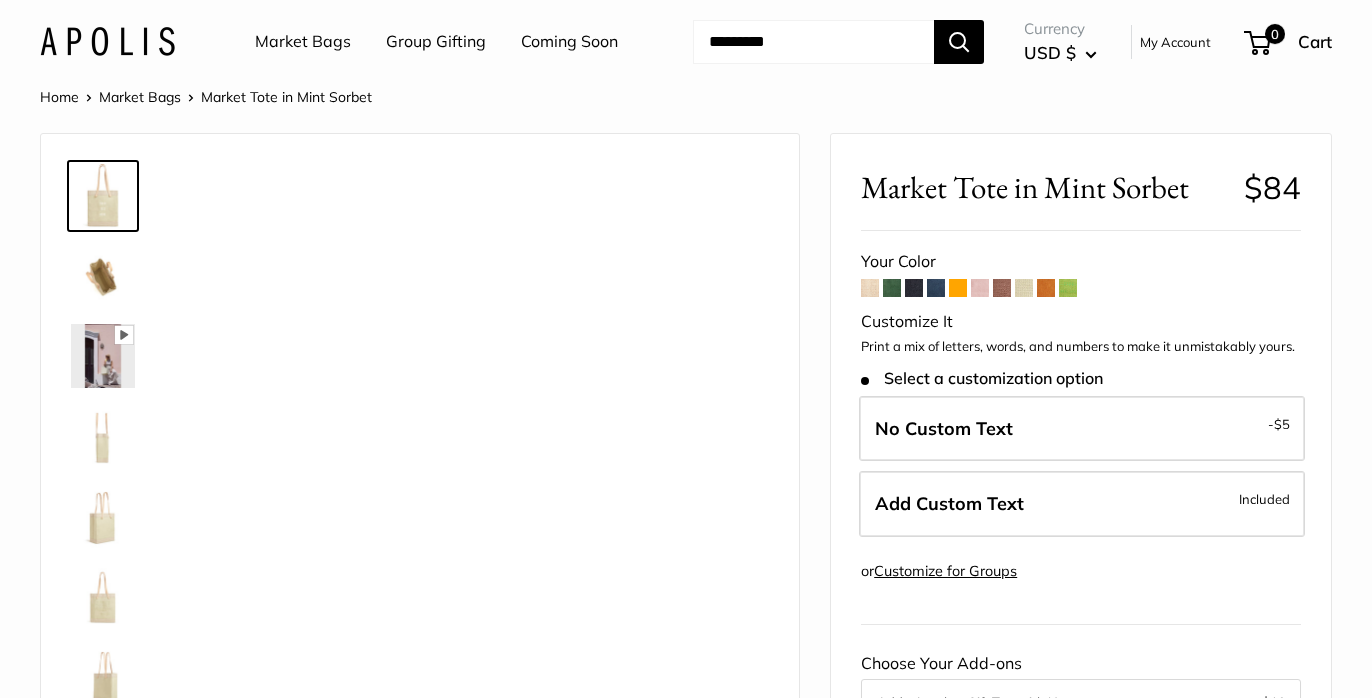 scroll, scrollTop: 0, scrollLeft: 0, axis: both 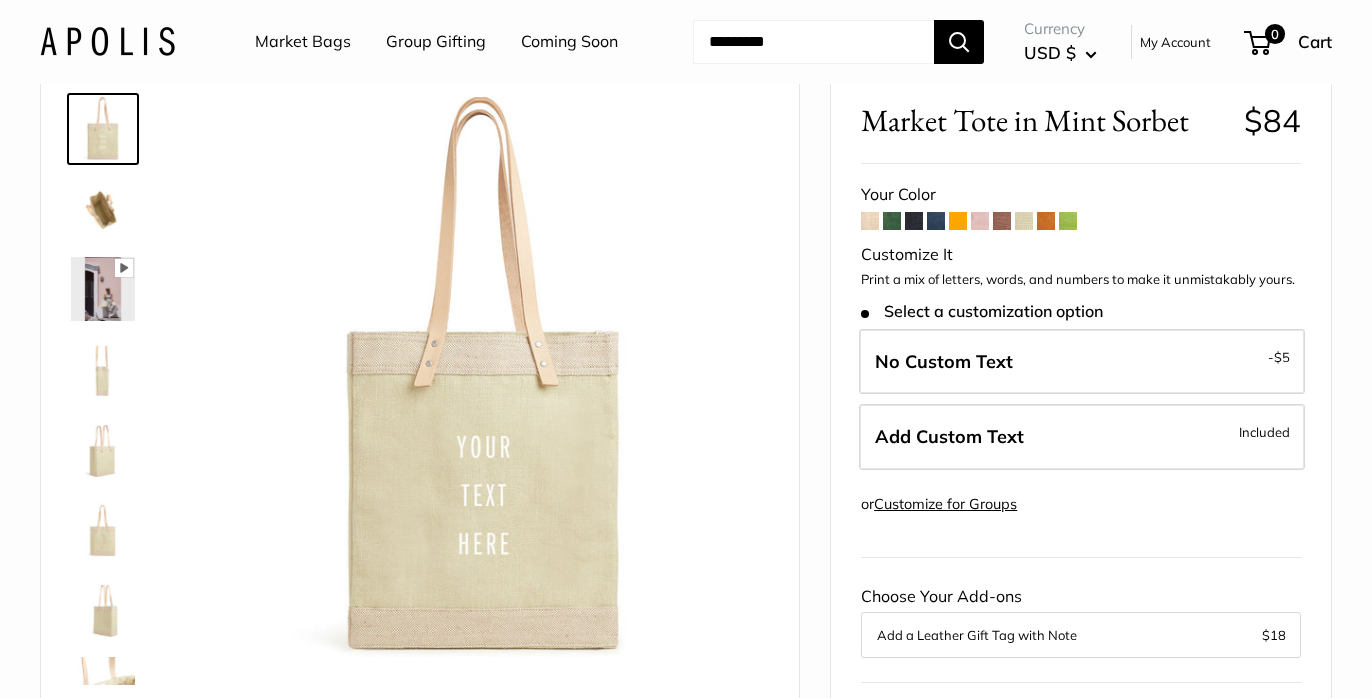 click at bounding box center [1046, 221] 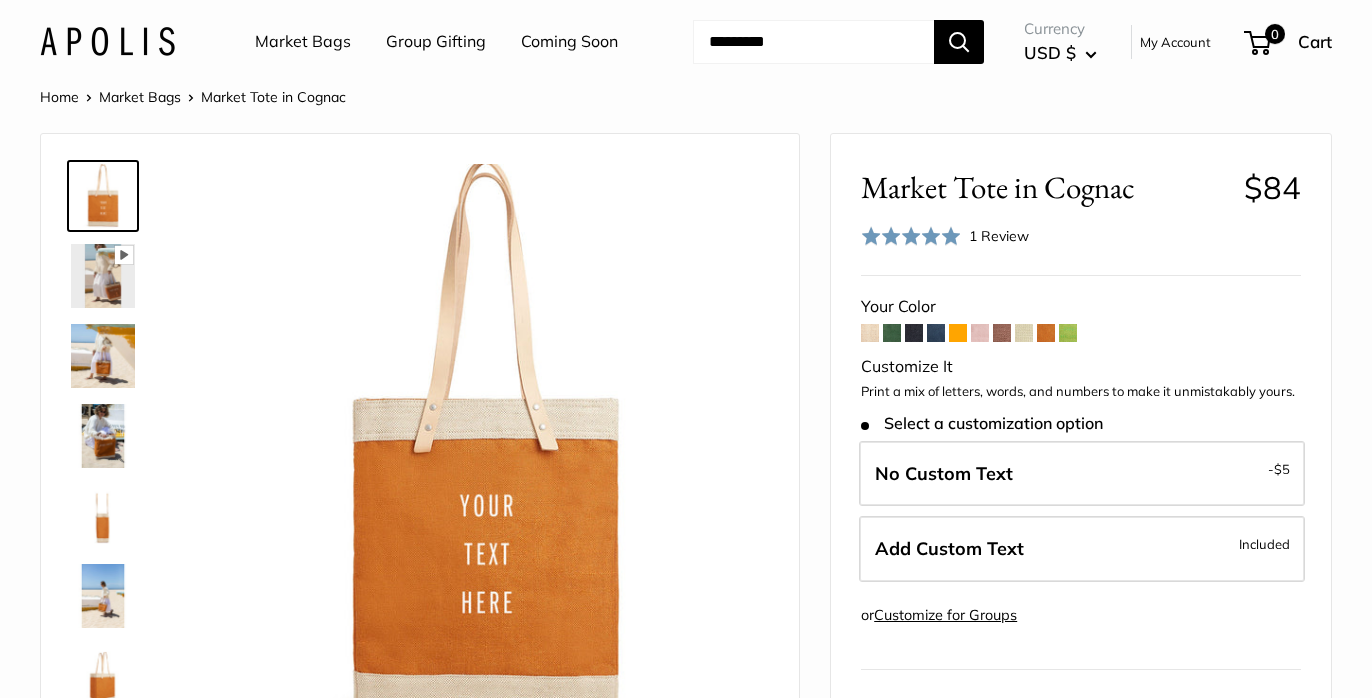 scroll, scrollTop: 0, scrollLeft: 0, axis: both 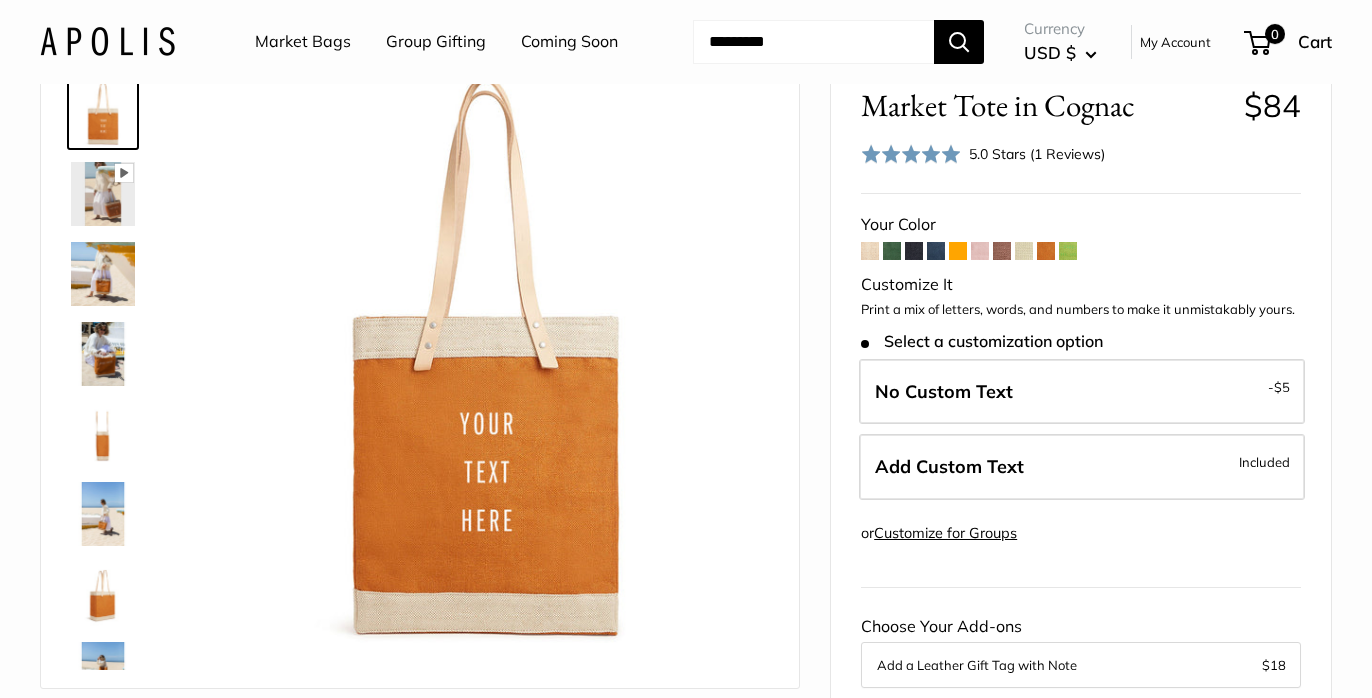 click at bounding box center [1002, 251] 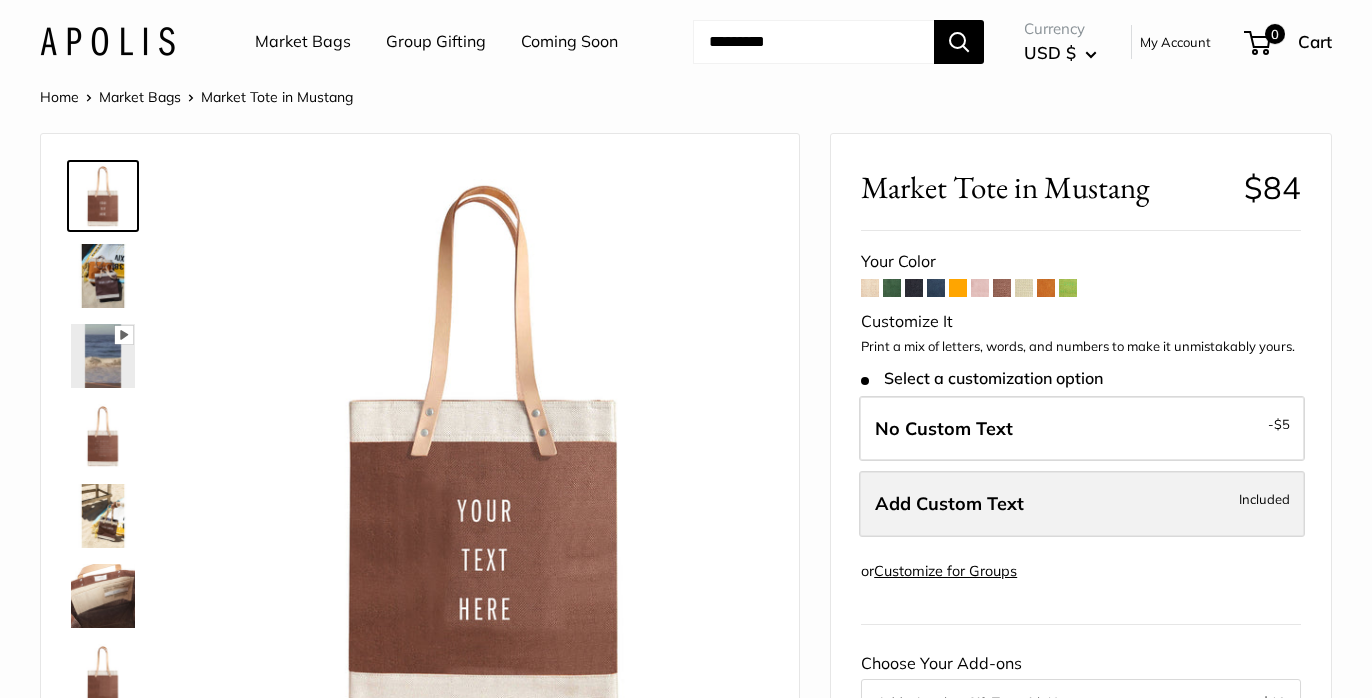 scroll, scrollTop: 0, scrollLeft: 0, axis: both 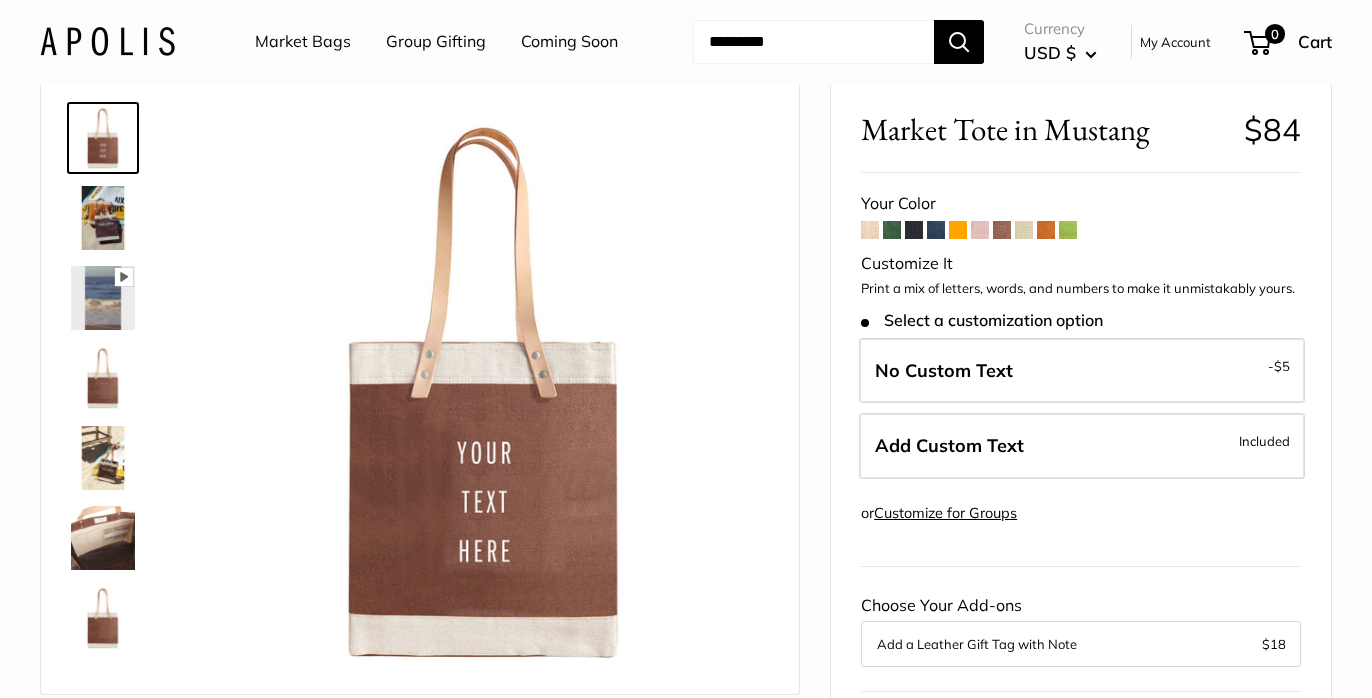 click at bounding box center (103, 458) 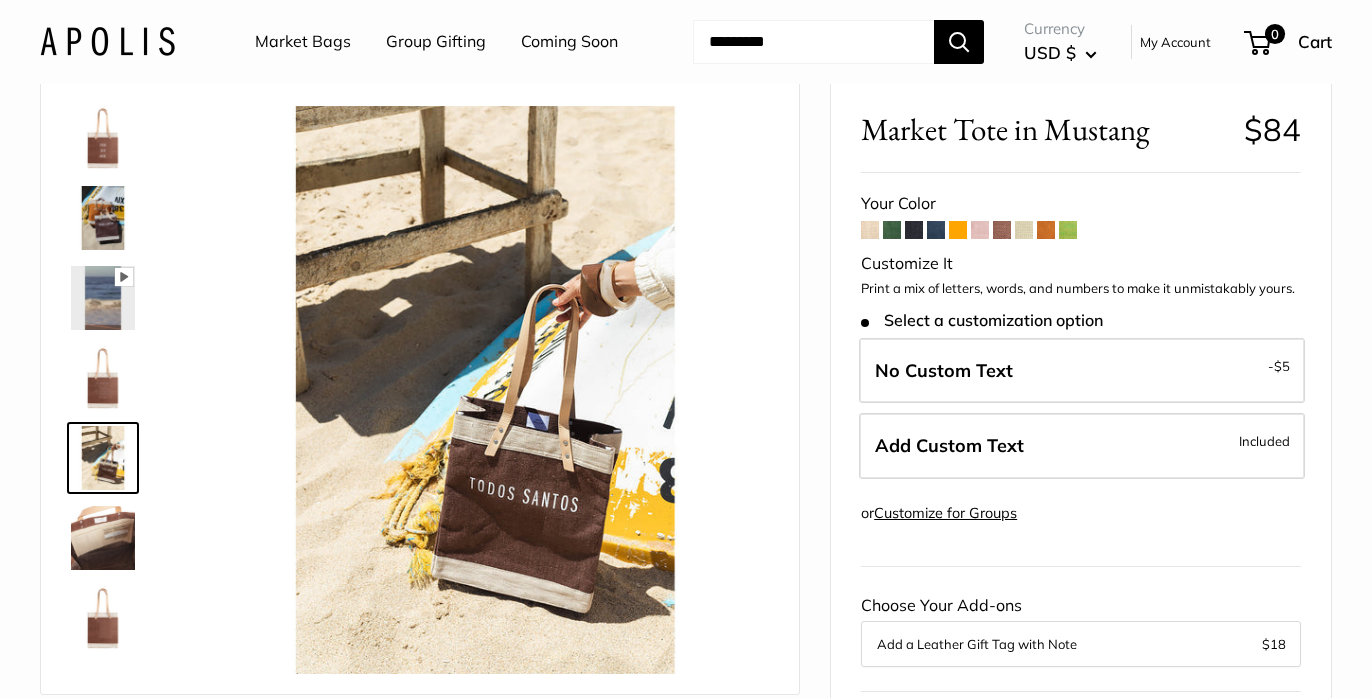 click at bounding box center (103, 378) 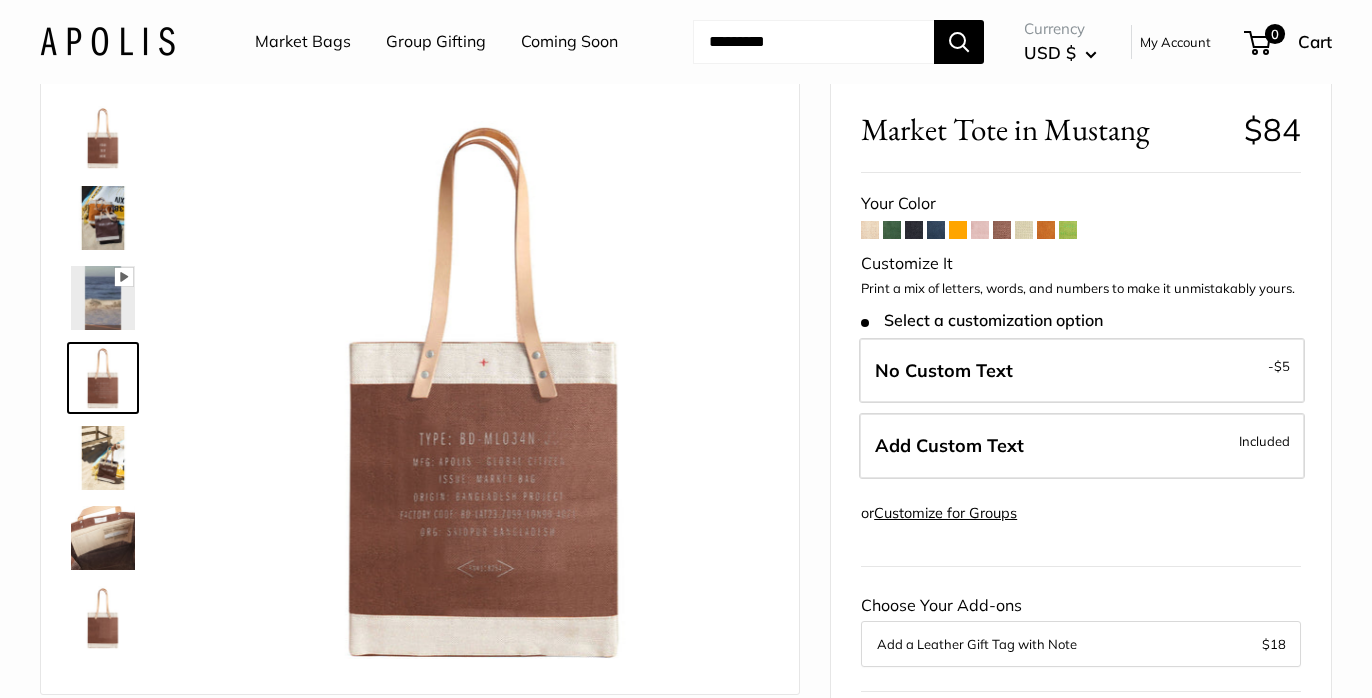 click at bounding box center [103, 538] 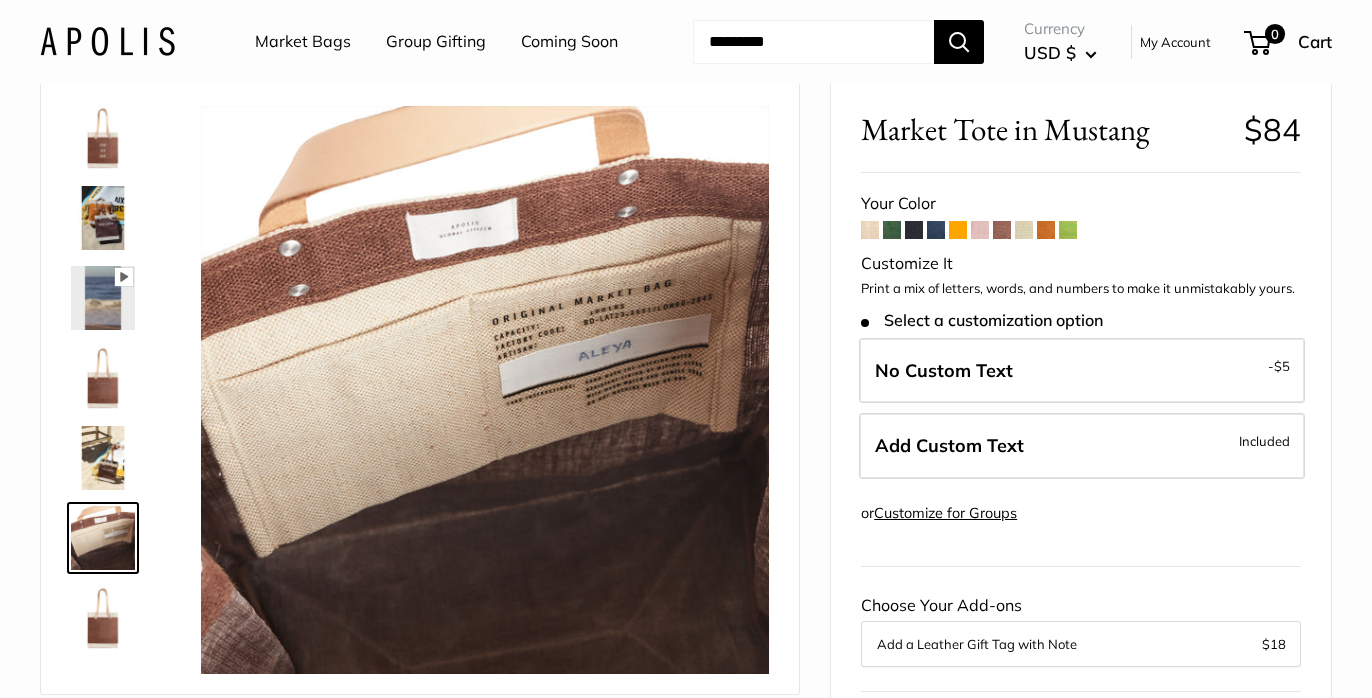 click at bounding box center (103, 218) 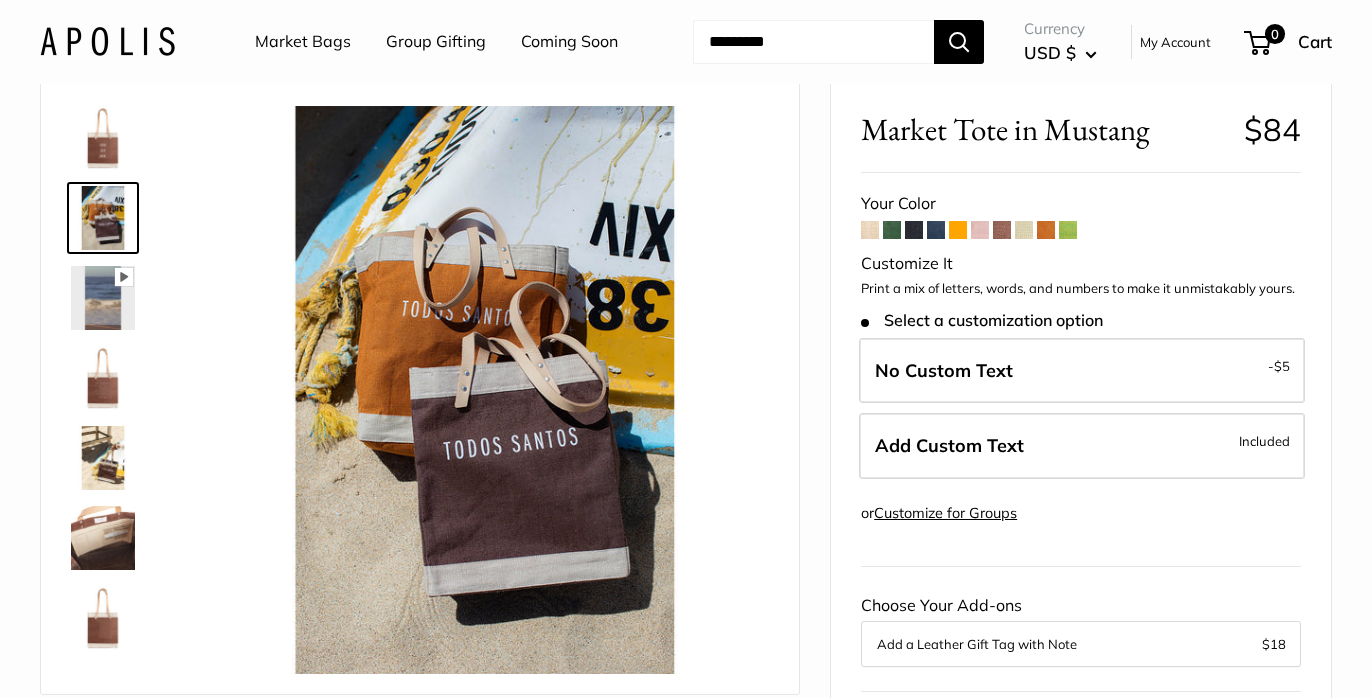 click at bounding box center (103, 138) 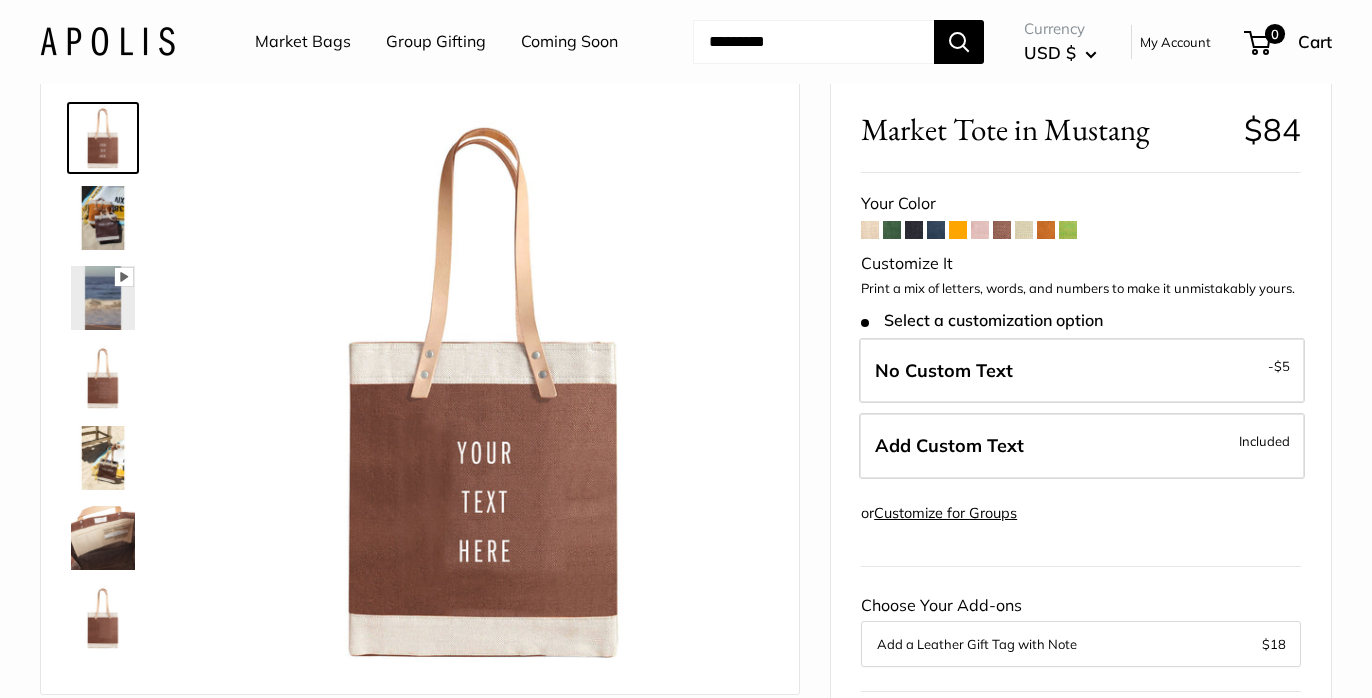 click at bounding box center (870, 230) 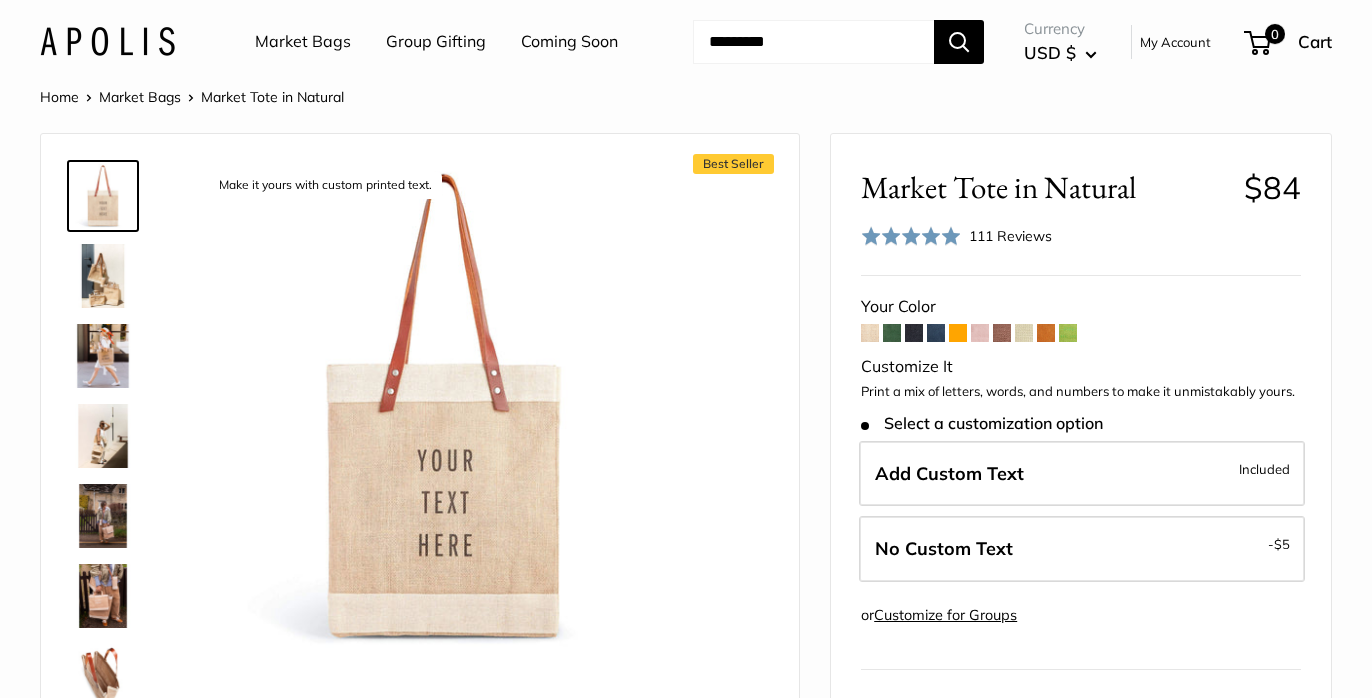 scroll, scrollTop: 0, scrollLeft: 0, axis: both 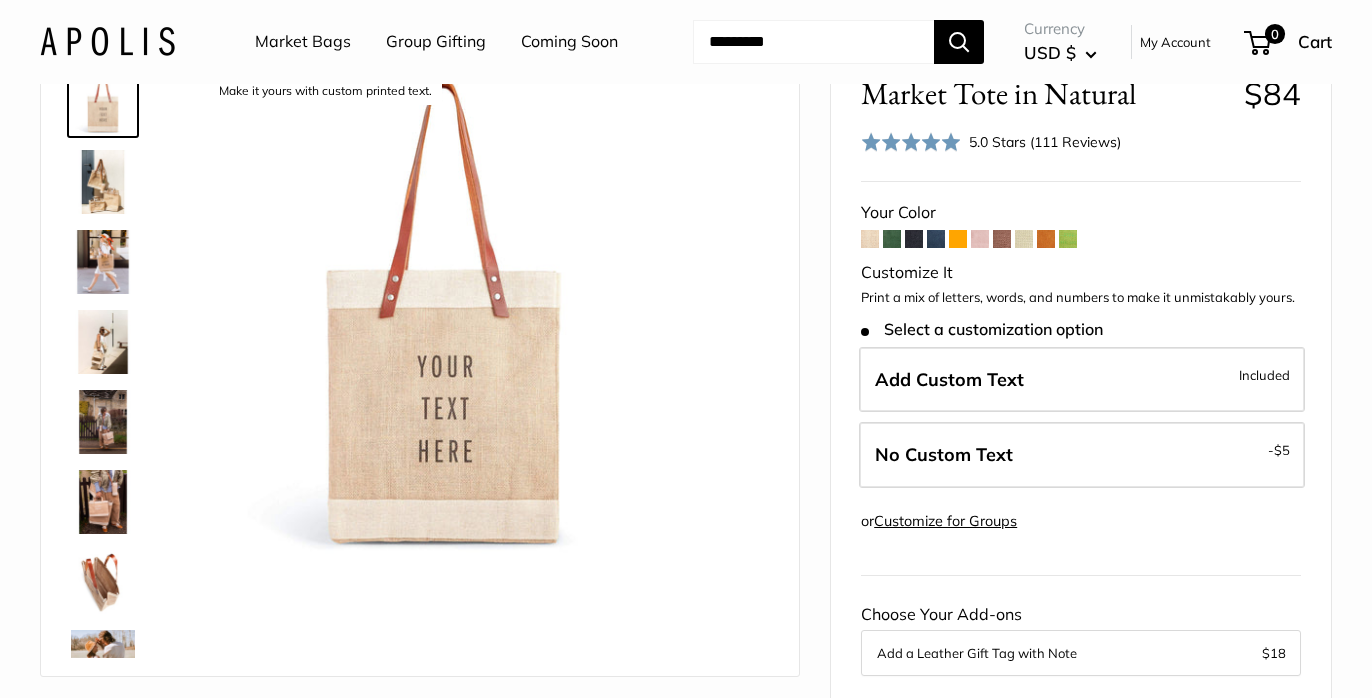 click at bounding box center [1002, 239] 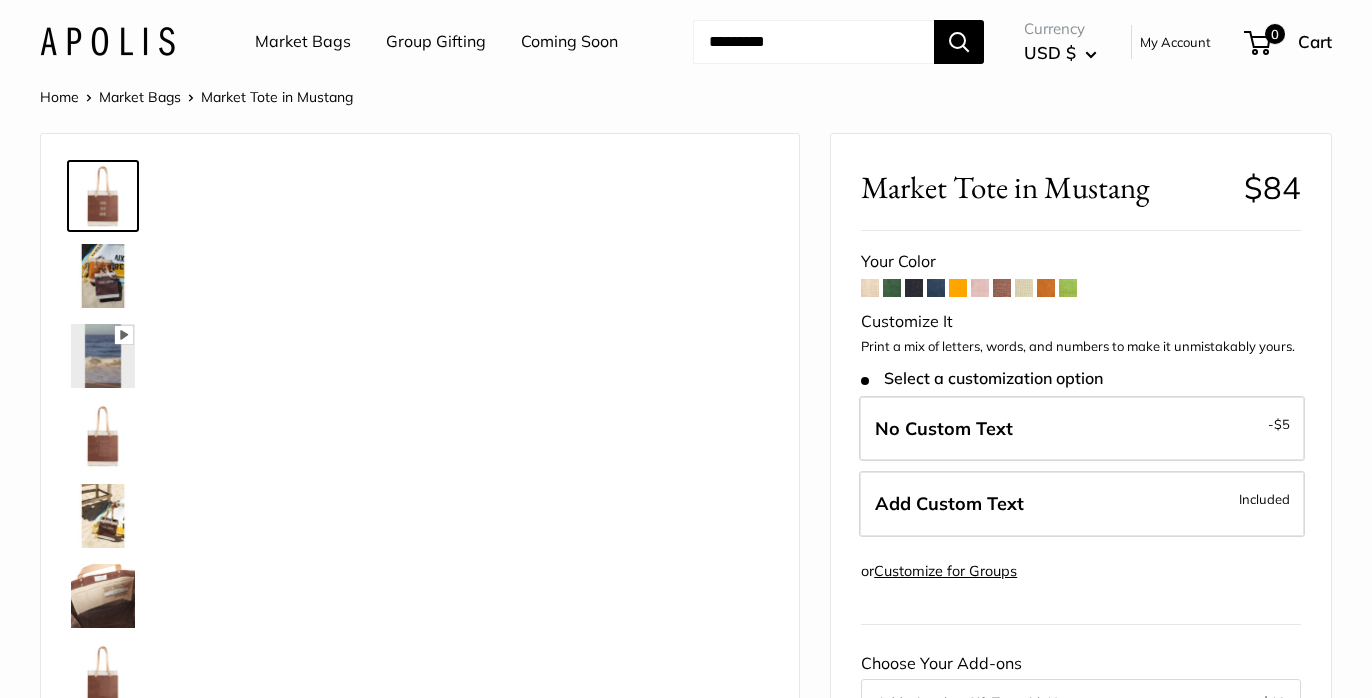 scroll, scrollTop: 0, scrollLeft: 0, axis: both 